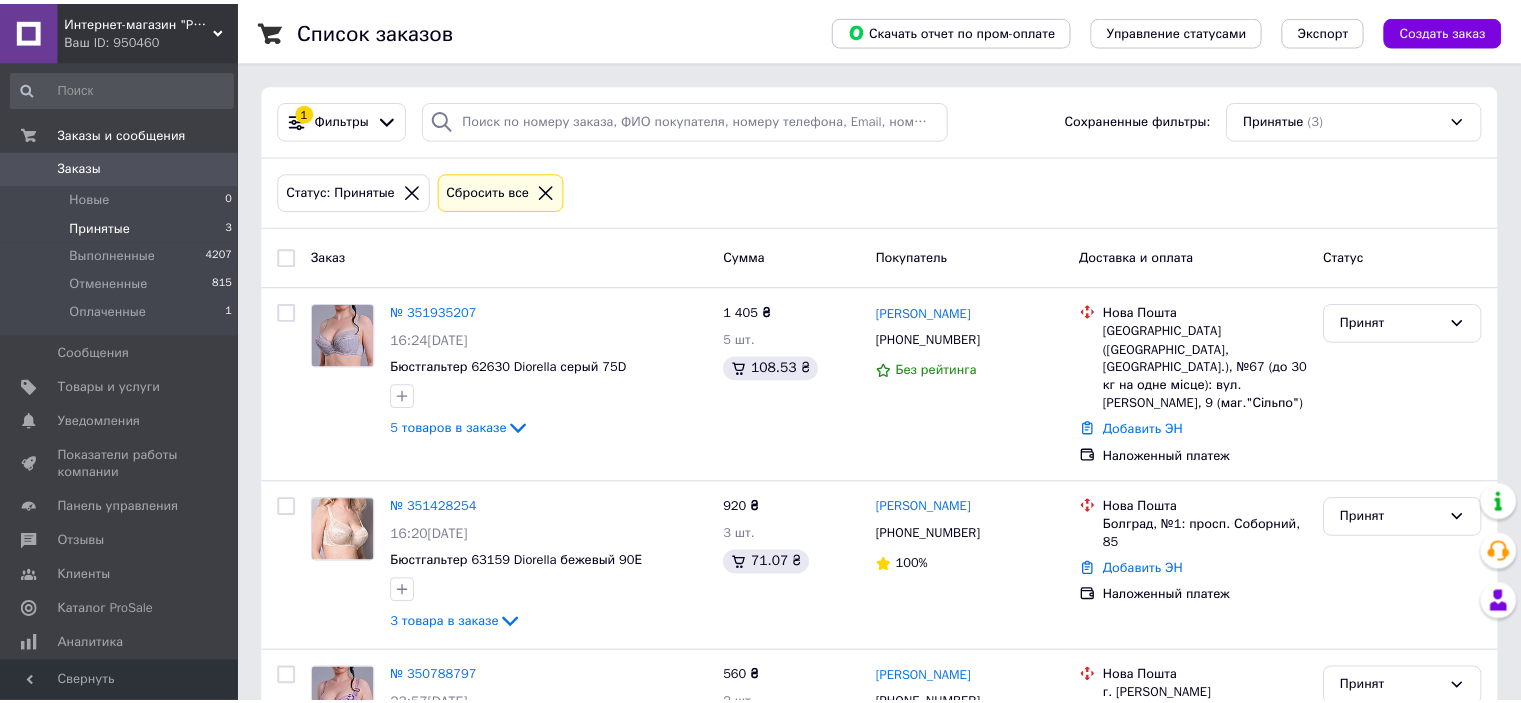 scroll, scrollTop: 0, scrollLeft: 0, axis: both 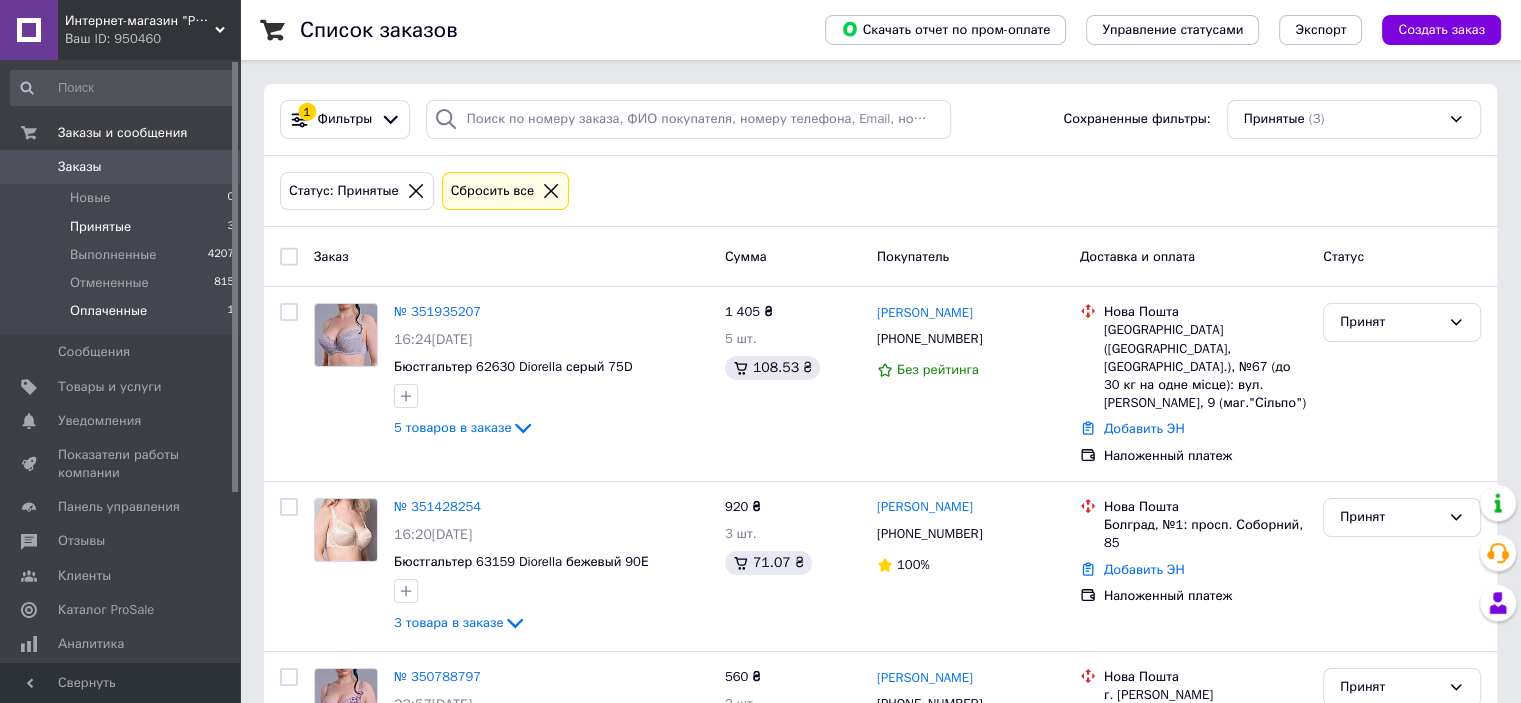 click on "Оплаченные" at bounding box center (108, 311) 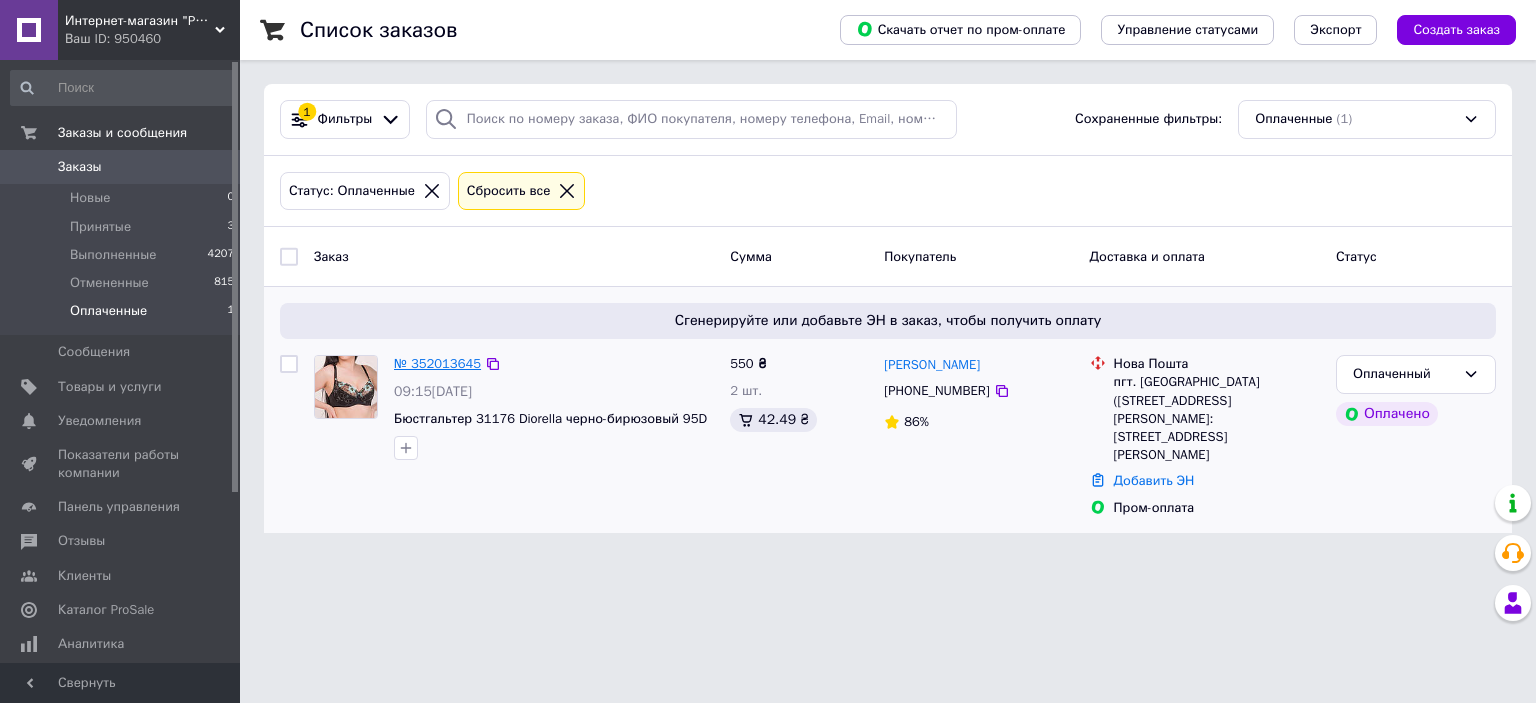 click on "№ 352013645" at bounding box center [437, 363] 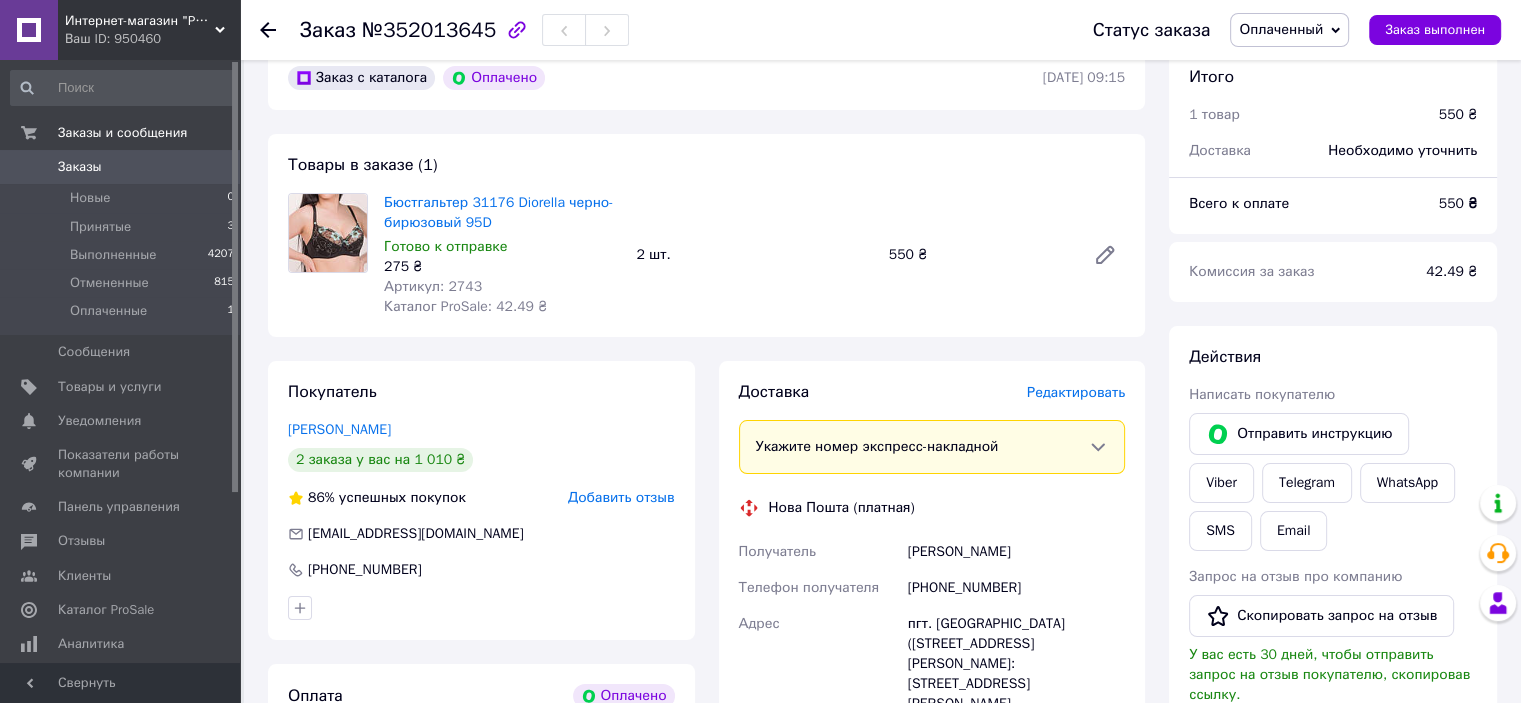 scroll, scrollTop: 200, scrollLeft: 0, axis: vertical 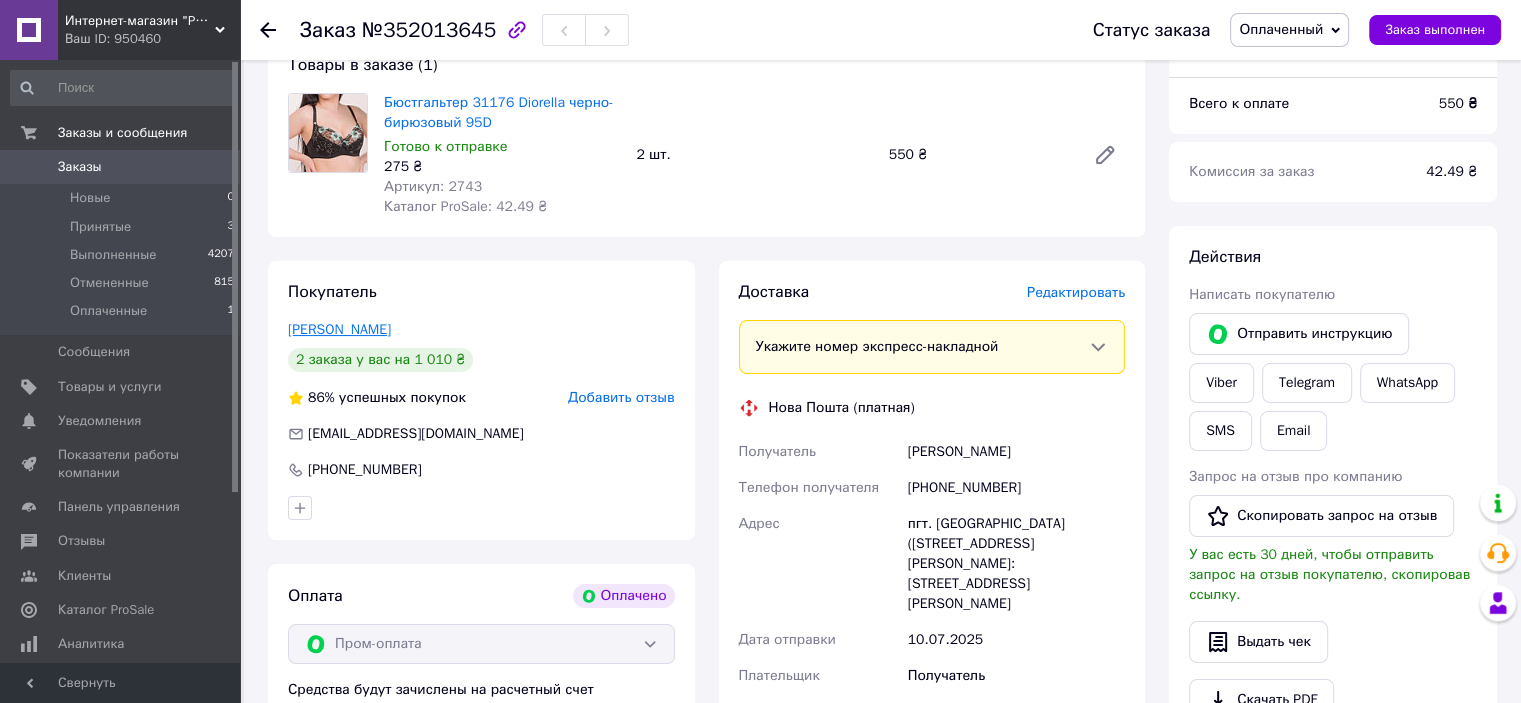 click on "[PERSON_NAME]" at bounding box center [339, 329] 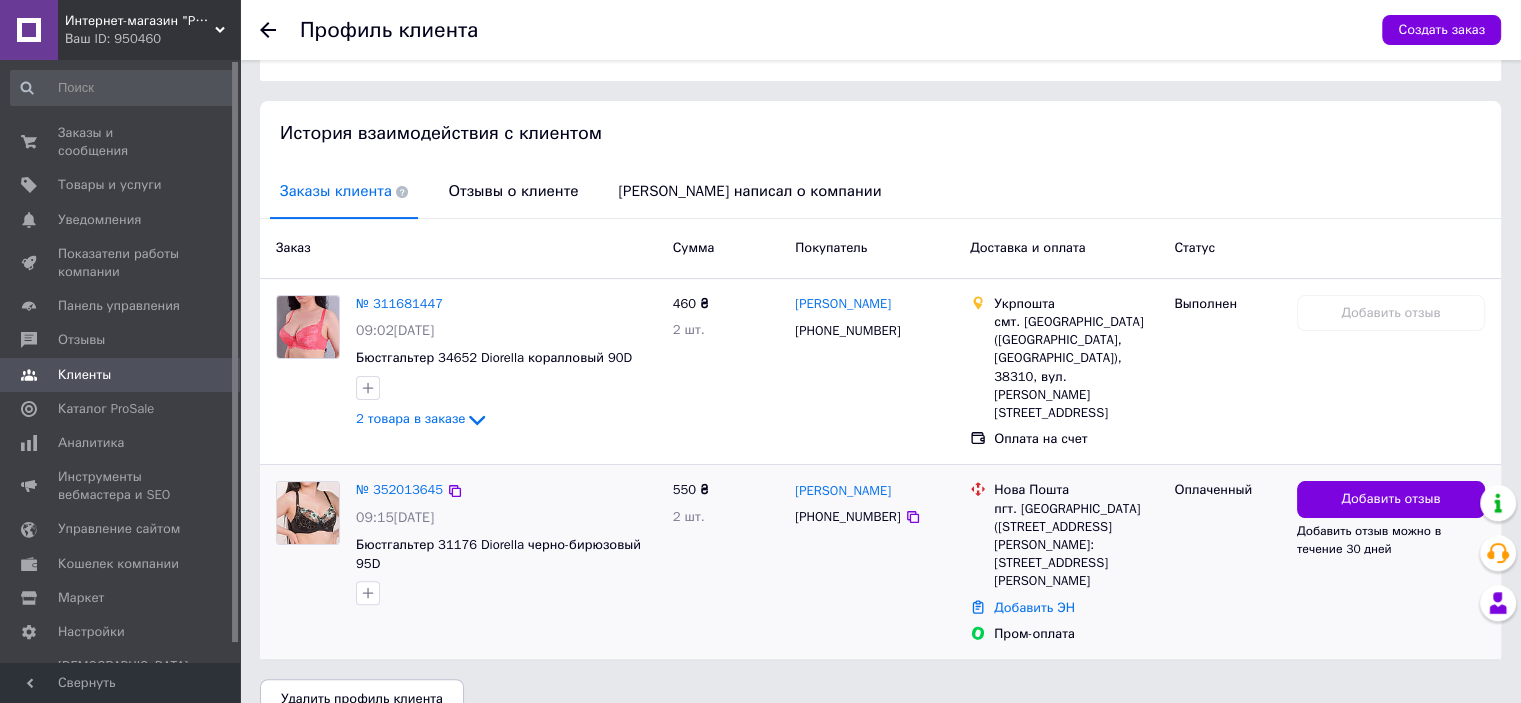 scroll, scrollTop: 285, scrollLeft: 0, axis: vertical 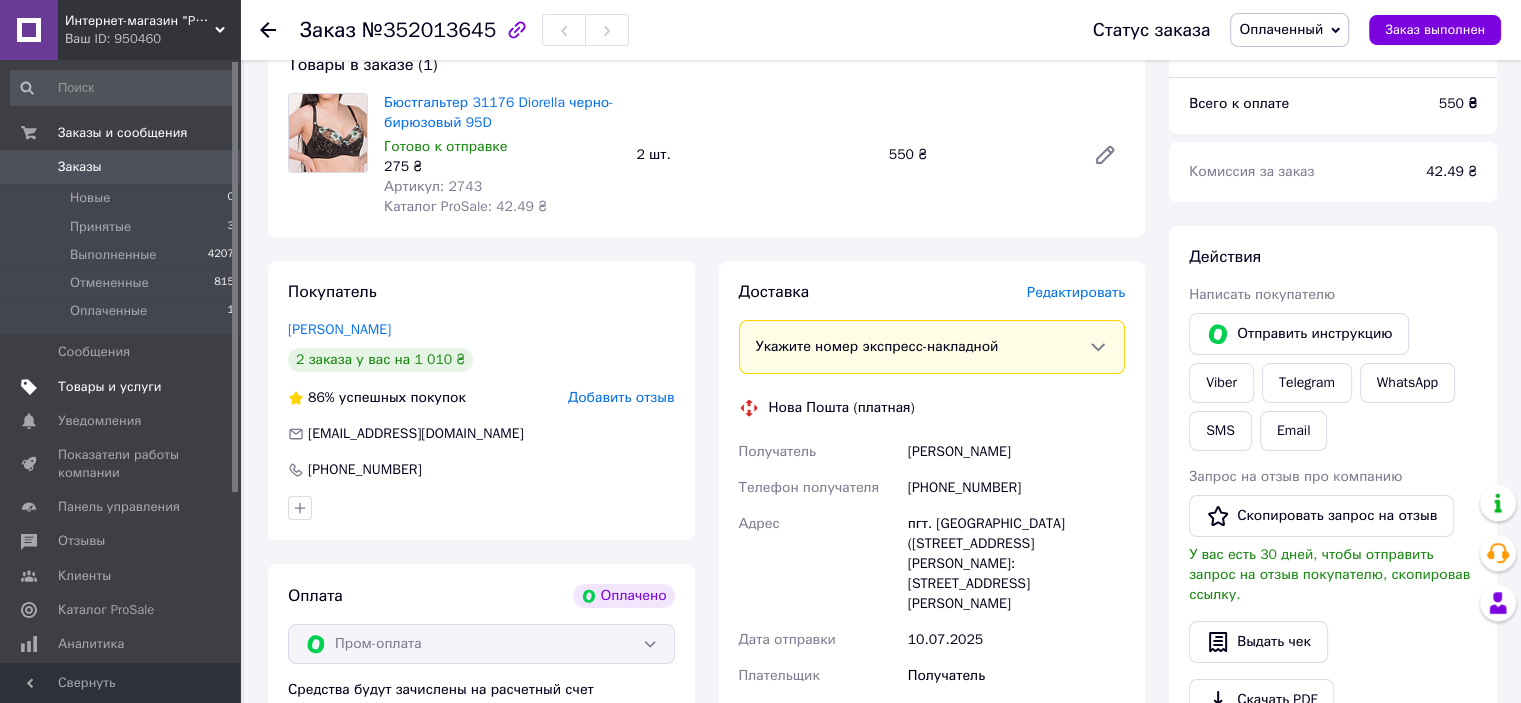 click on "Товары и услуги" at bounding box center [110, 387] 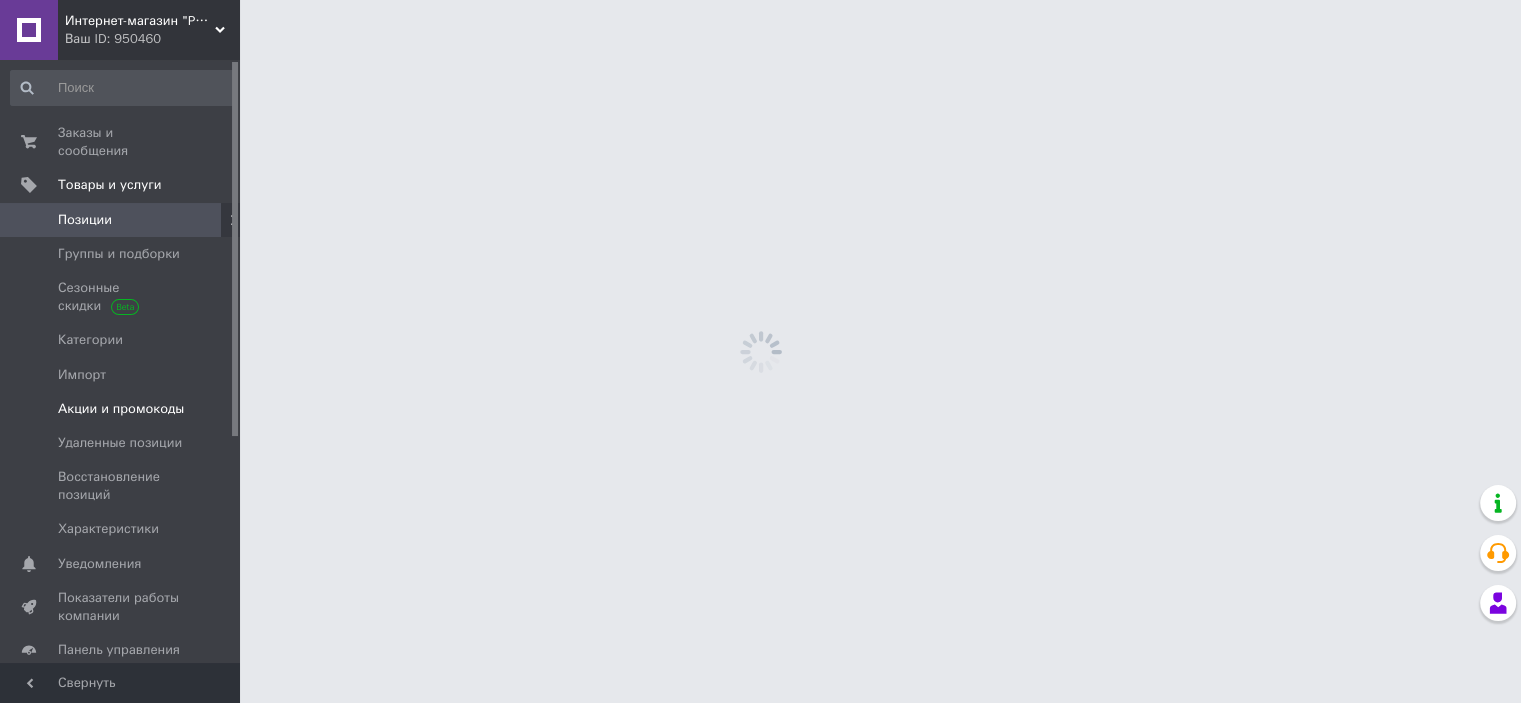 scroll, scrollTop: 0, scrollLeft: 0, axis: both 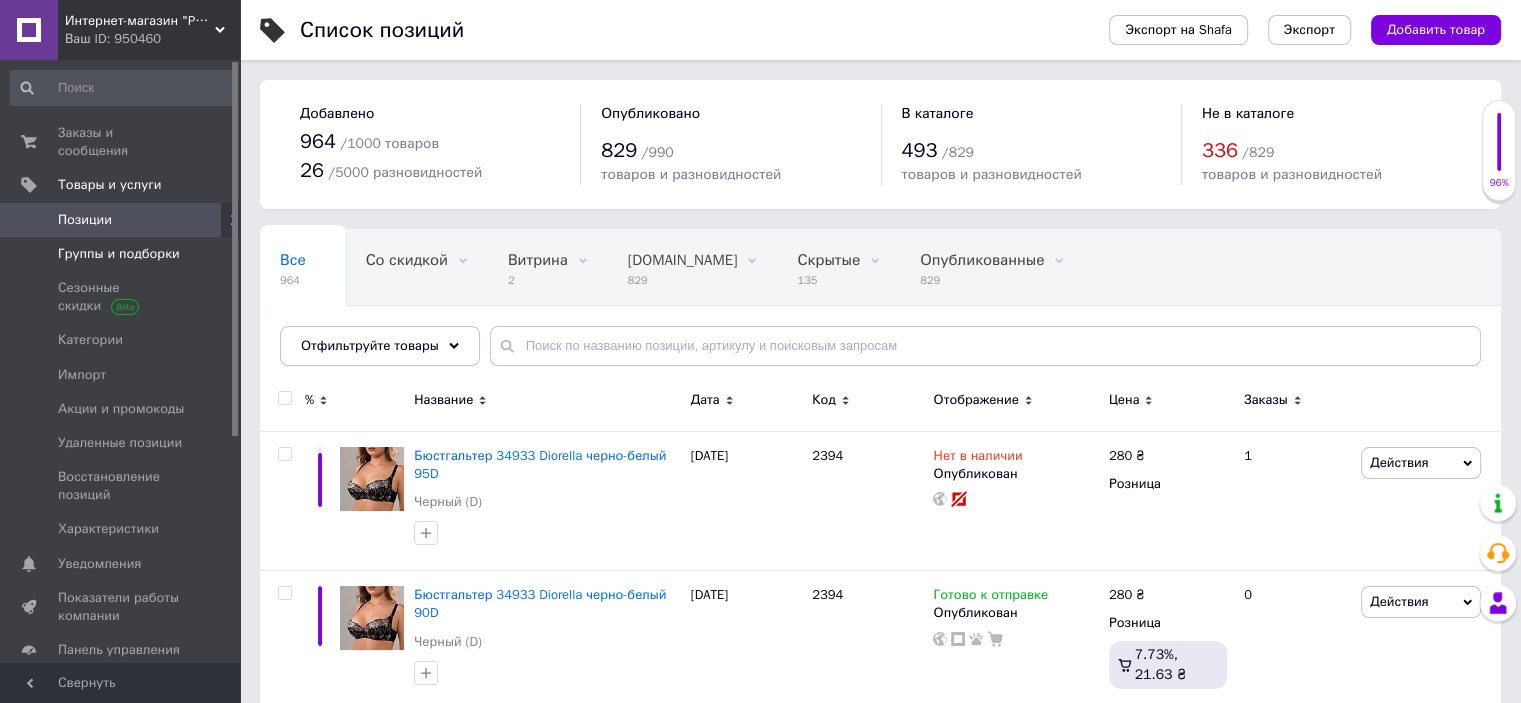 click on "Группы и подборки" at bounding box center (119, 254) 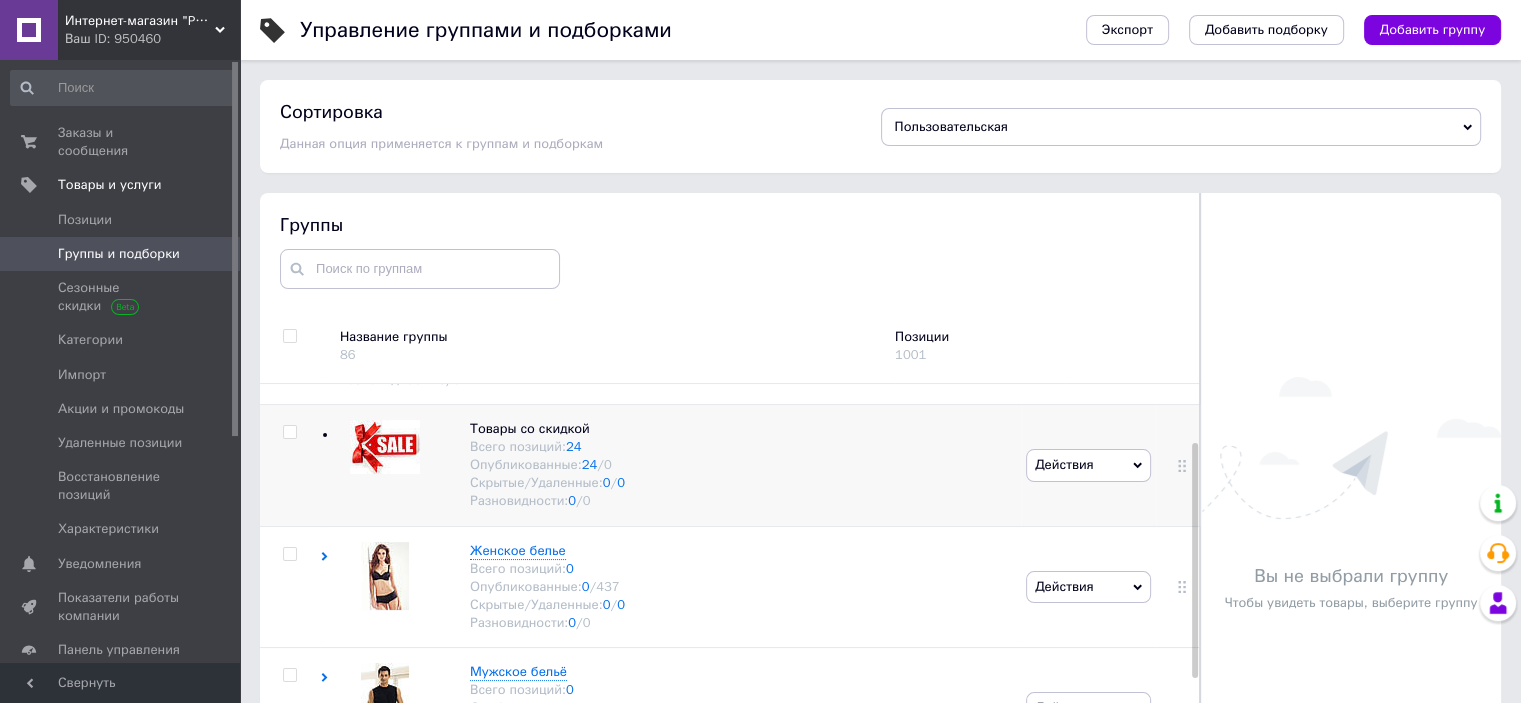 scroll, scrollTop: 200, scrollLeft: 0, axis: vertical 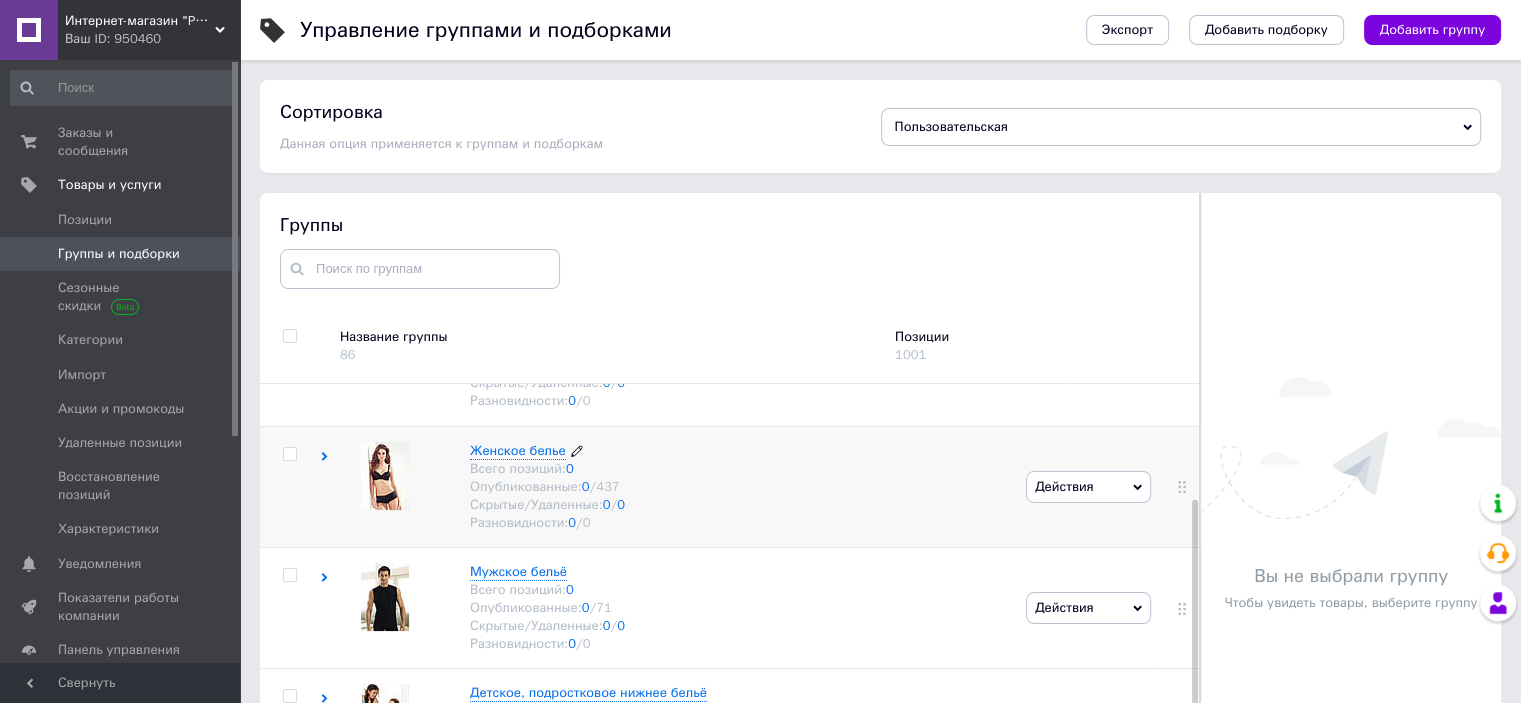 click on "Женское белье" at bounding box center (518, 450) 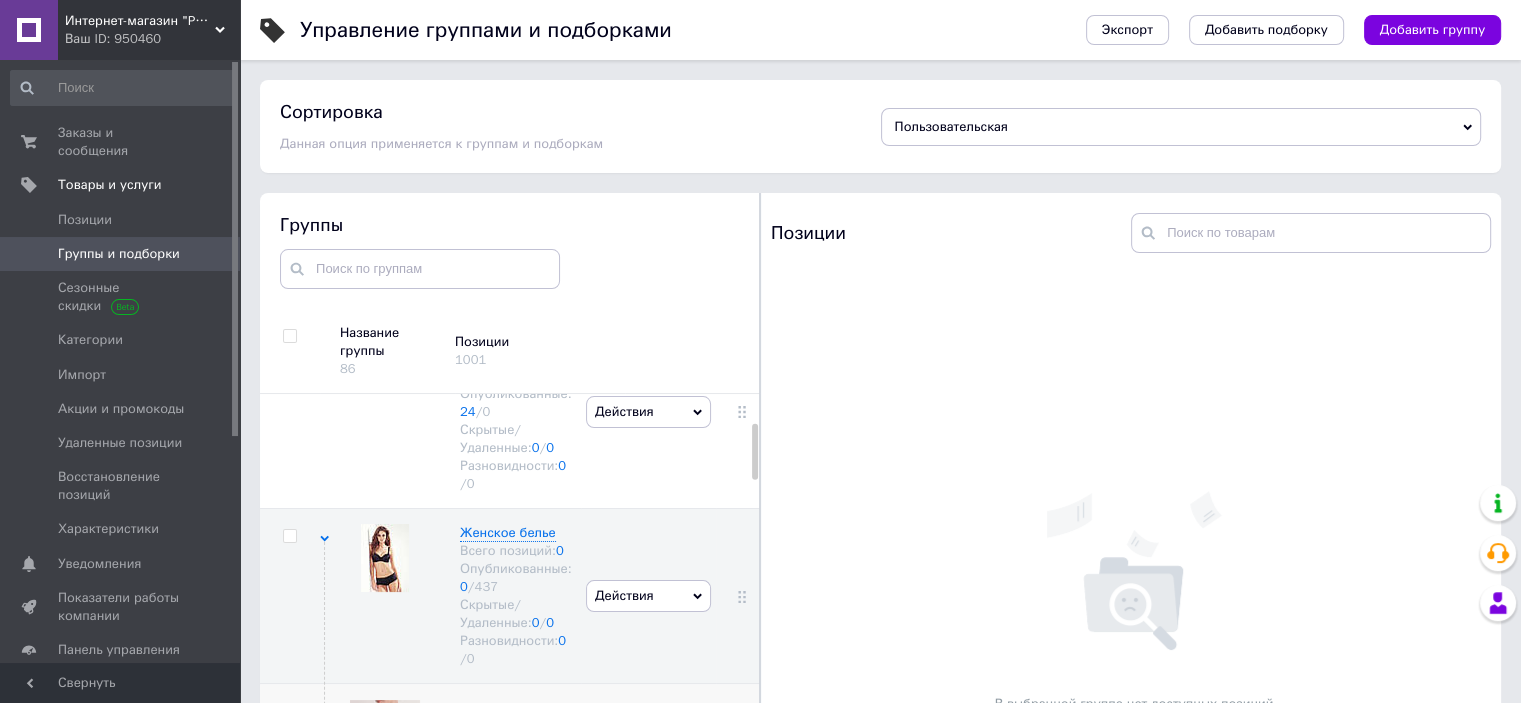 scroll, scrollTop: 400, scrollLeft: 0, axis: vertical 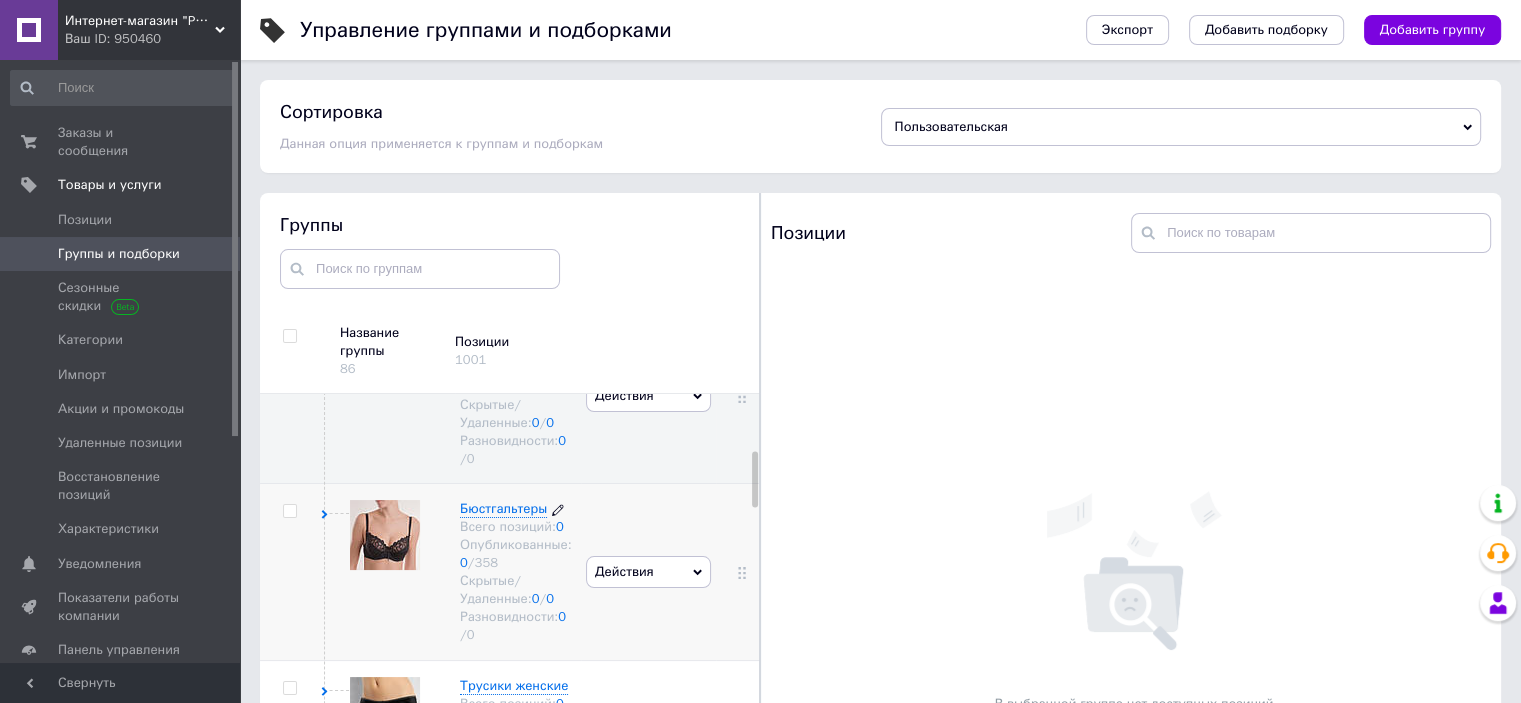 click on "Бюстгальтеры" at bounding box center [503, 508] 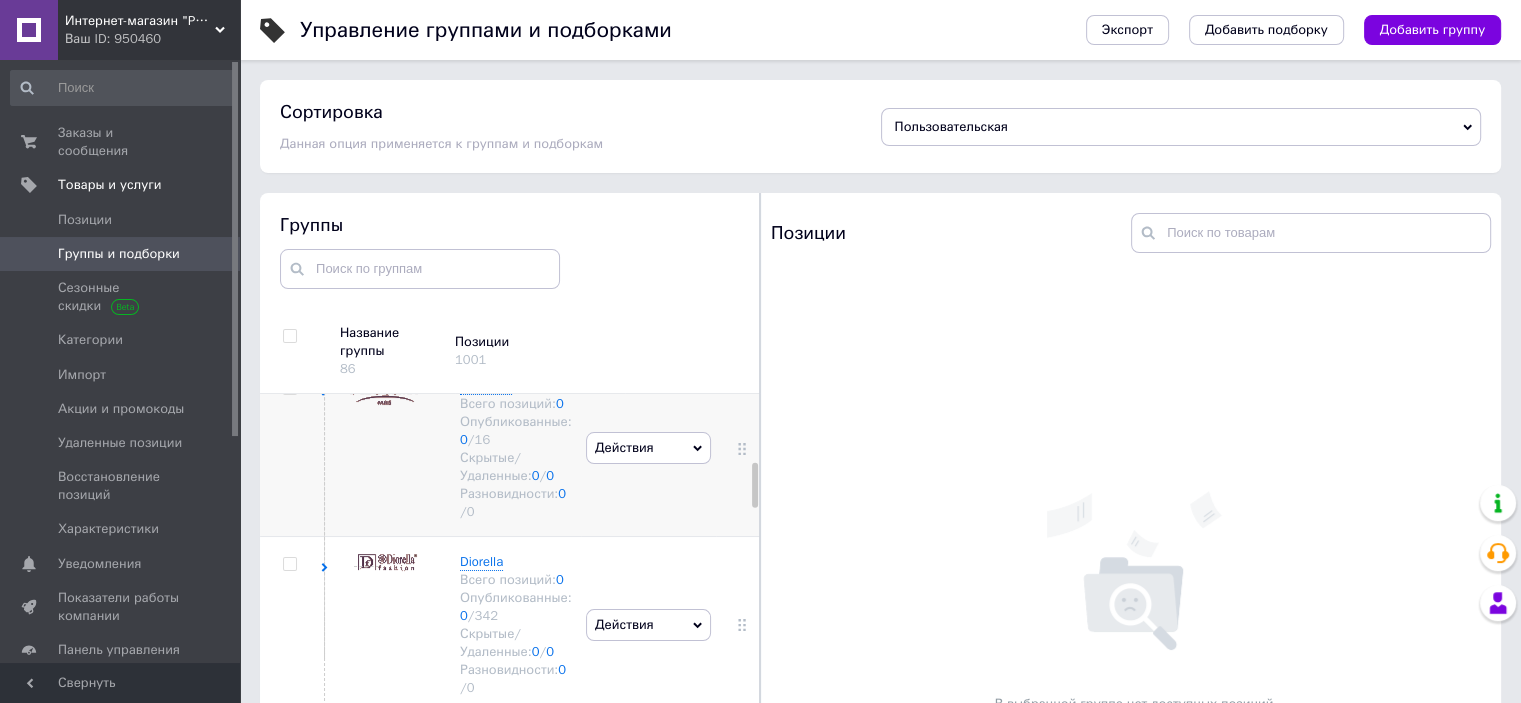 scroll, scrollTop: 600, scrollLeft: 0, axis: vertical 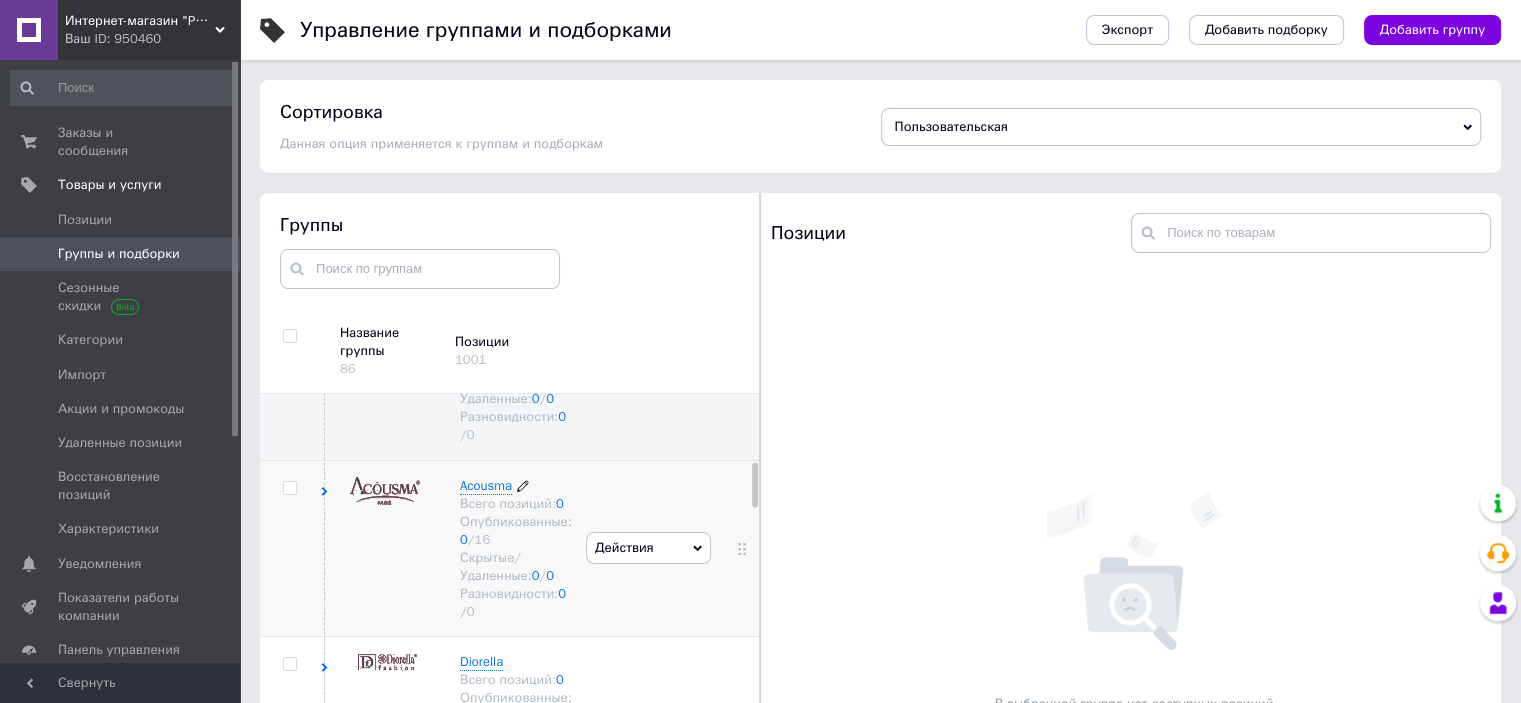 click on "Acousma" at bounding box center (486, 485) 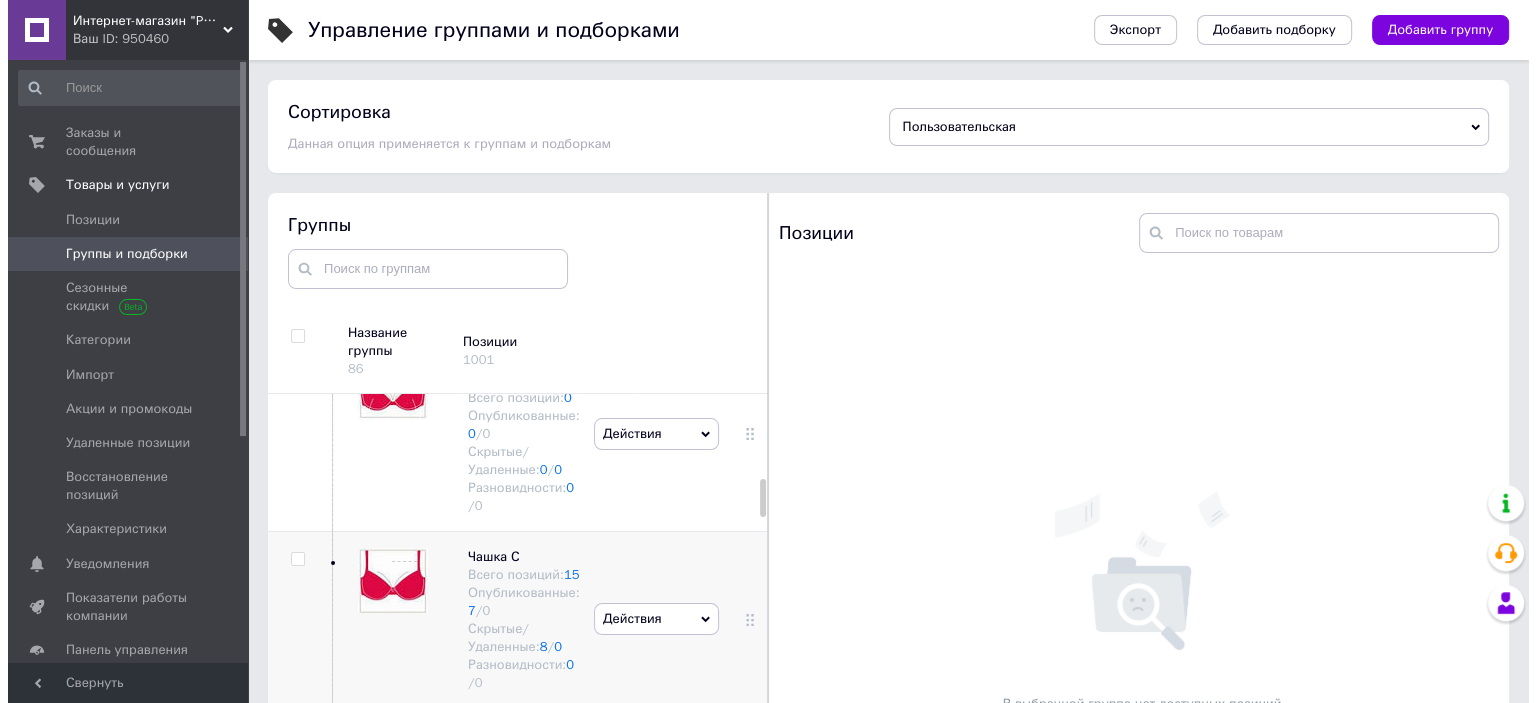 scroll, scrollTop: 1000, scrollLeft: 0, axis: vertical 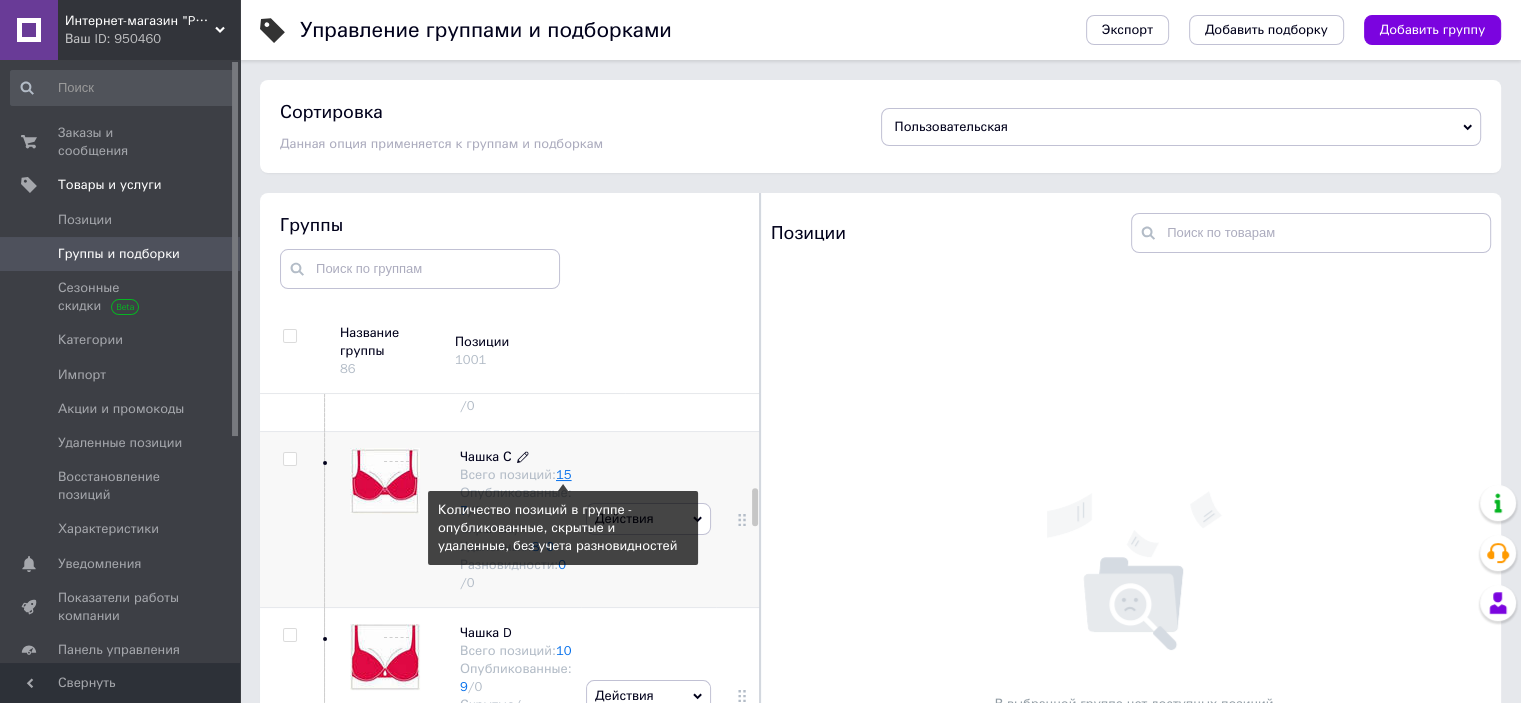 click on "15" at bounding box center (564, 474) 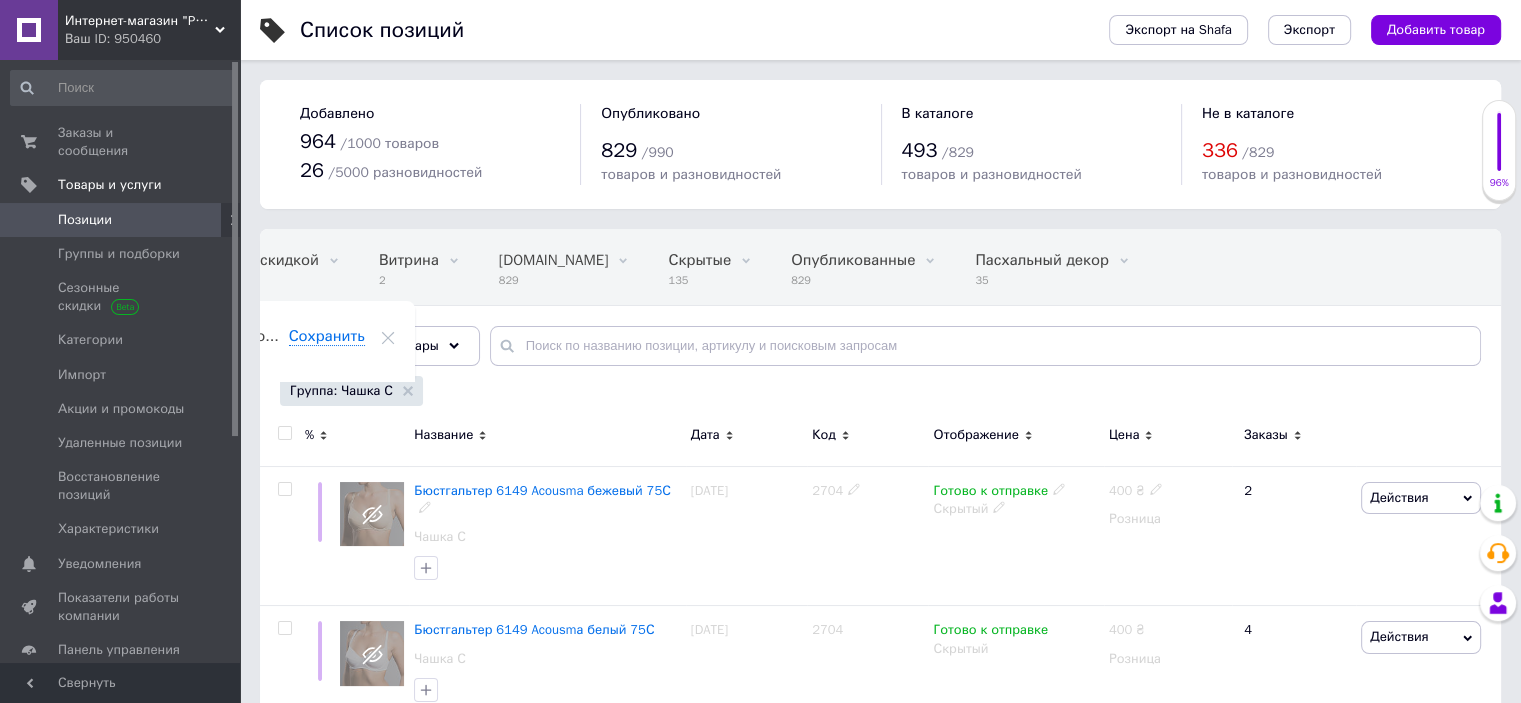 scroll, scrollTop: 0, scrollLeft: 144, axis: horizontal 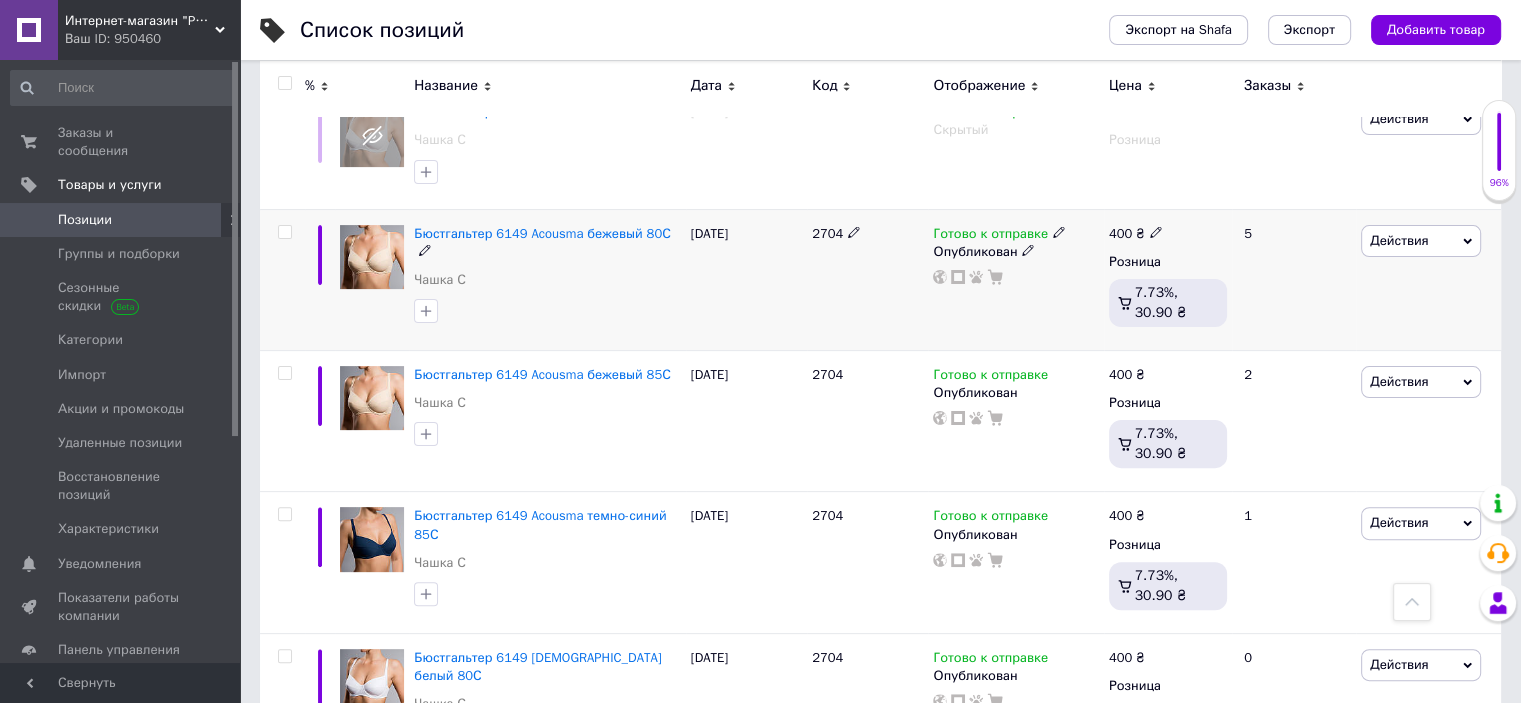 click 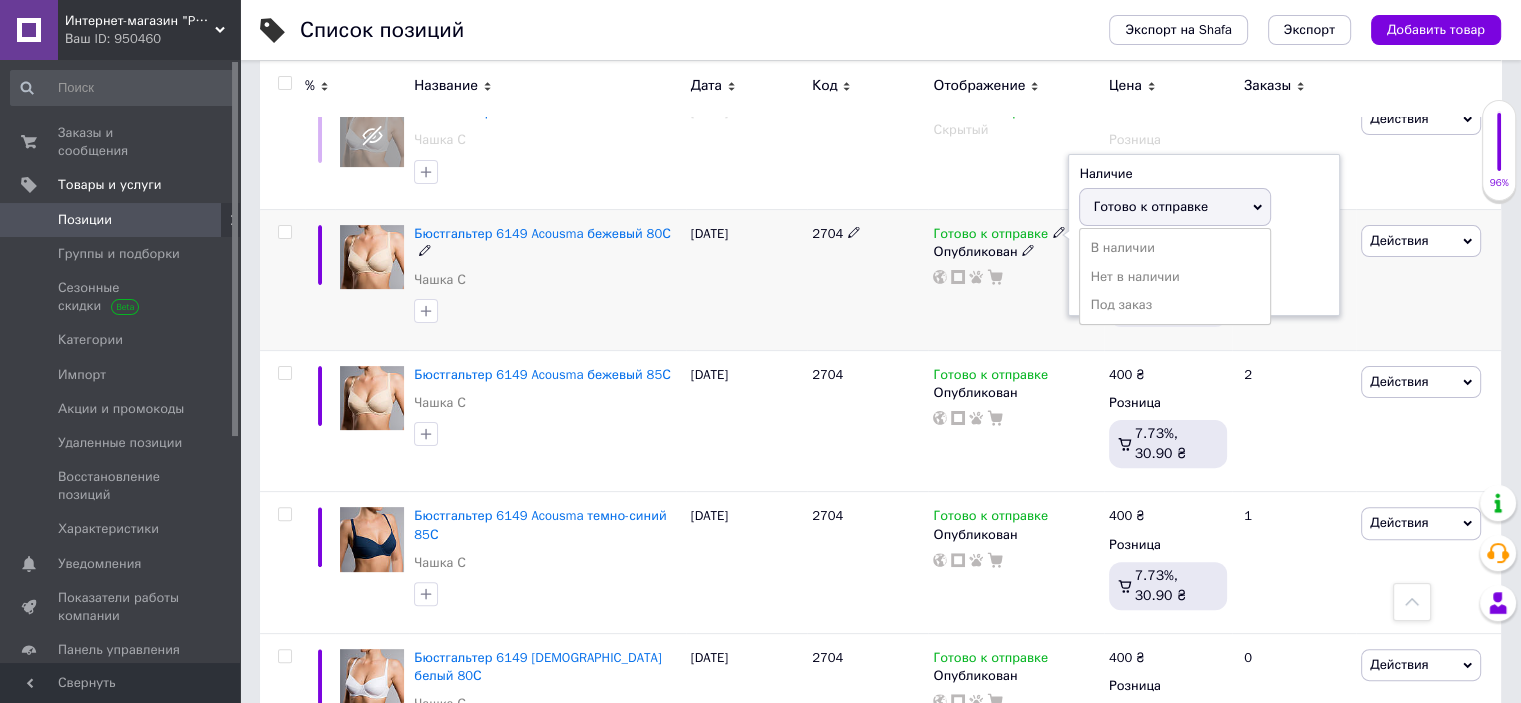 click on "Остатки шт." at bounding box center [1204, 272] 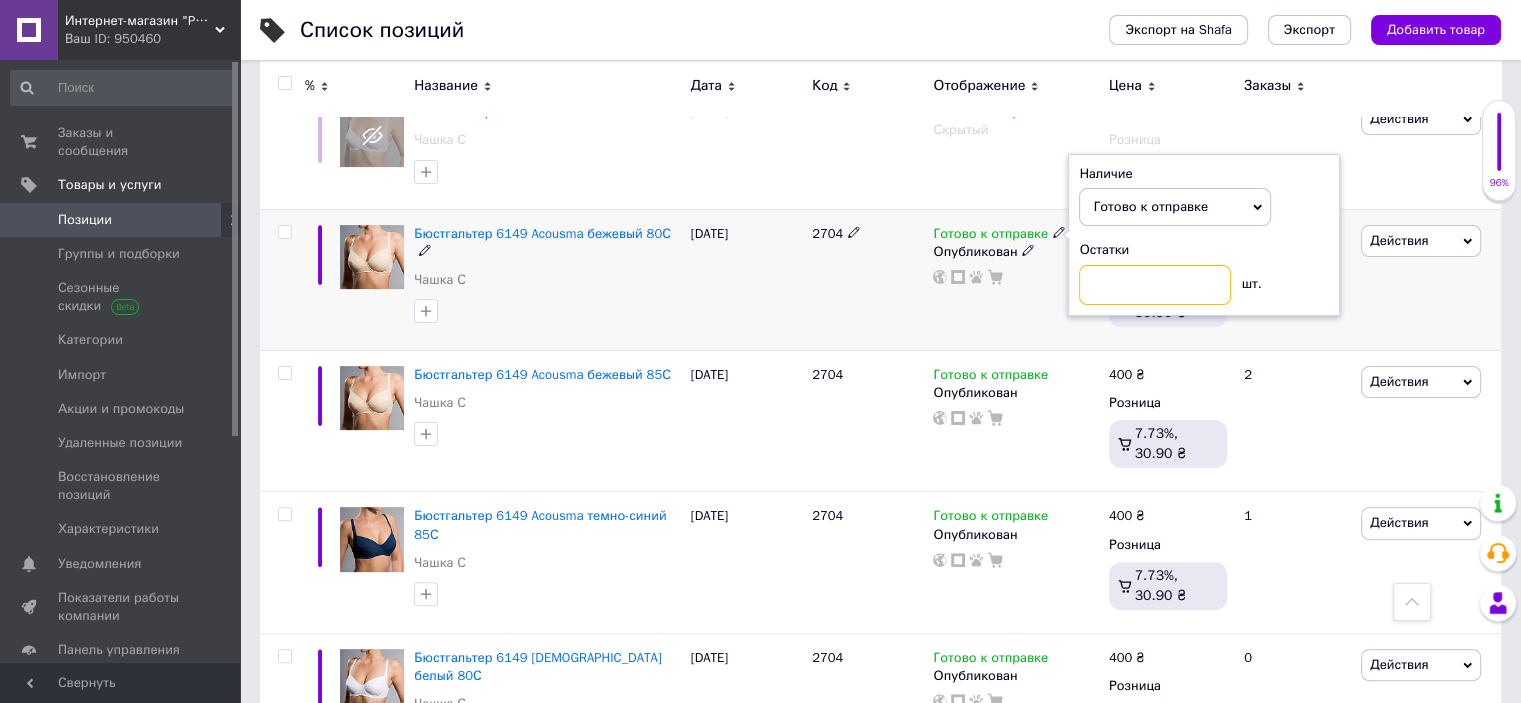 click at bounding box center [1155, 285] 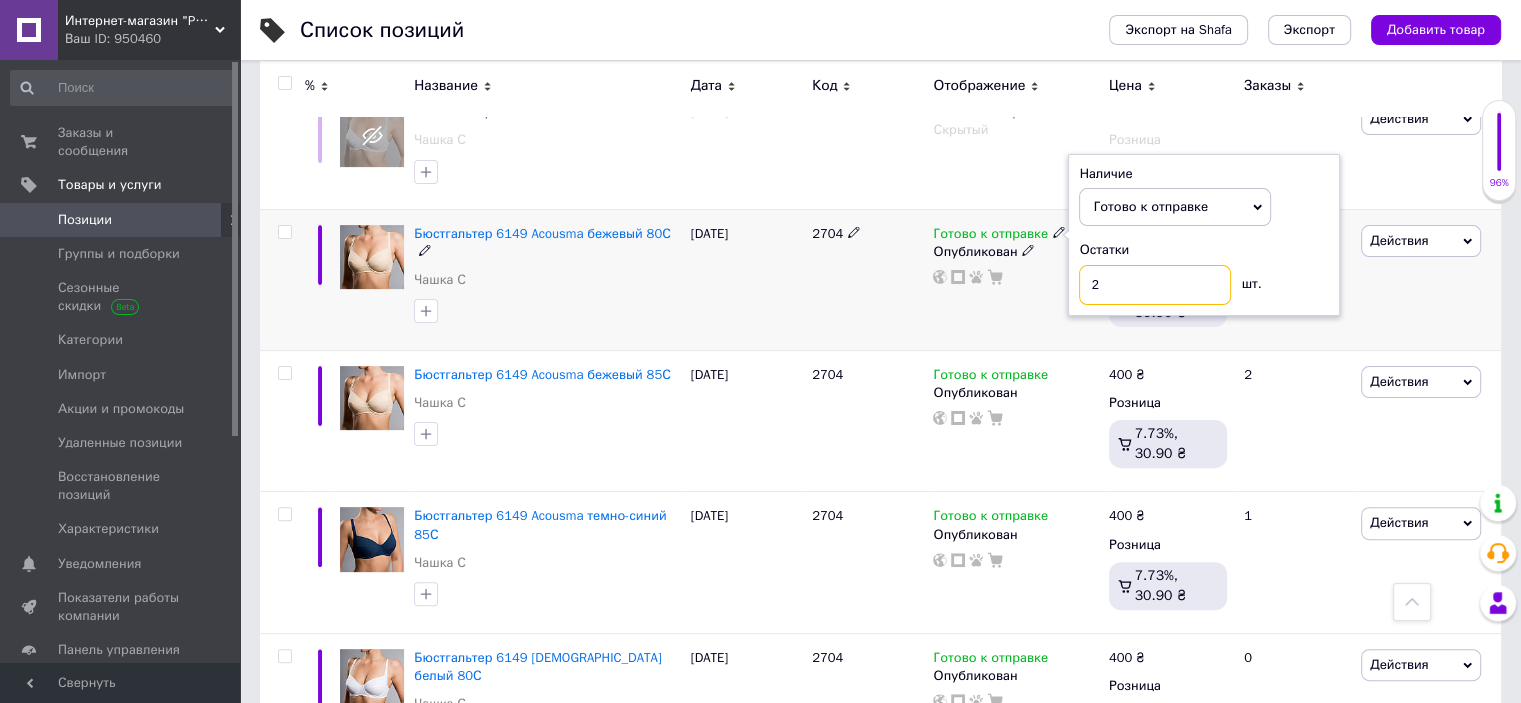 type on "2" 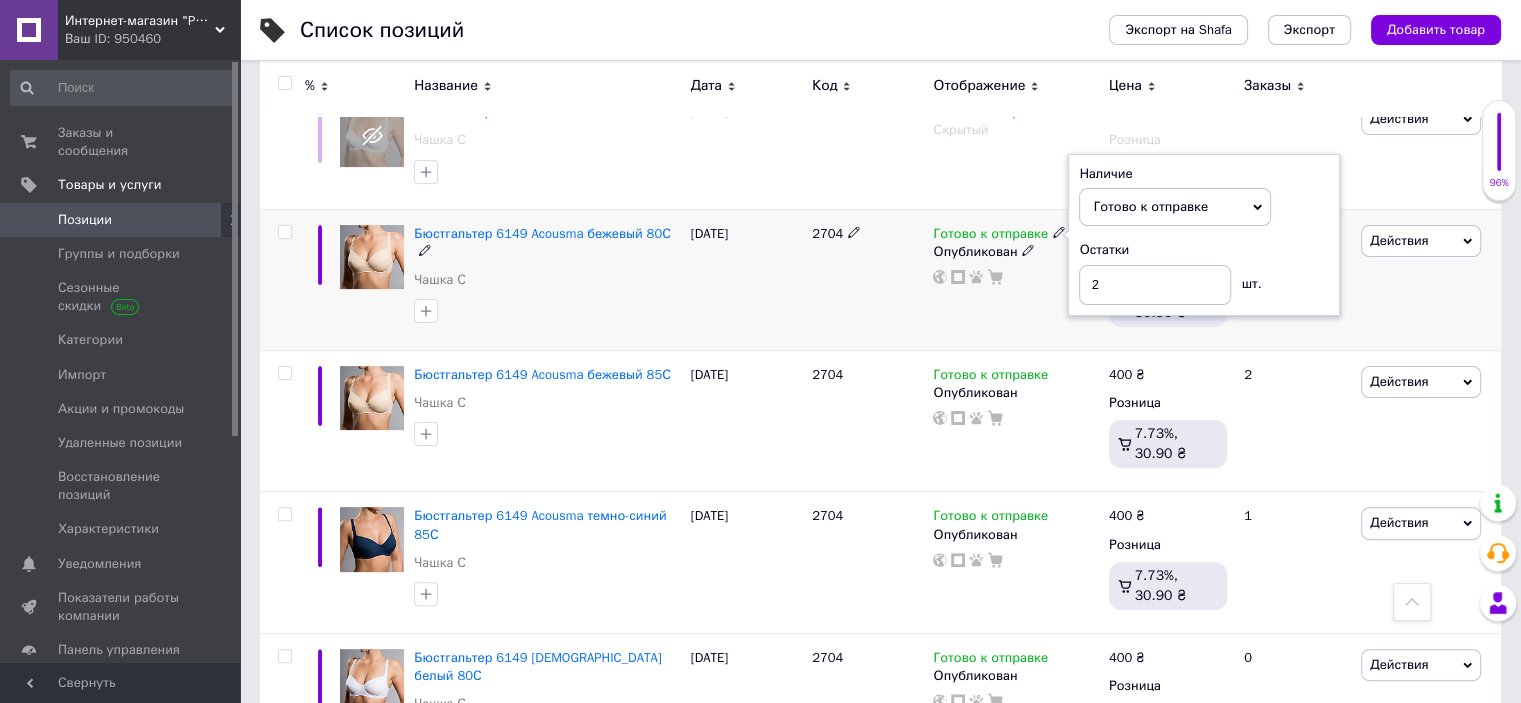 click on "Готово к отправке Наличие Готово к отправке В наличии Нет в наличии Под заказ Остатки 2 шт. Опубликован" at bounding box center (1015, 279) 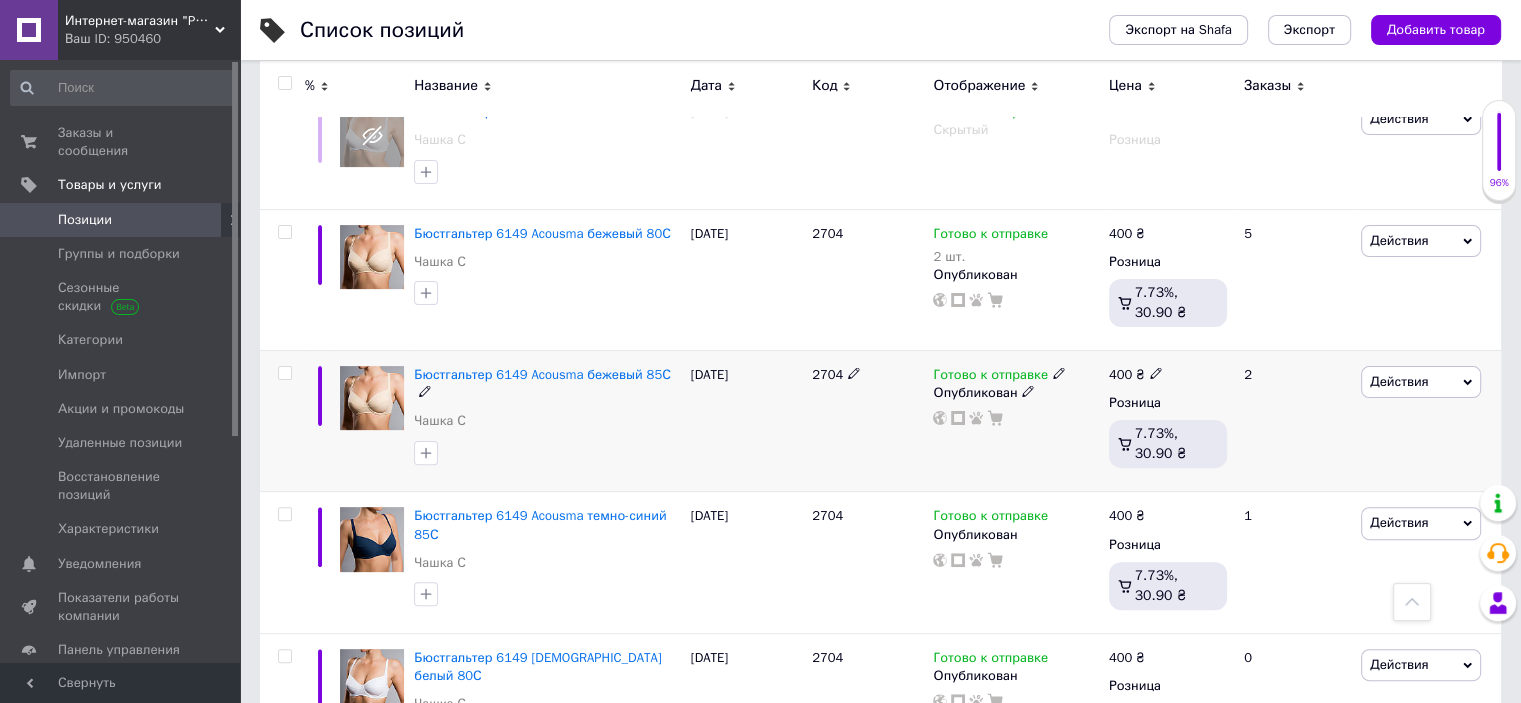 click 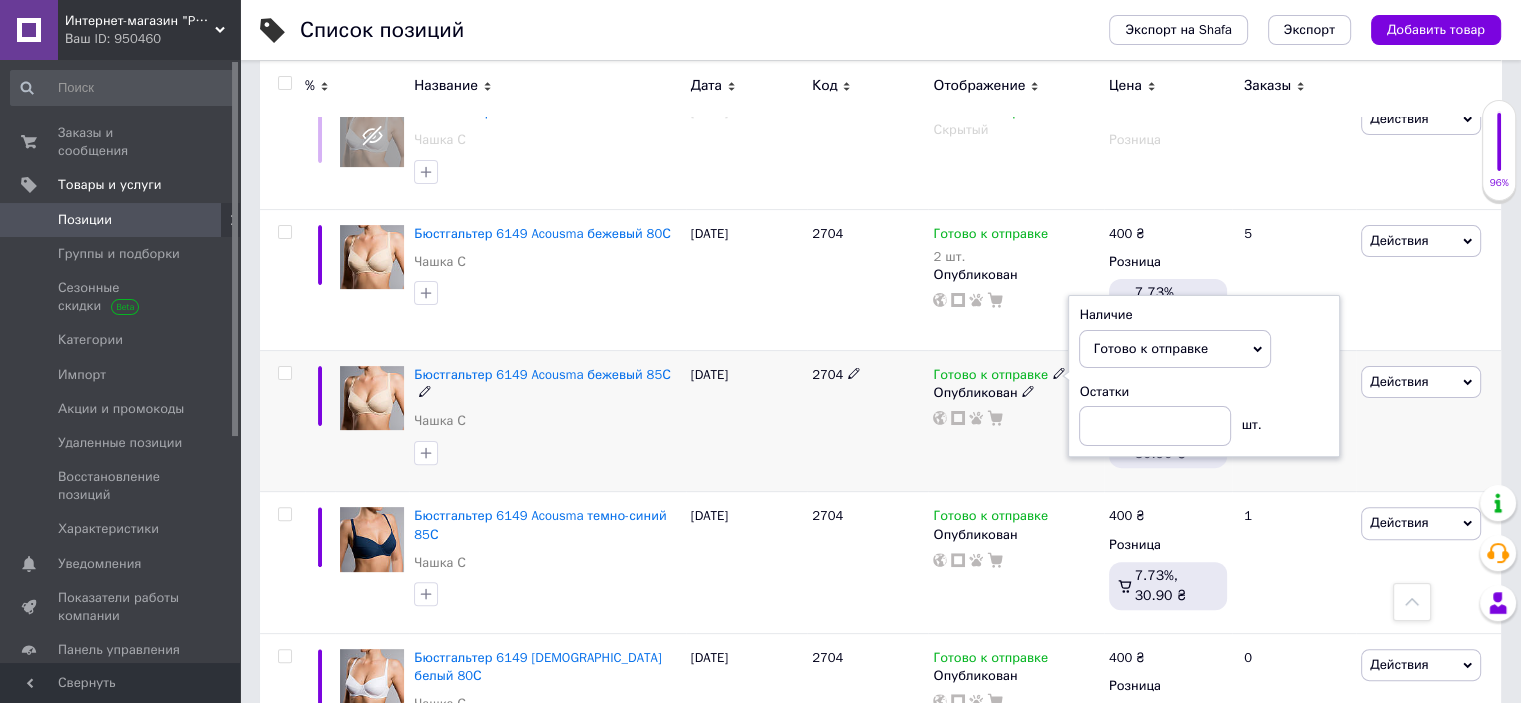 click on "Остатки" at bounding box center (1204, 392) 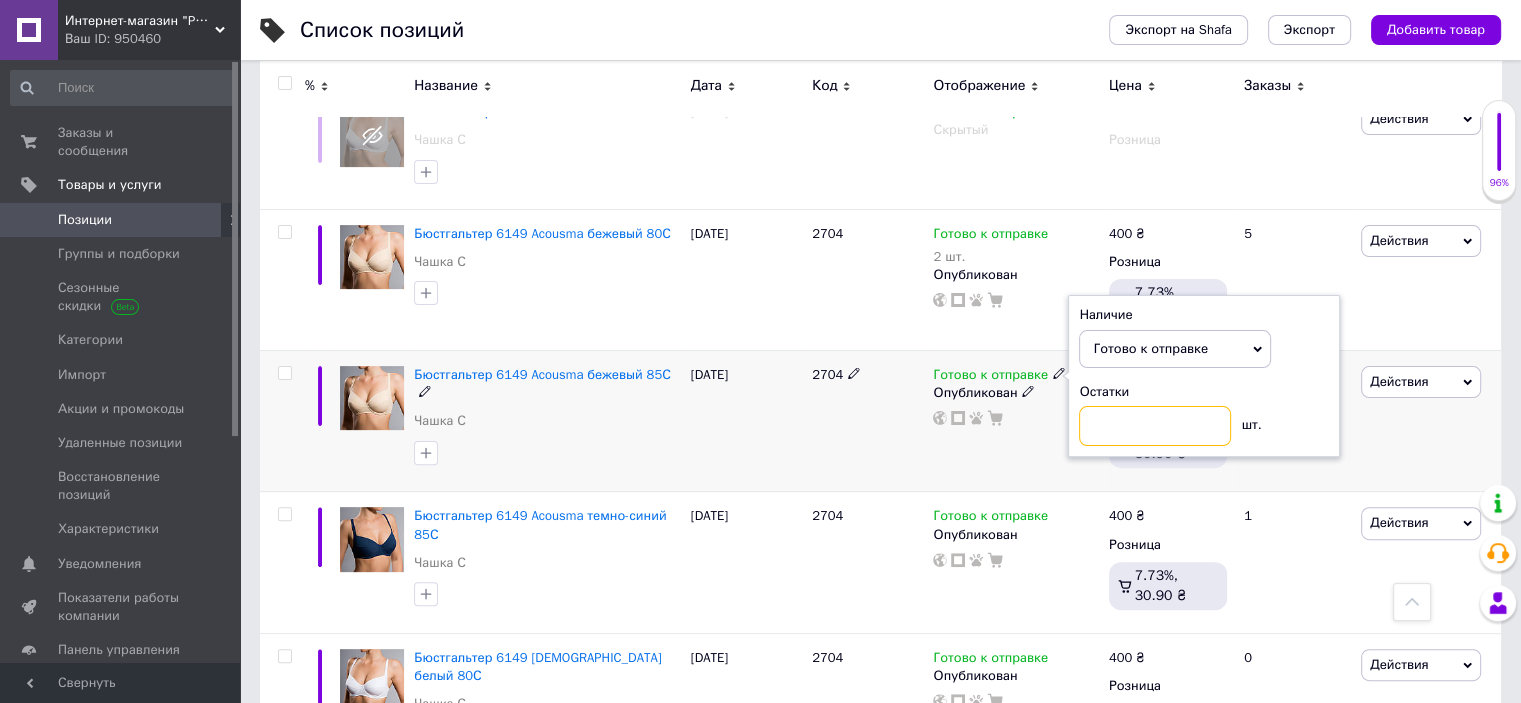 click at bounding box center (1155, 426) 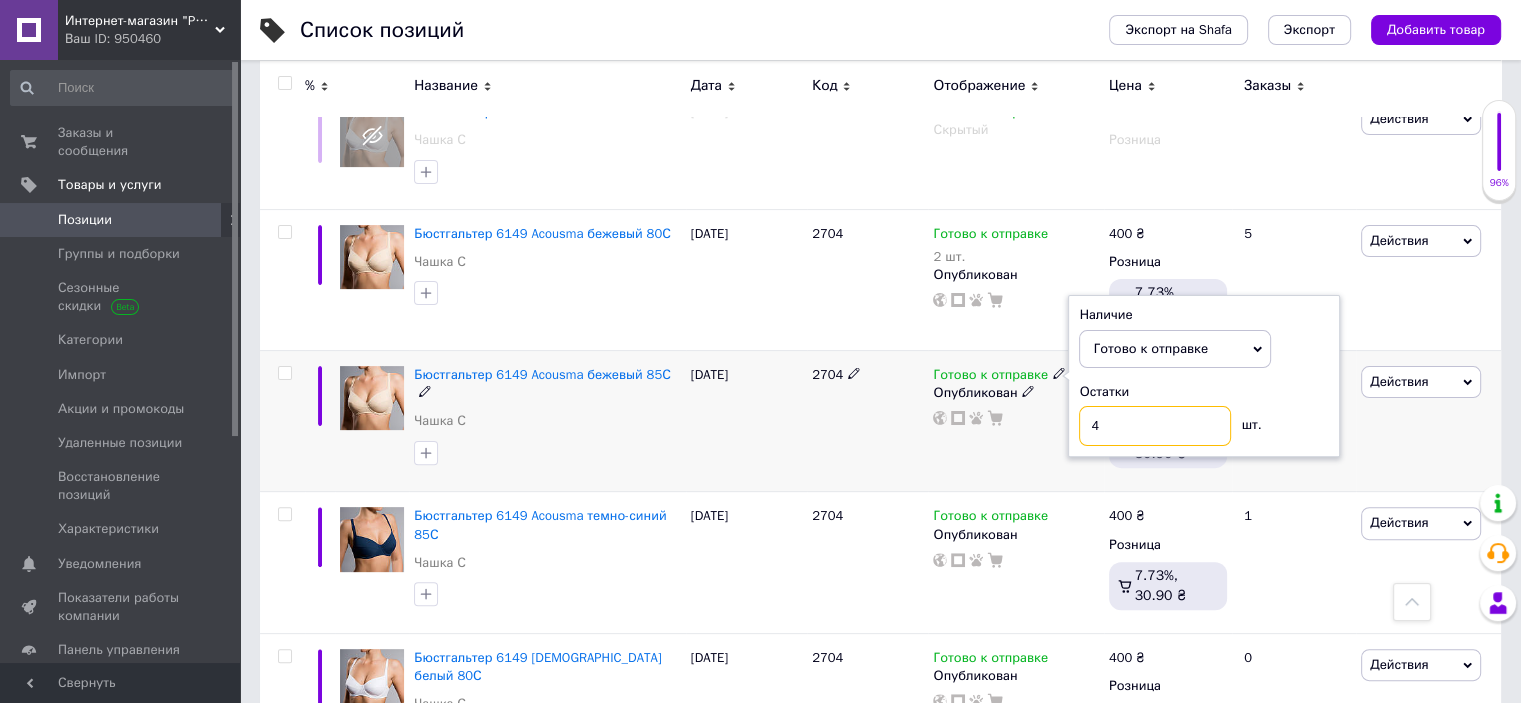 type on "4" 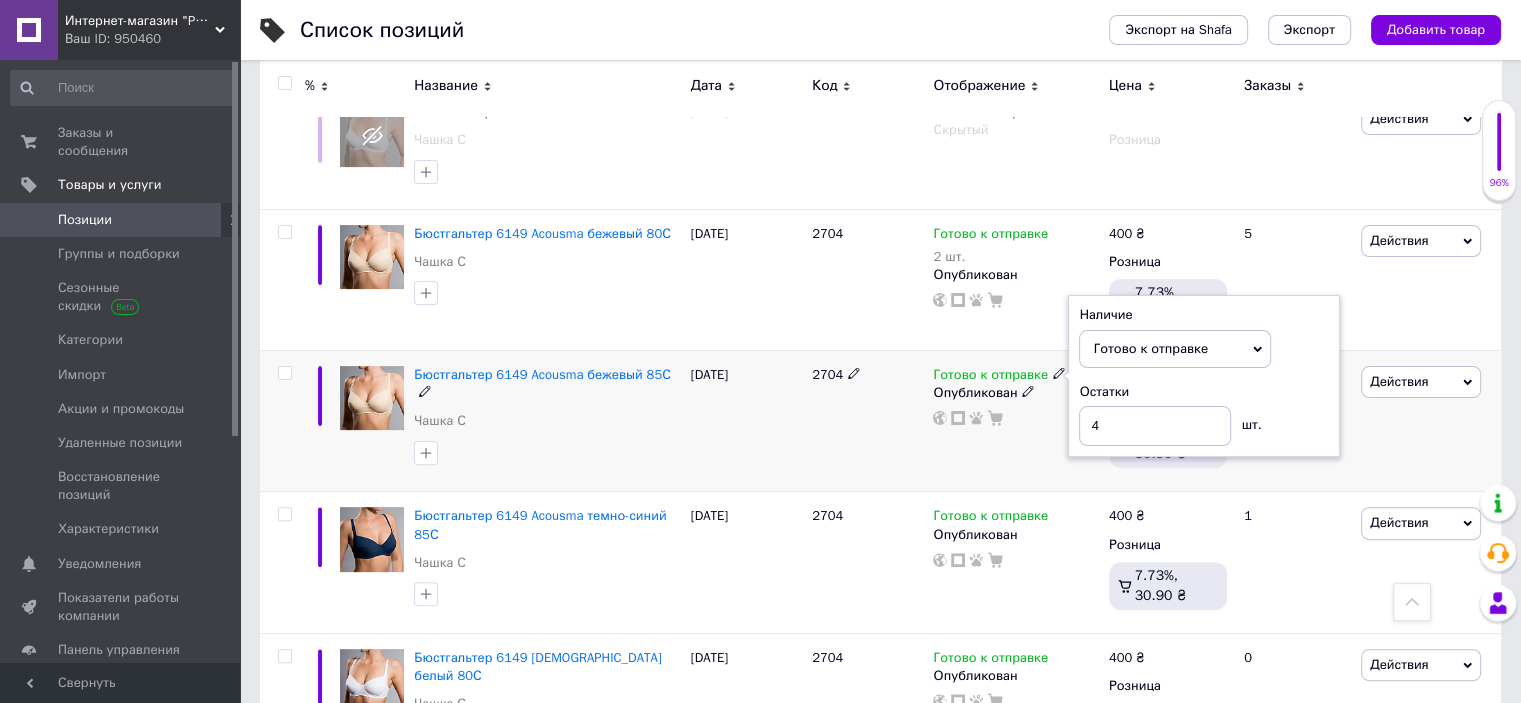 click on "2704" at bounding box center [867, 420] 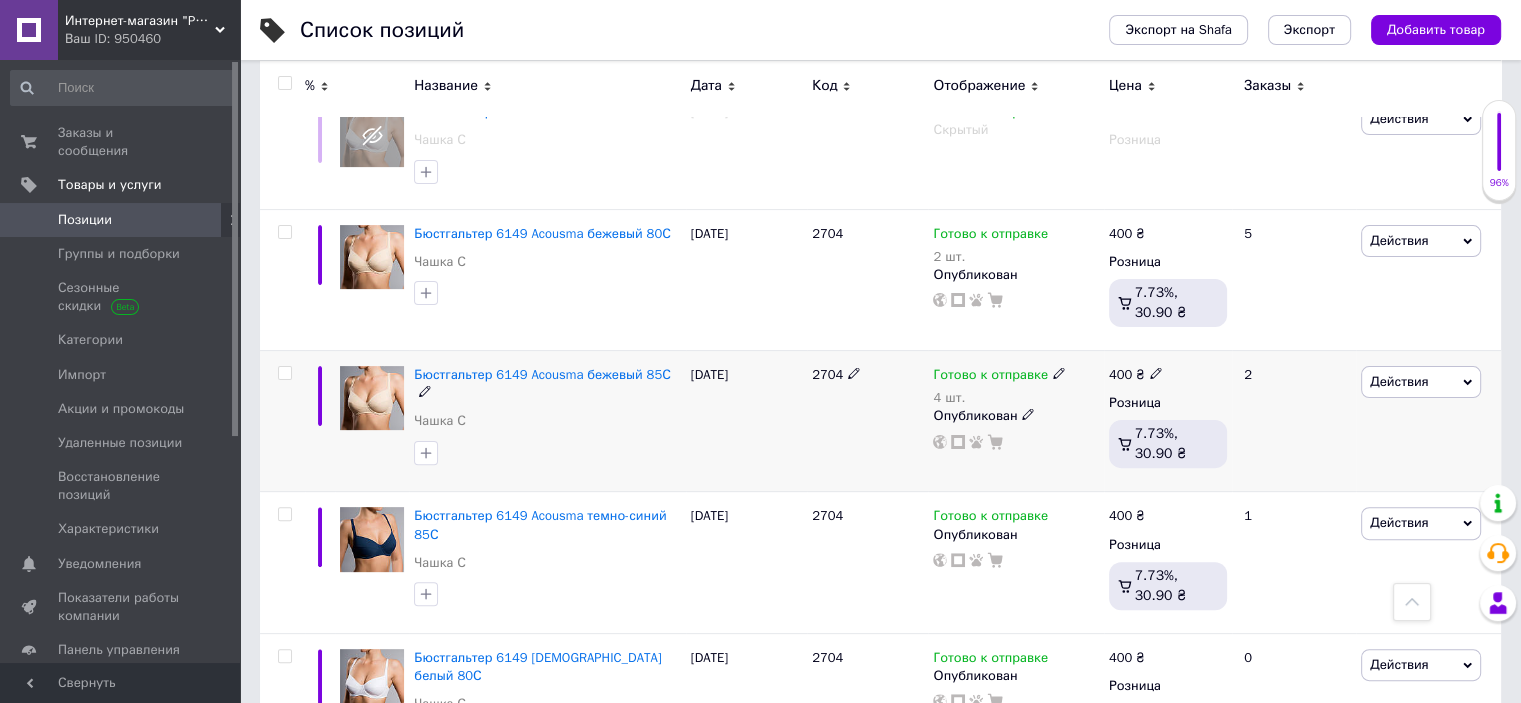 scroll, scrollTop: 600, scrollLeft: 0, axis: vertical 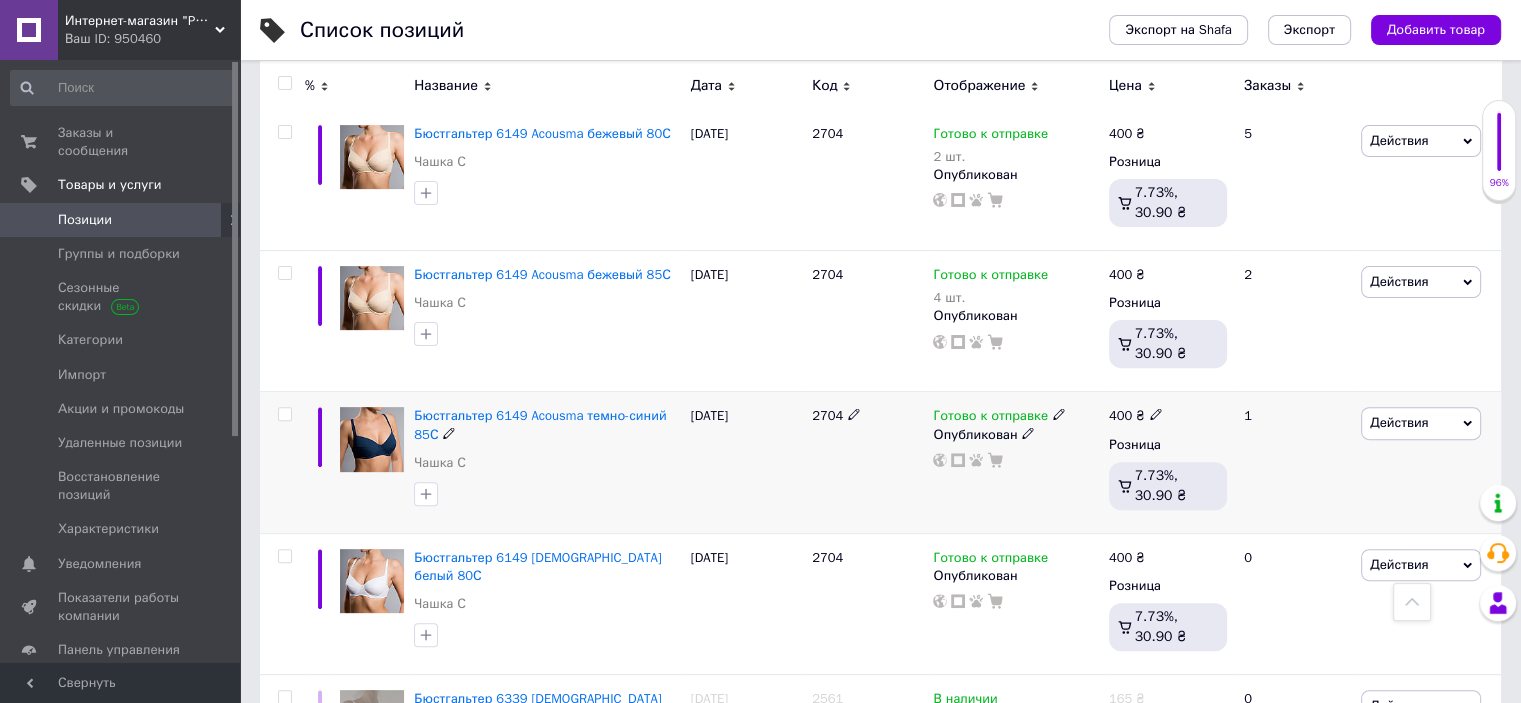 click 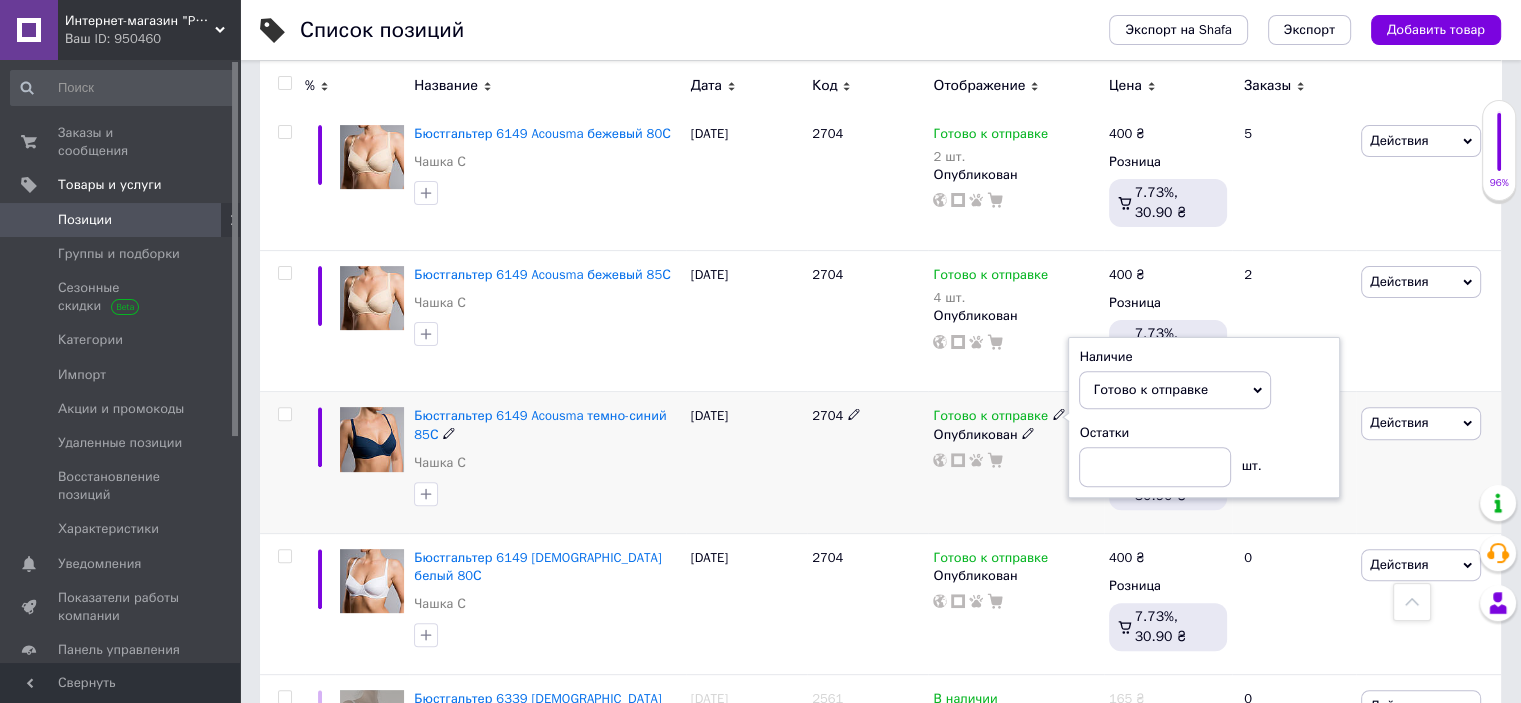 click on "Готово к отправке Наличие Готово к отправке В наличии Нет в наличии Под заказ Остатки шт. Опубликован" at bounding box center (1015, 462) 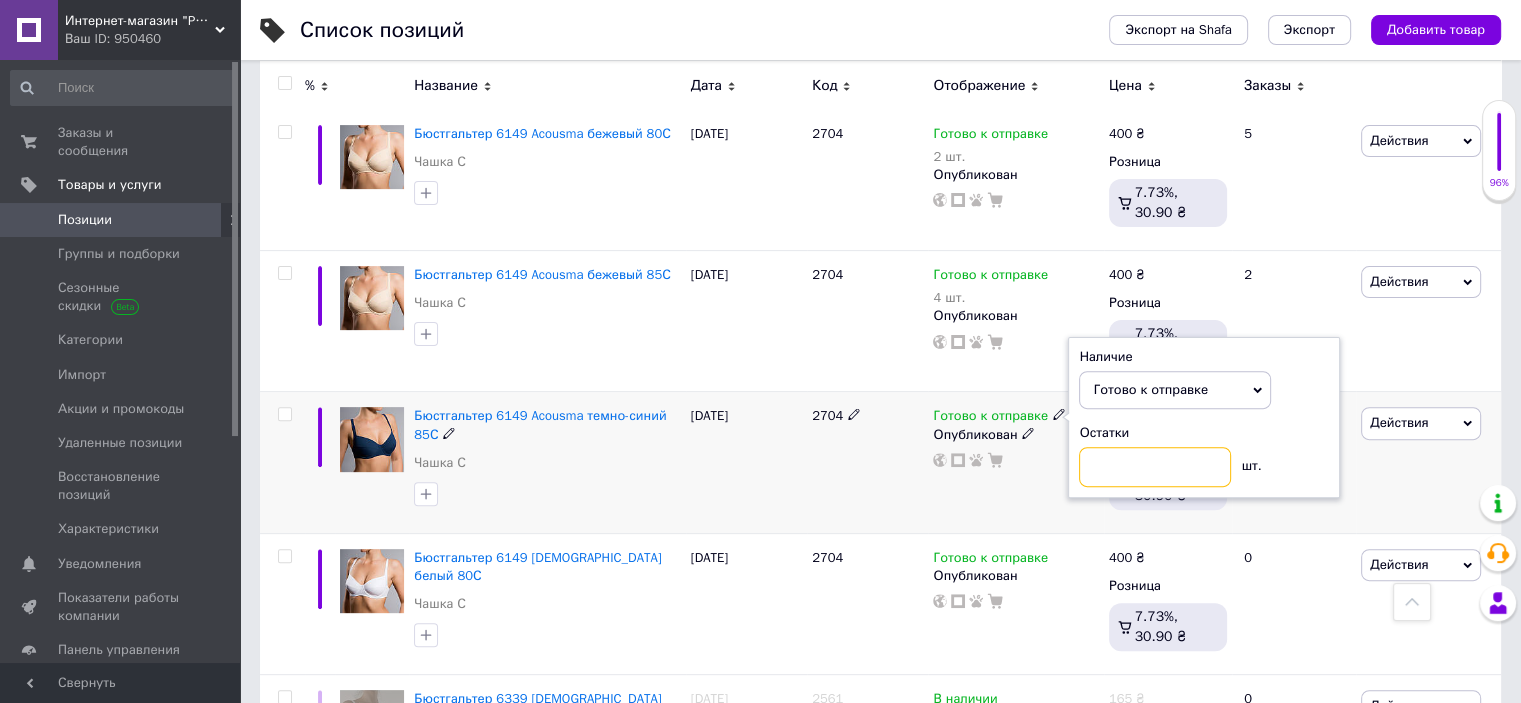 click at bounding box center [1155, 467] 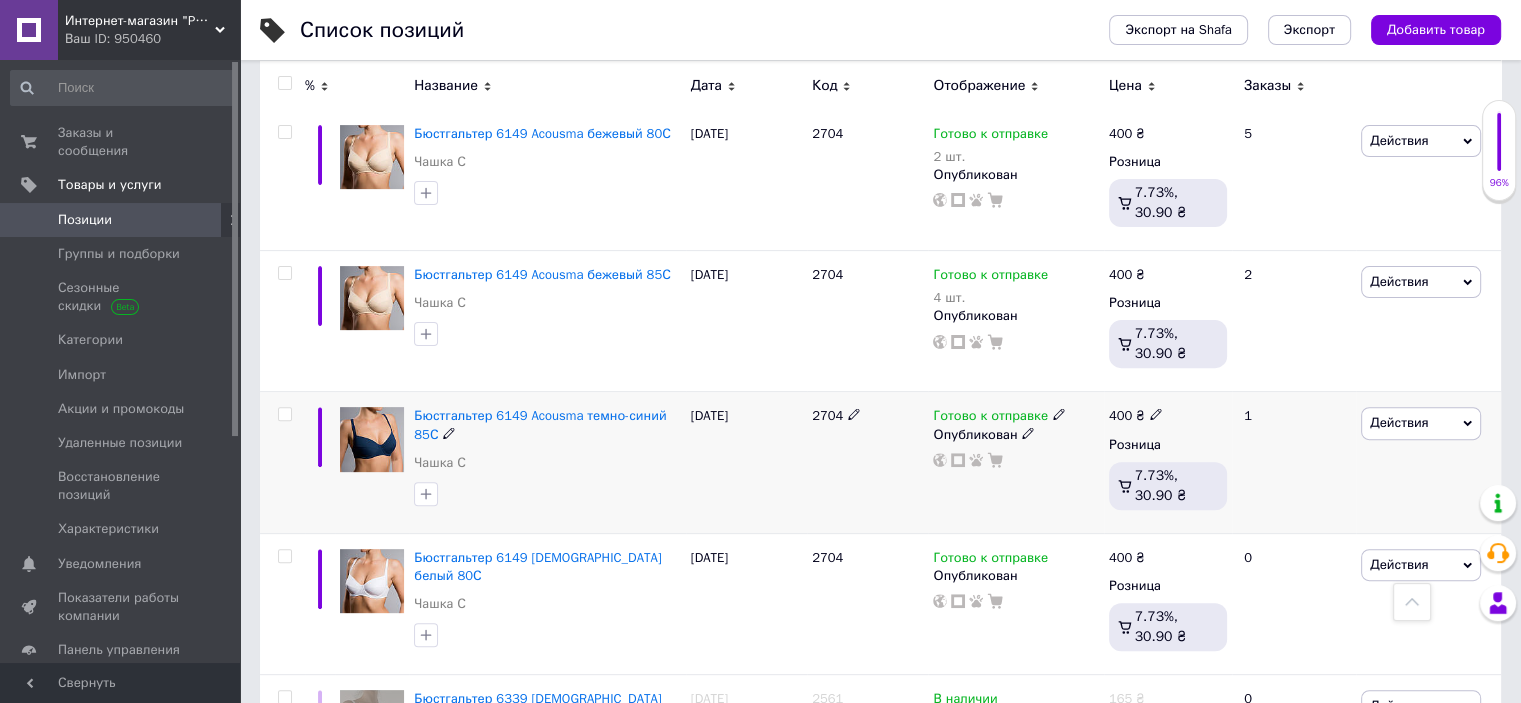 click 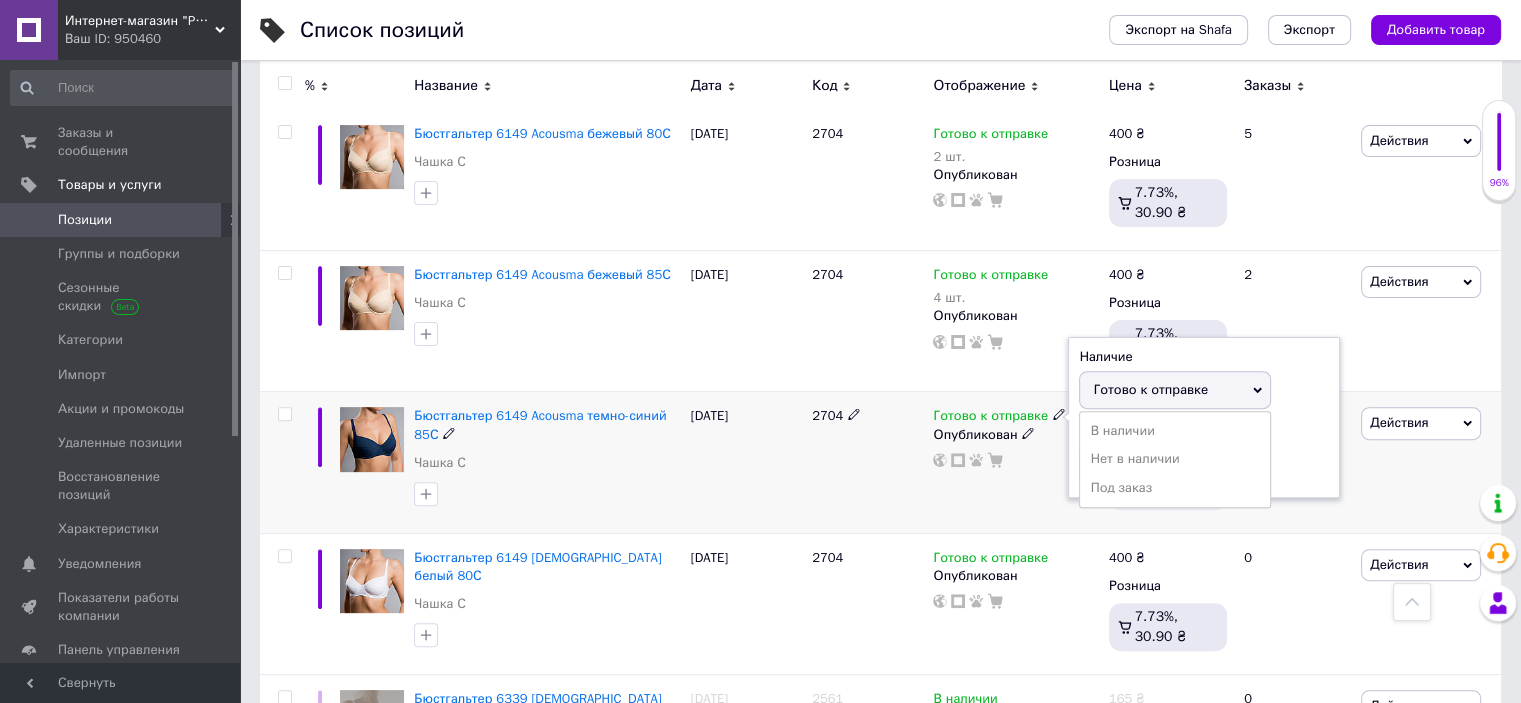 click on "Остатки шт." at bounding box center [1204, 455] 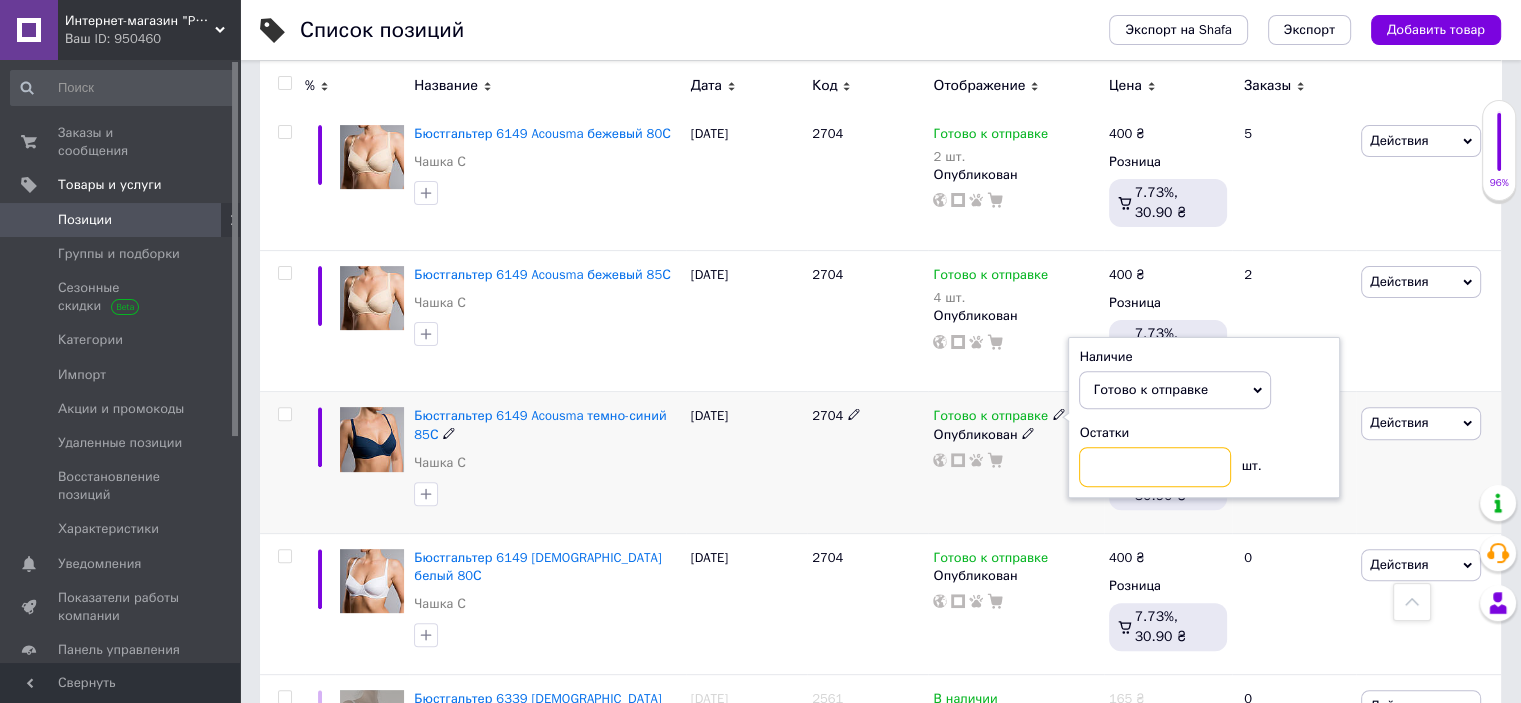 click at bounding box center (1155, 467) 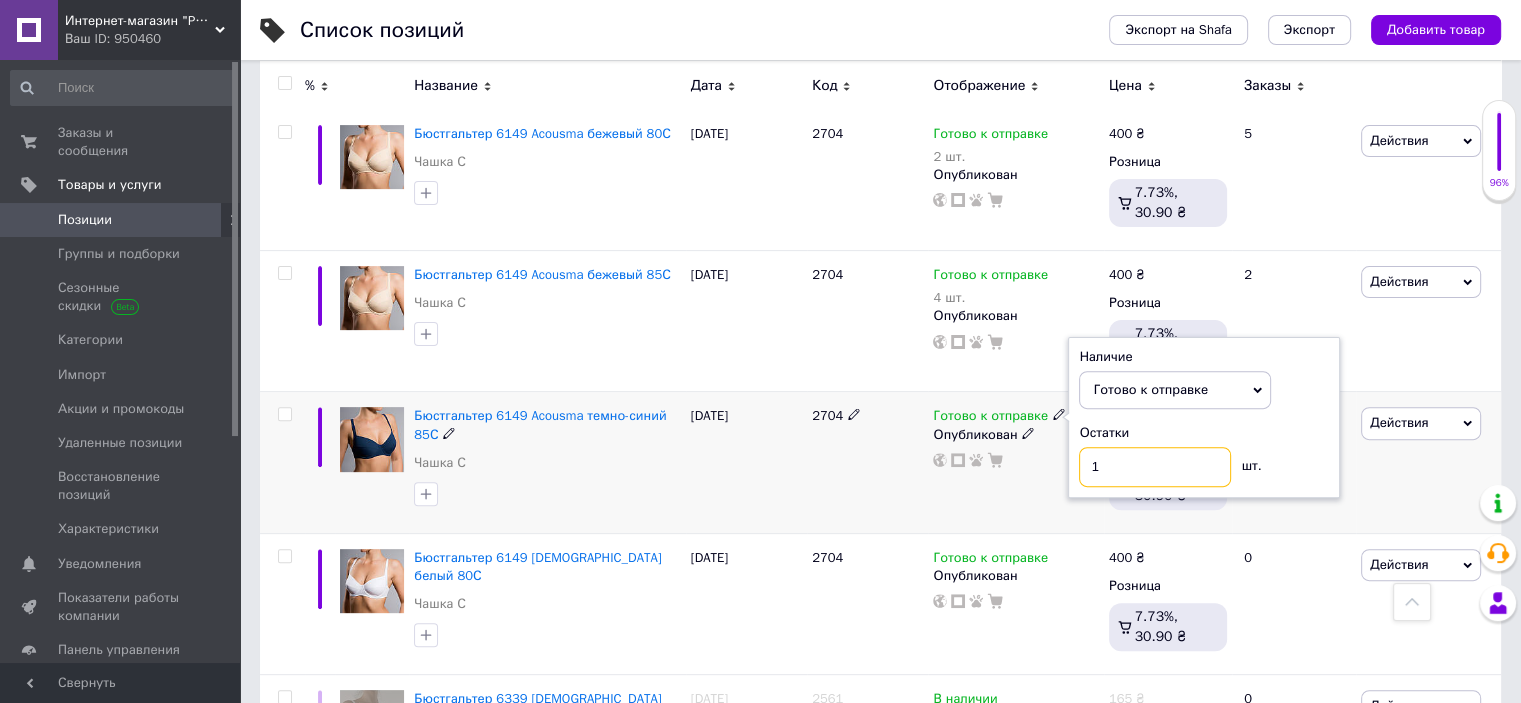 type on "1" 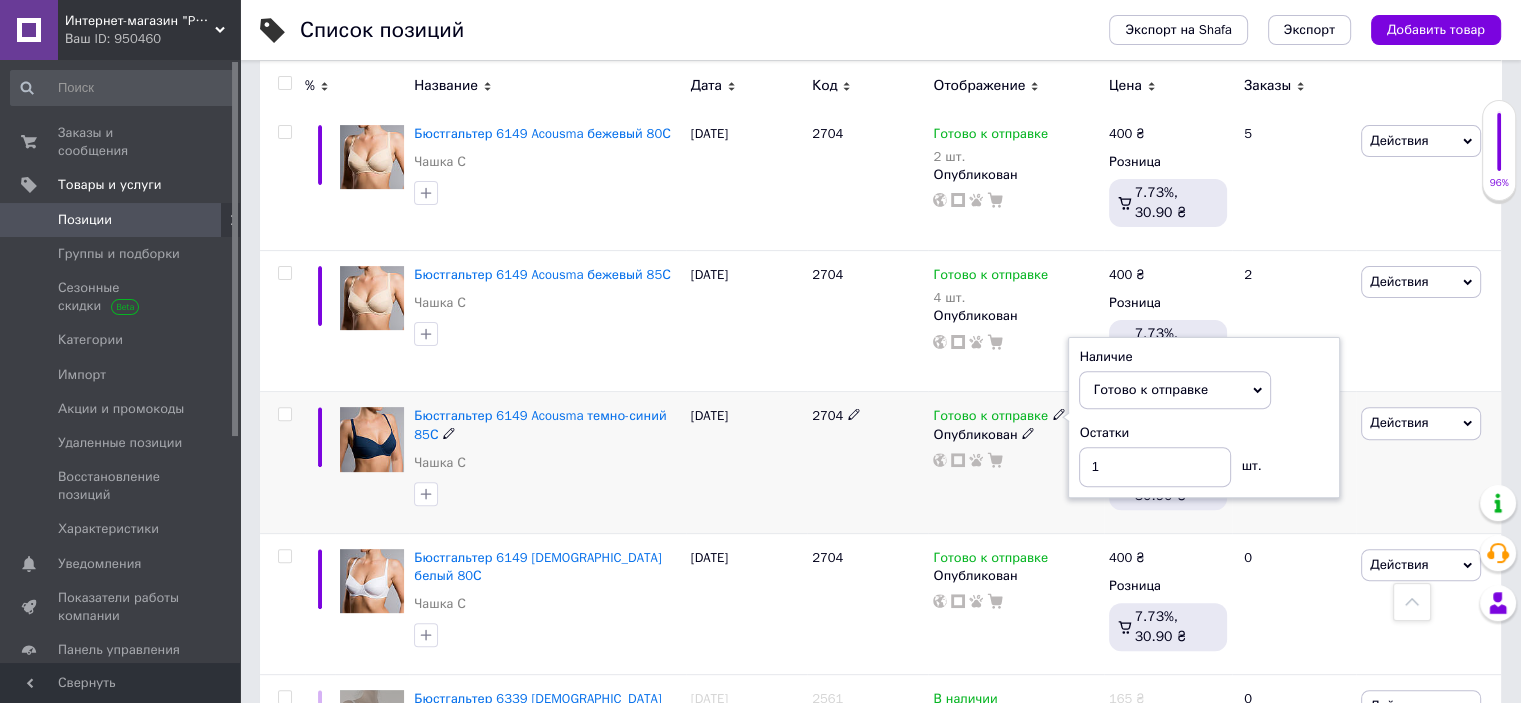 click on "Готово к отправке Наличие Готово к отправке В наличии Нет в наличии Под заказ Остатки 1 шт. Опубликован" at bounding box center (1015, 462) 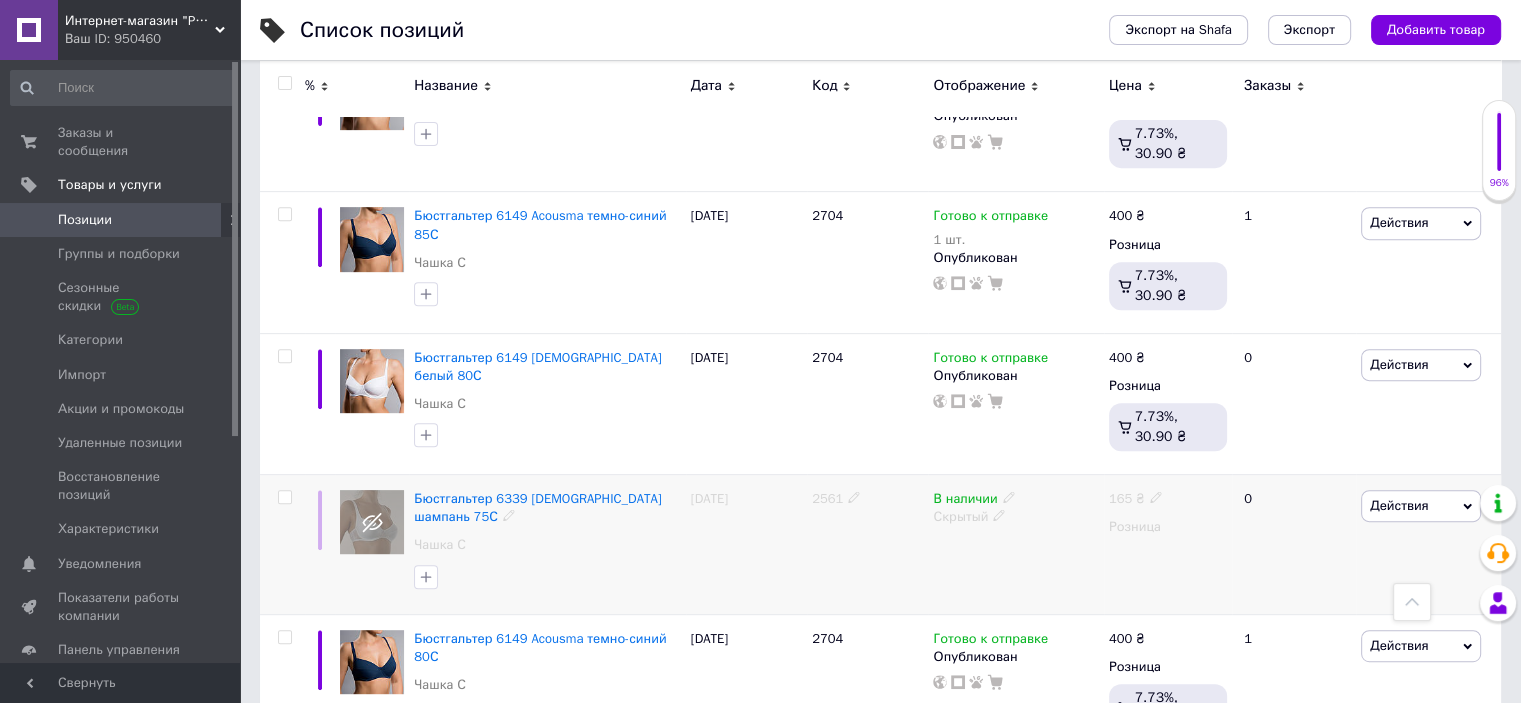 scroll, scrollTop: 900, scrollLeft: 0, axis: vertical 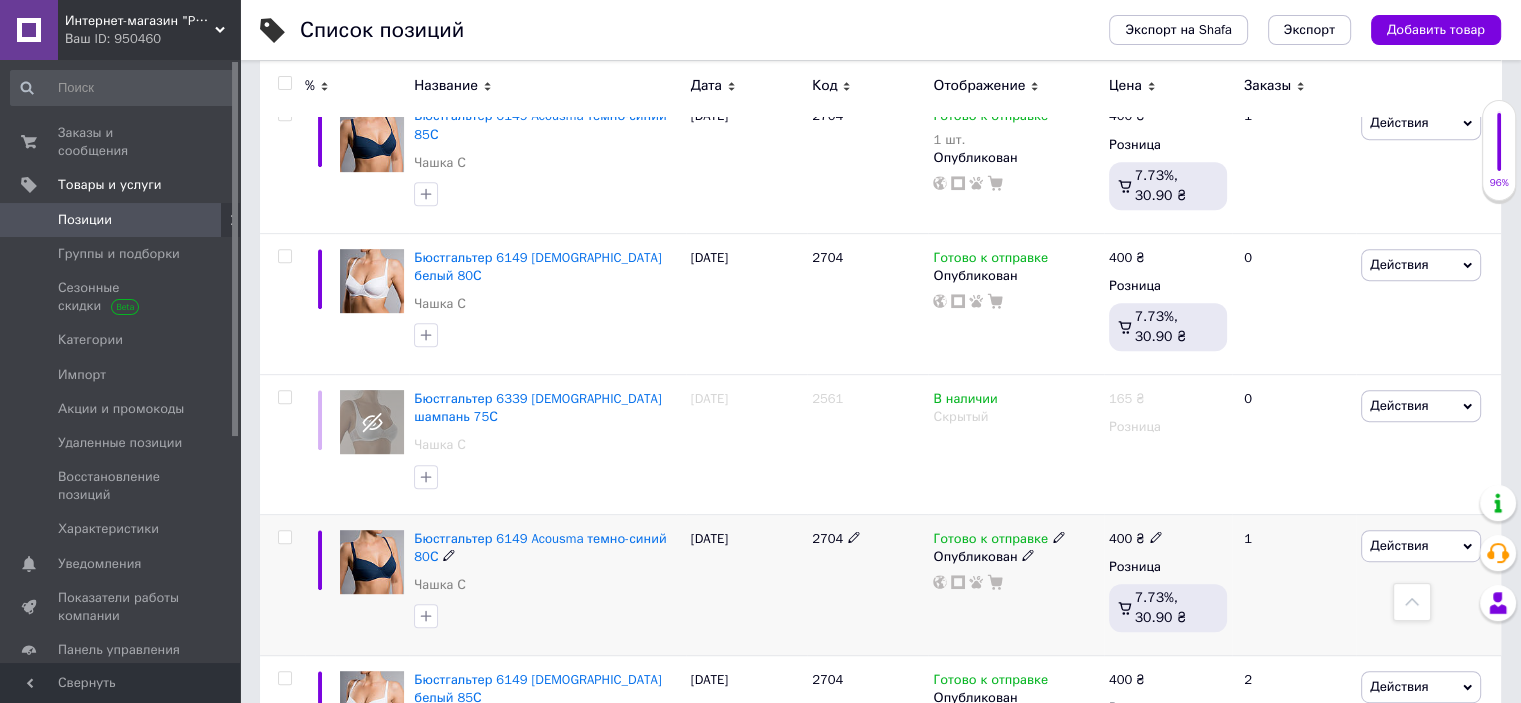 click 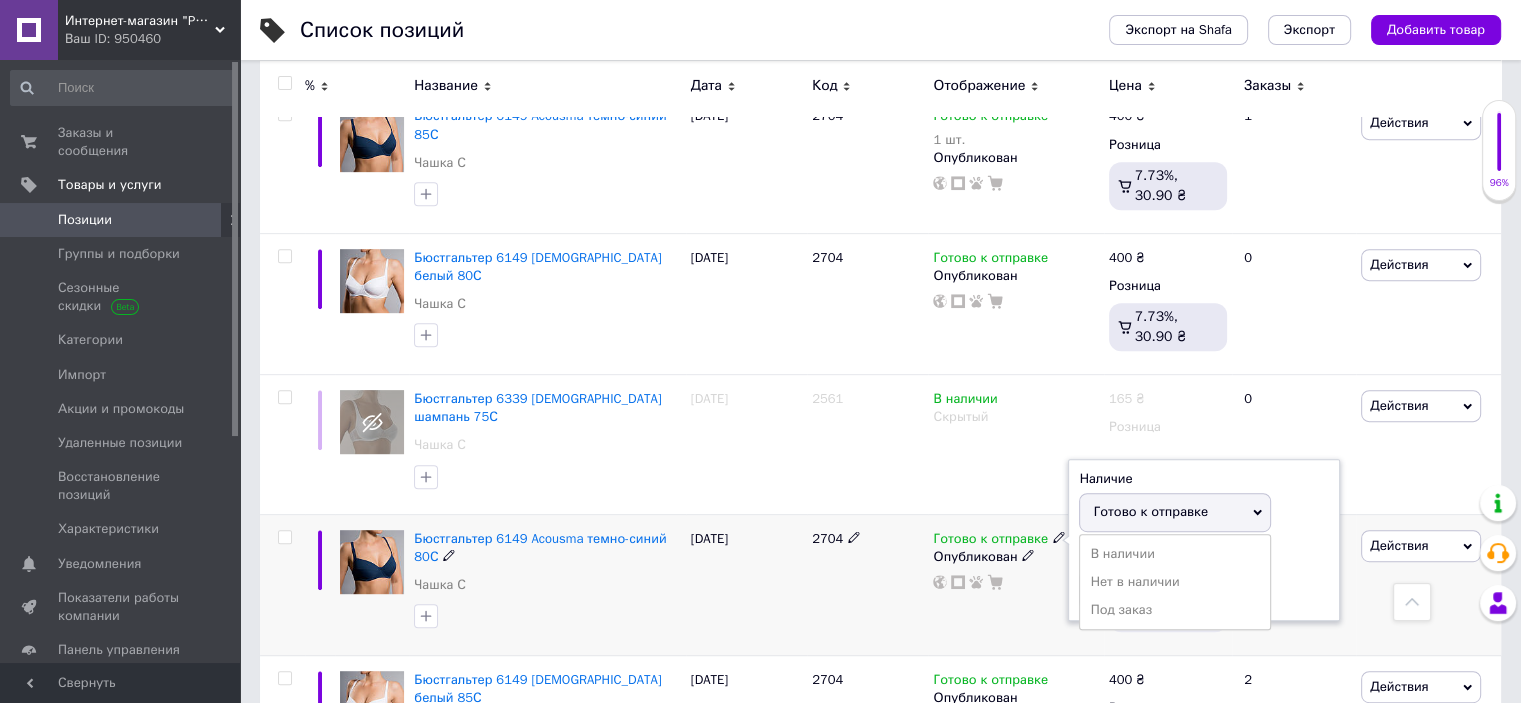 click on "Остатки шт." at bounding box center [1204, 578] 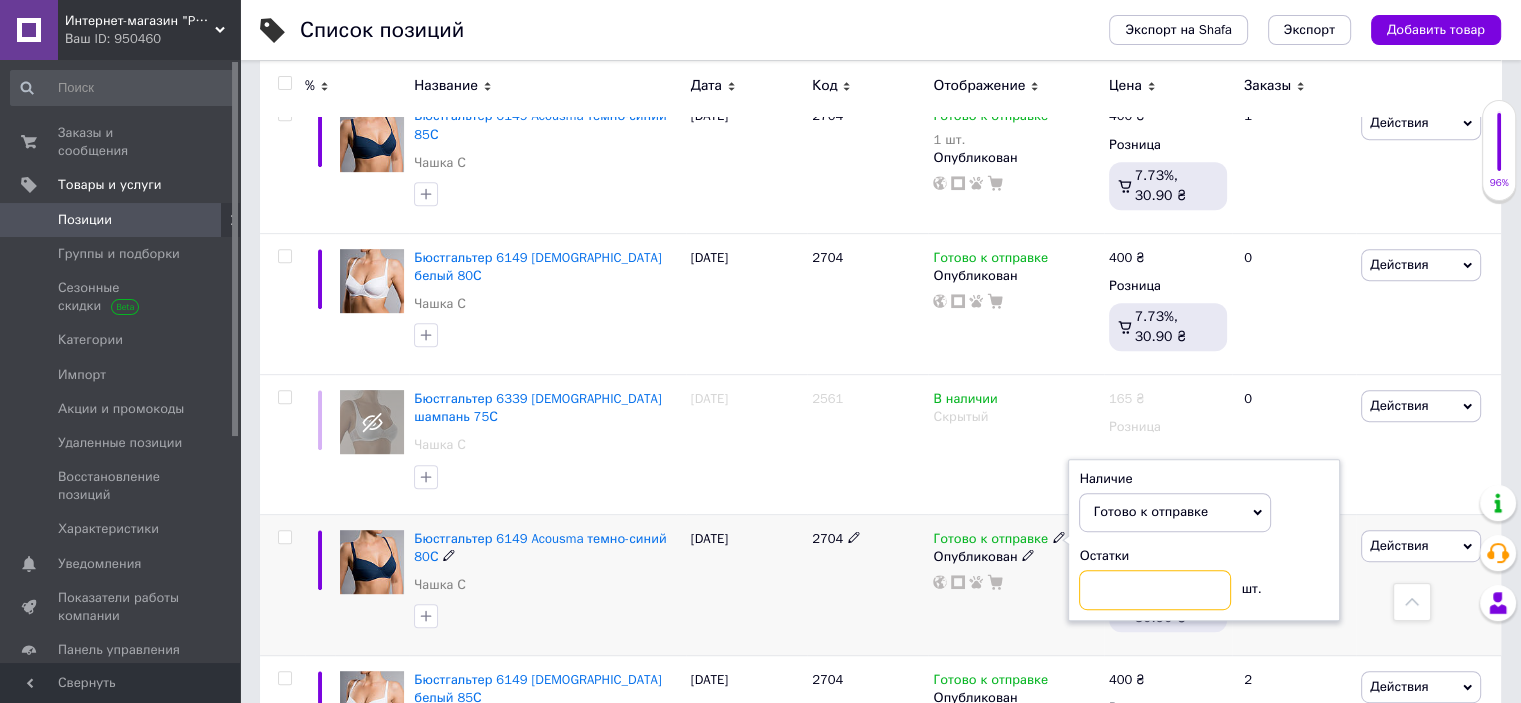 click at bounding box center (1155, 590) 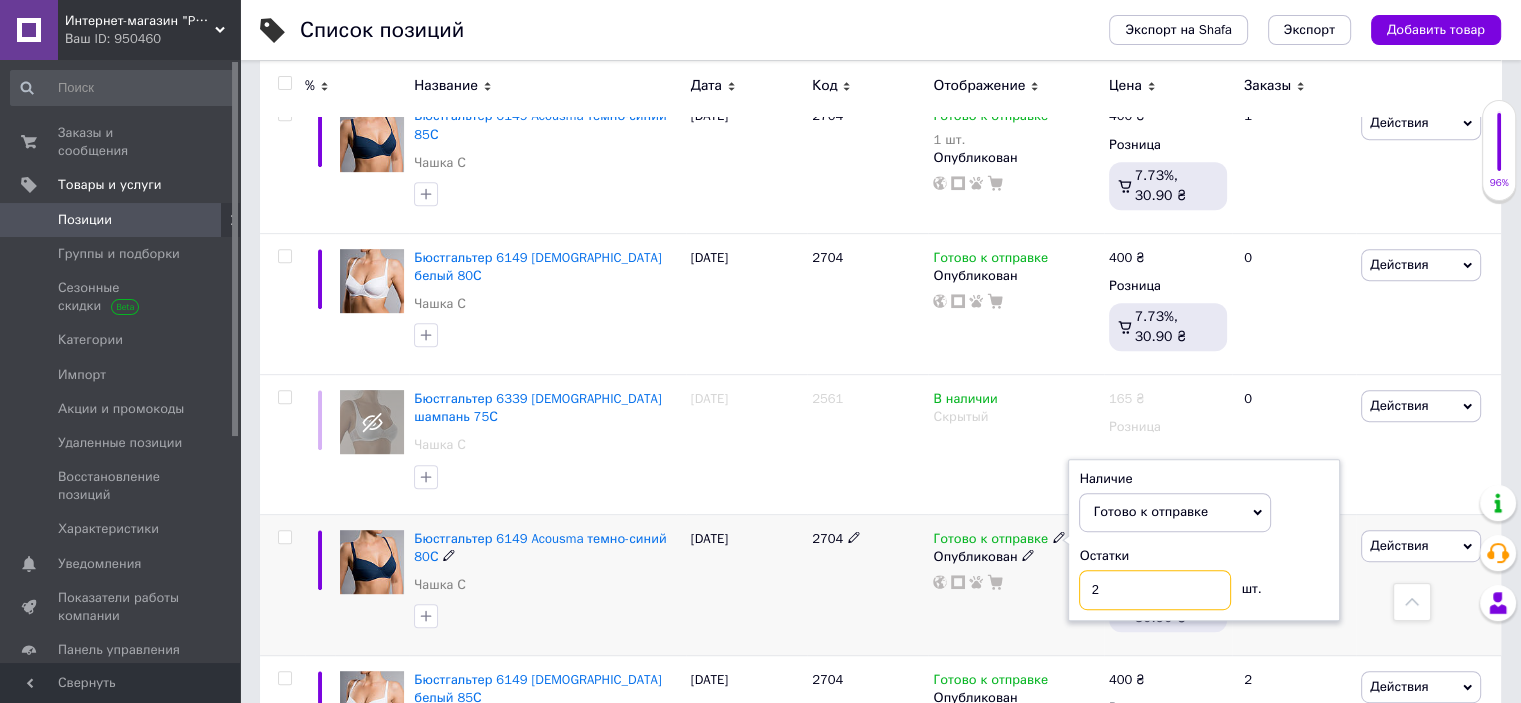 type on "2" 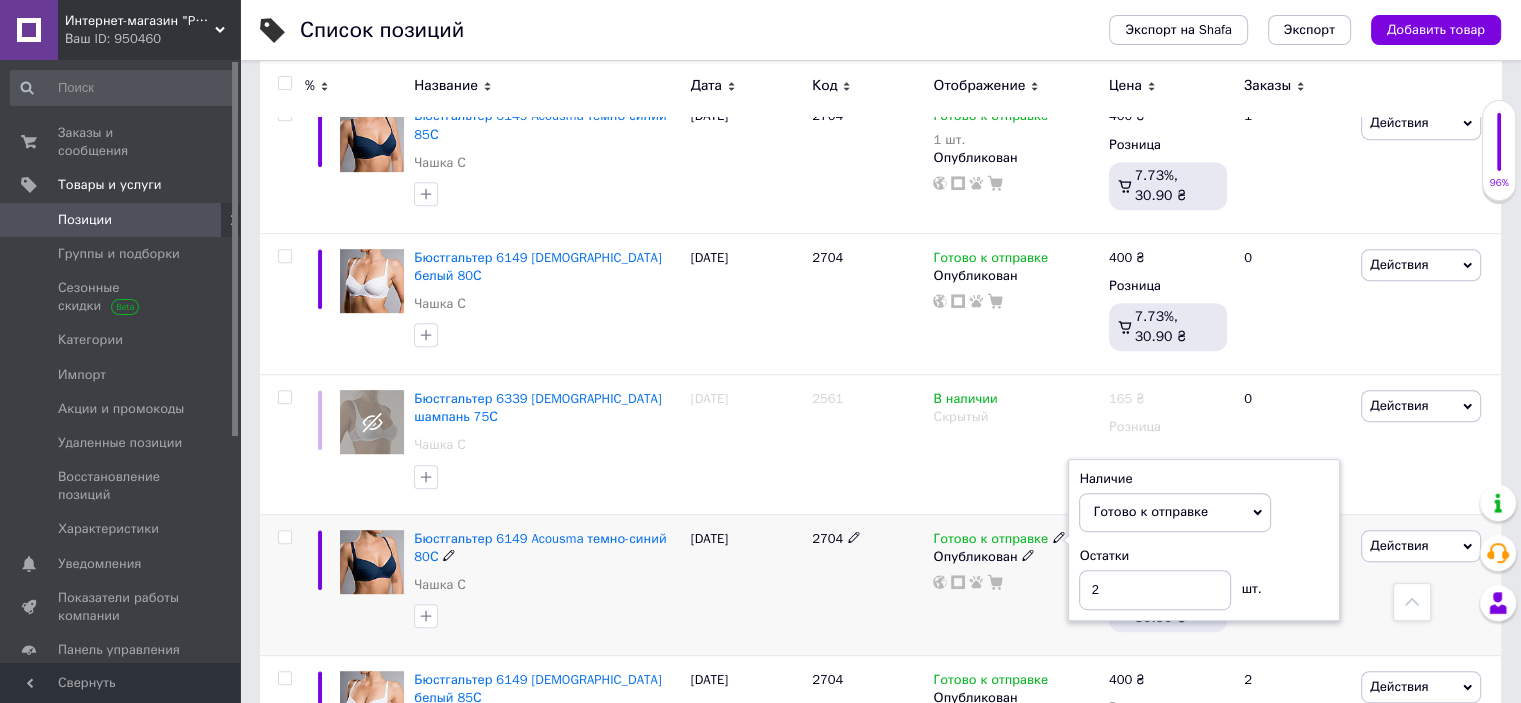 click at bounding box center (547, 616) 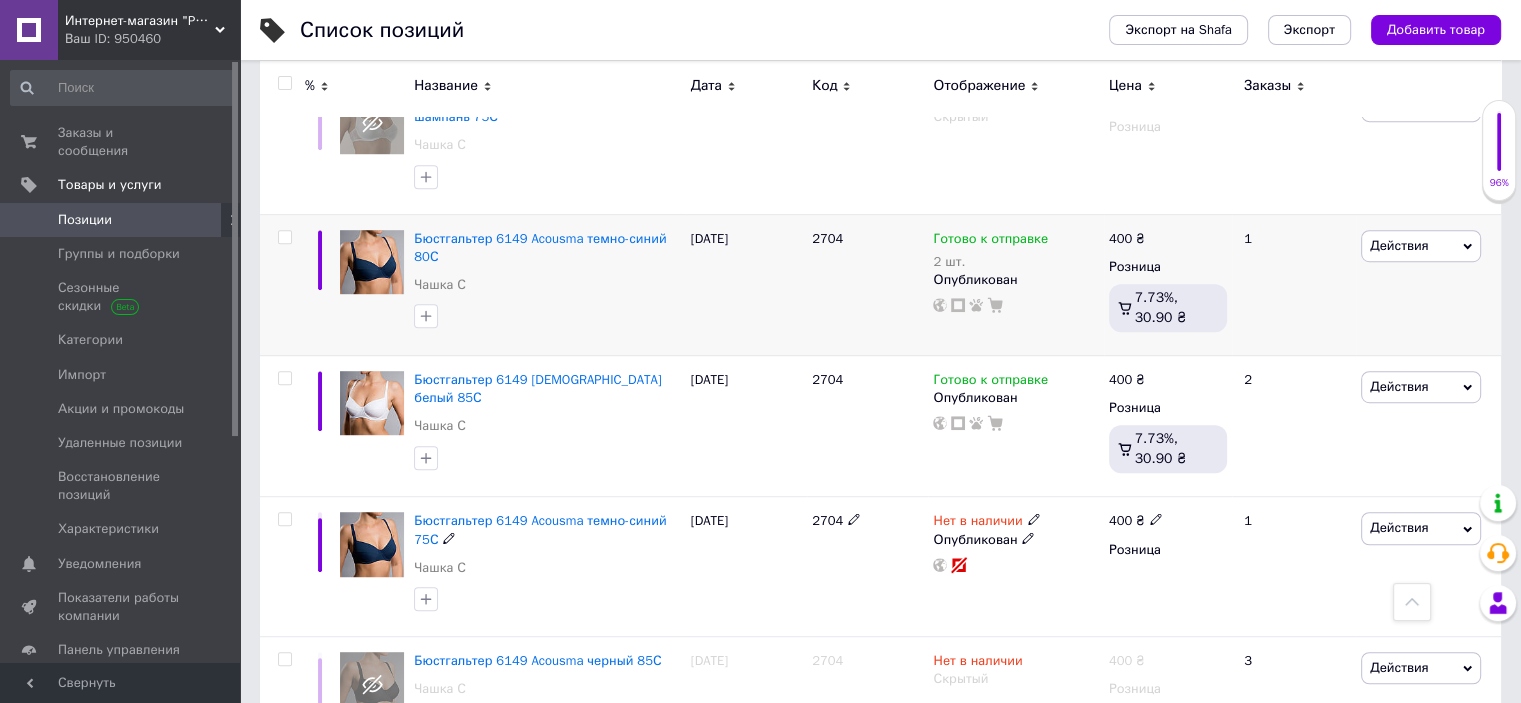 scroll, scrollTop: 1100, scrollLeft: 0, axis: vertical 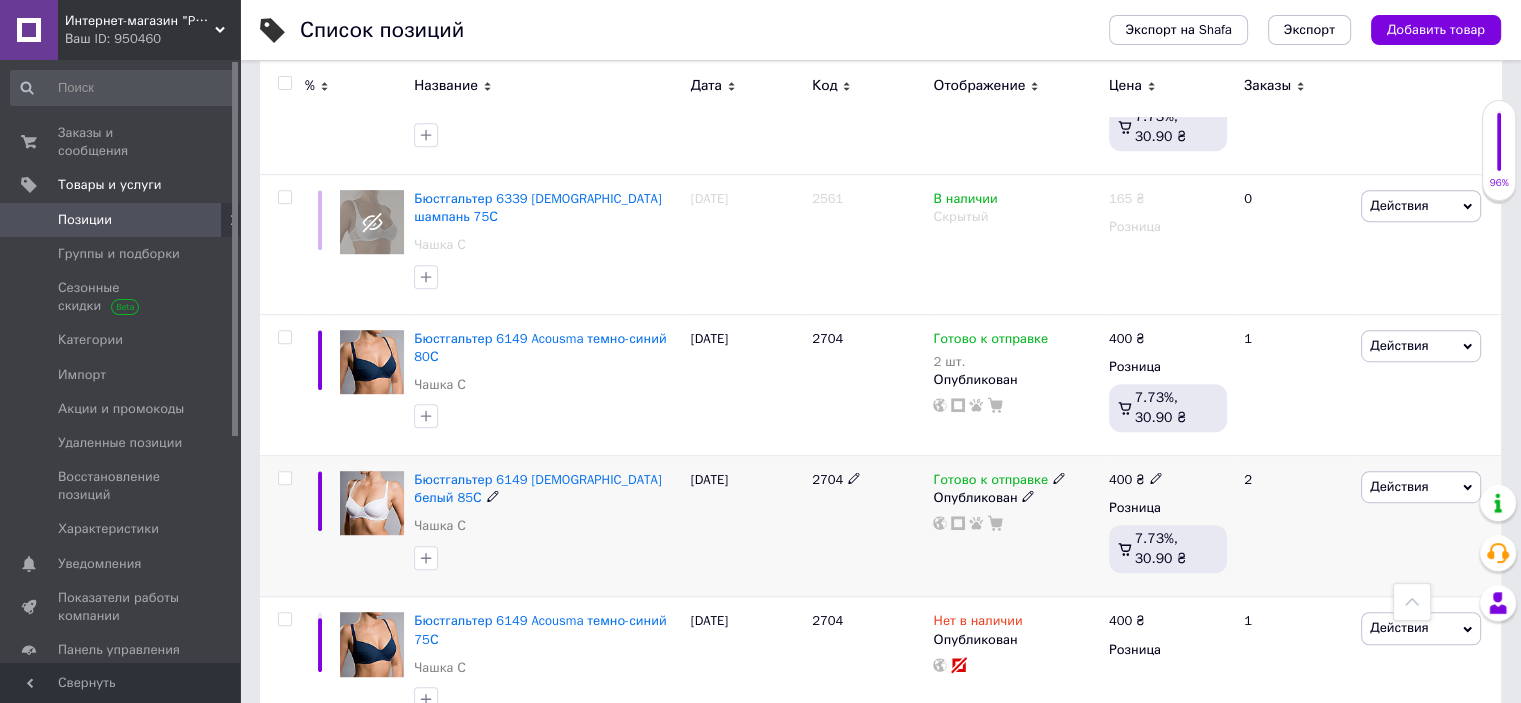 click 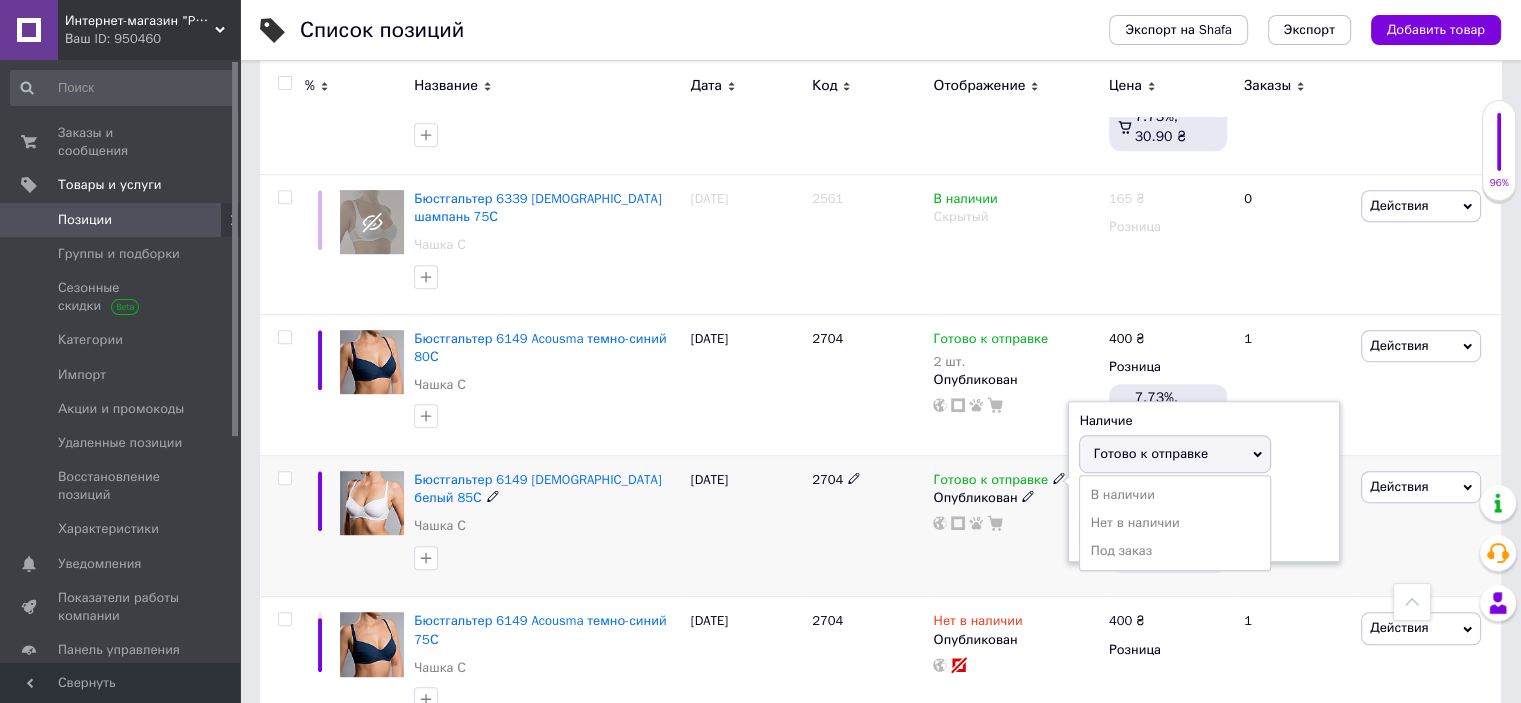 click on "Остатки шт." at bounding box center [1204, 519] 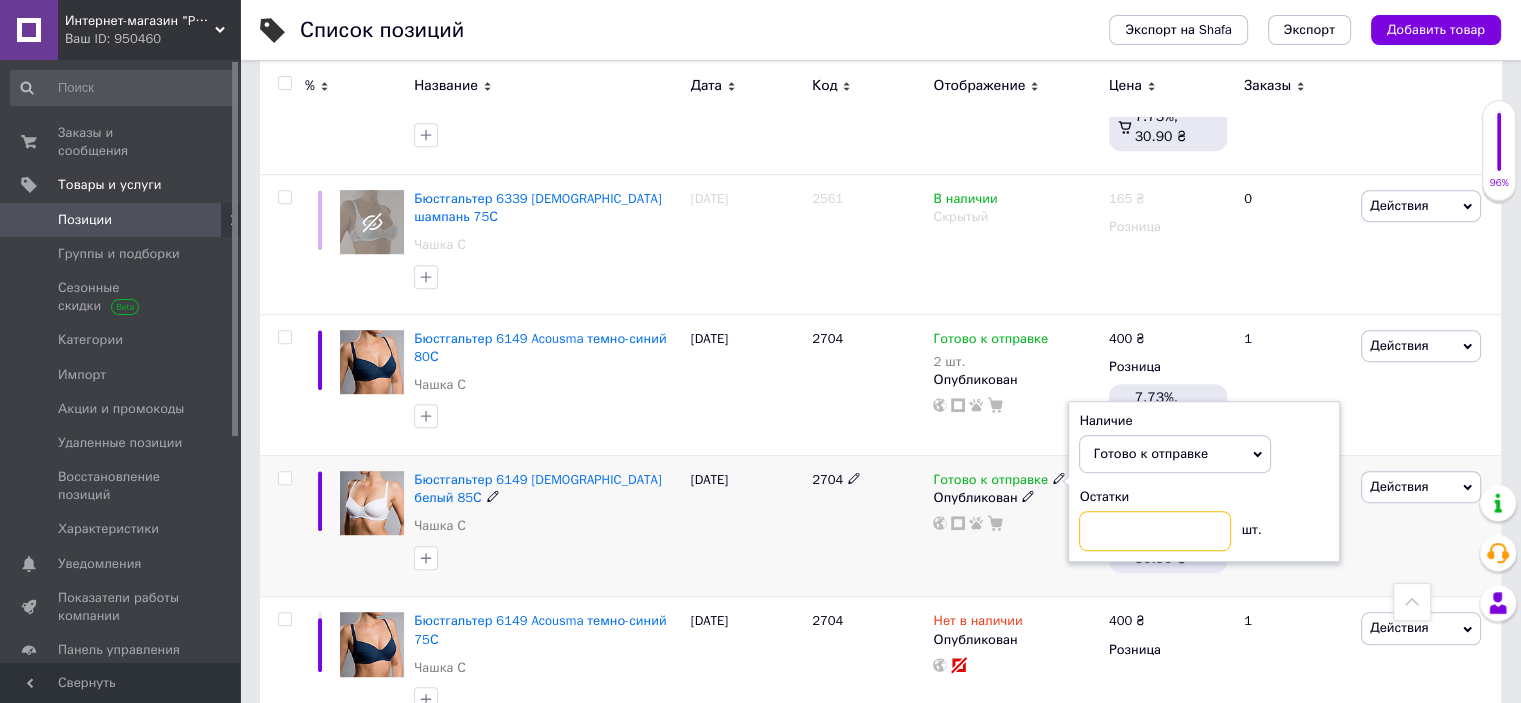 click at bounding box center [1155, 531] 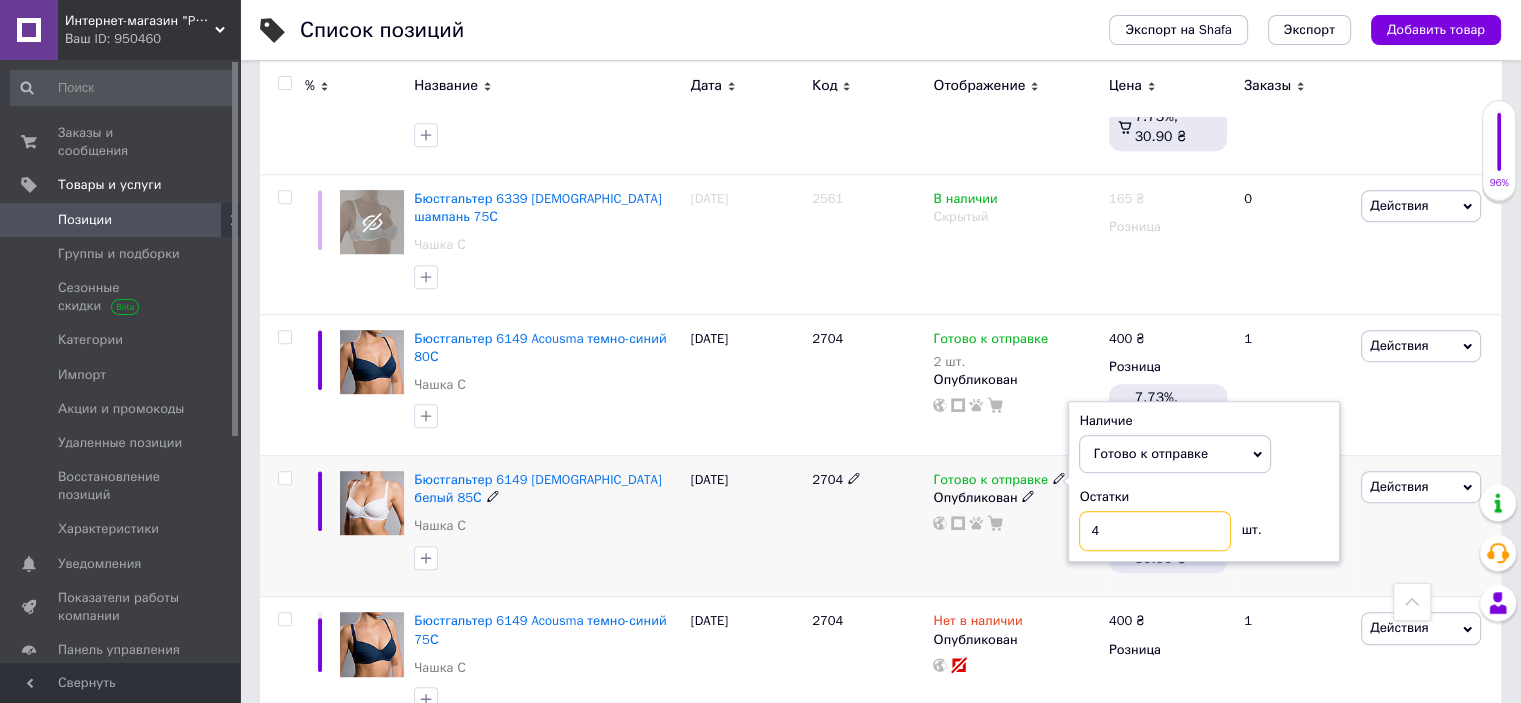 type on "4" 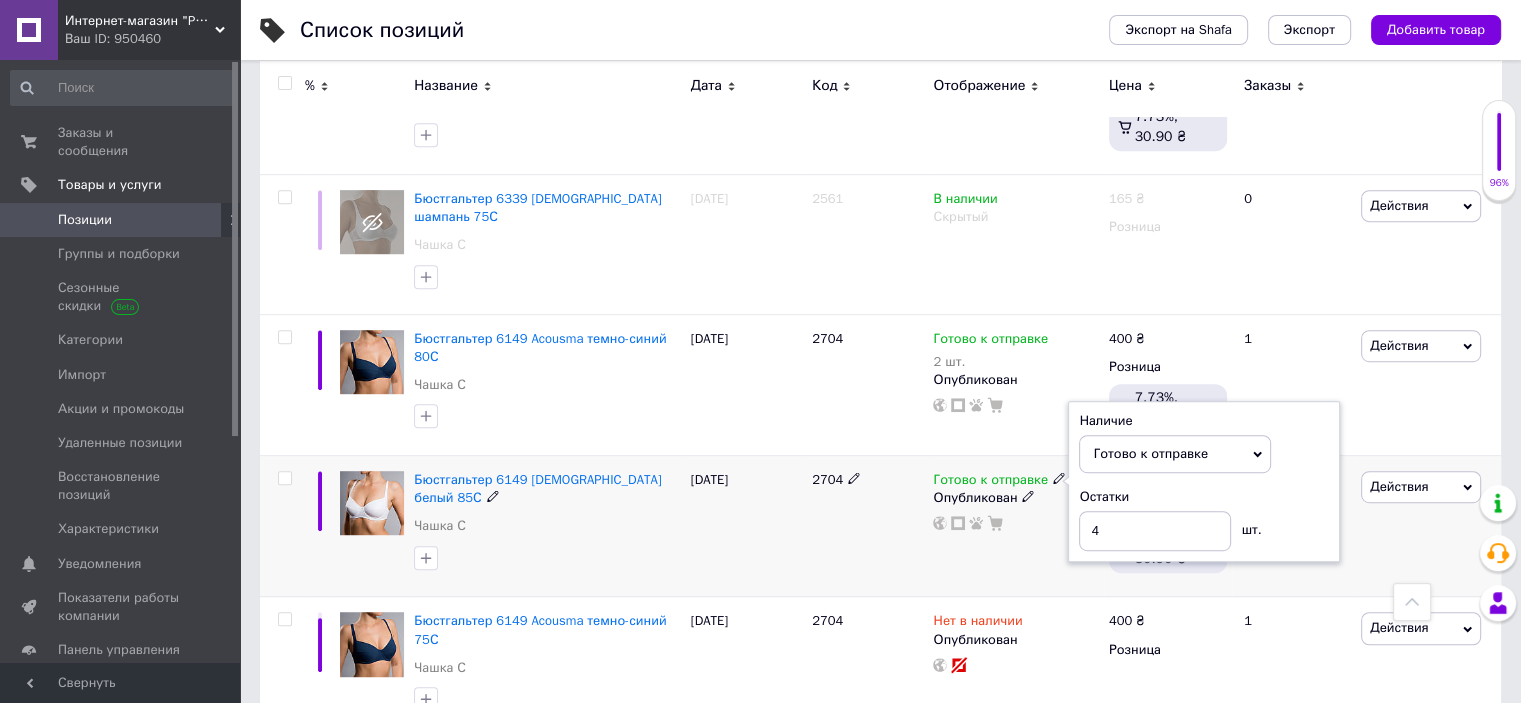click on "[DATE]" at bounding box center (746, 526) 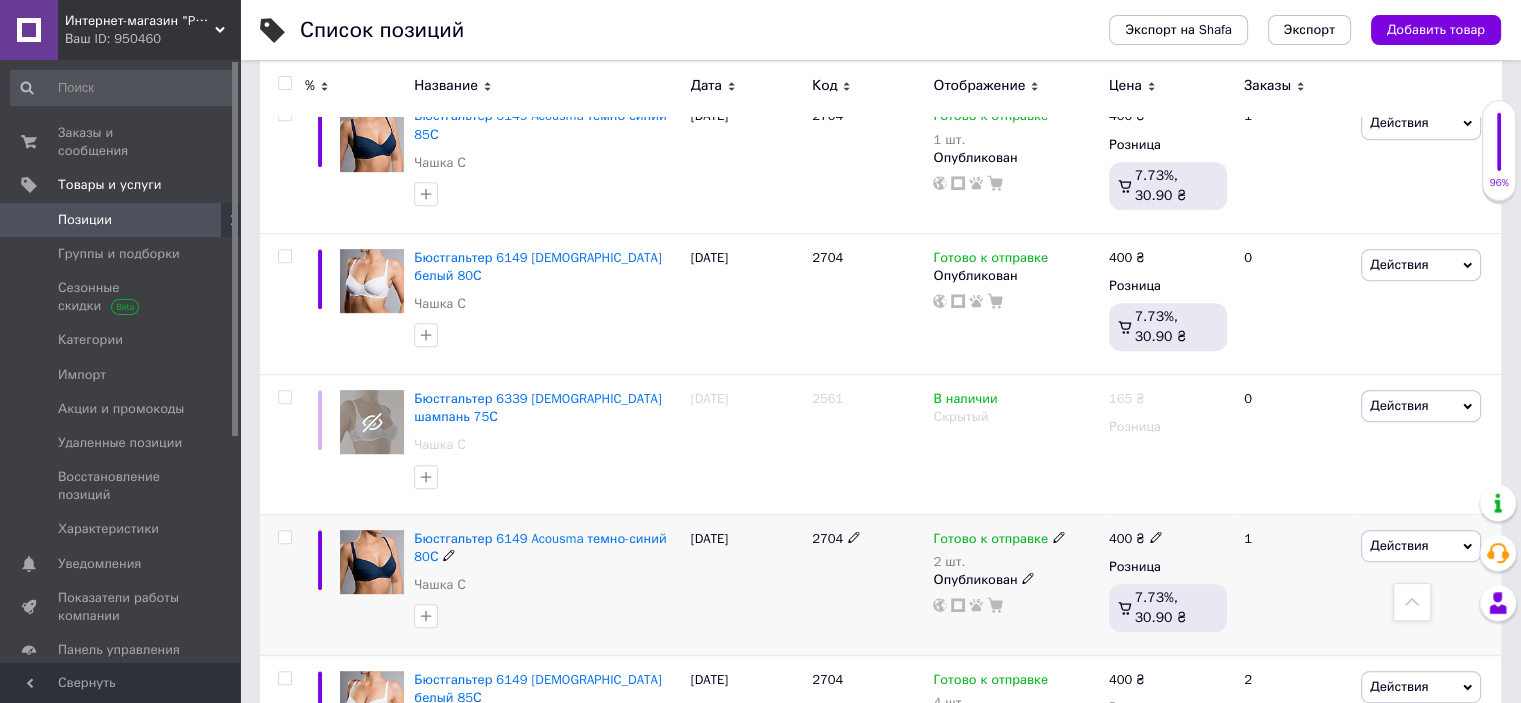 scroll, scrollTop: 800, scrollLeft: 0, axis: vertical 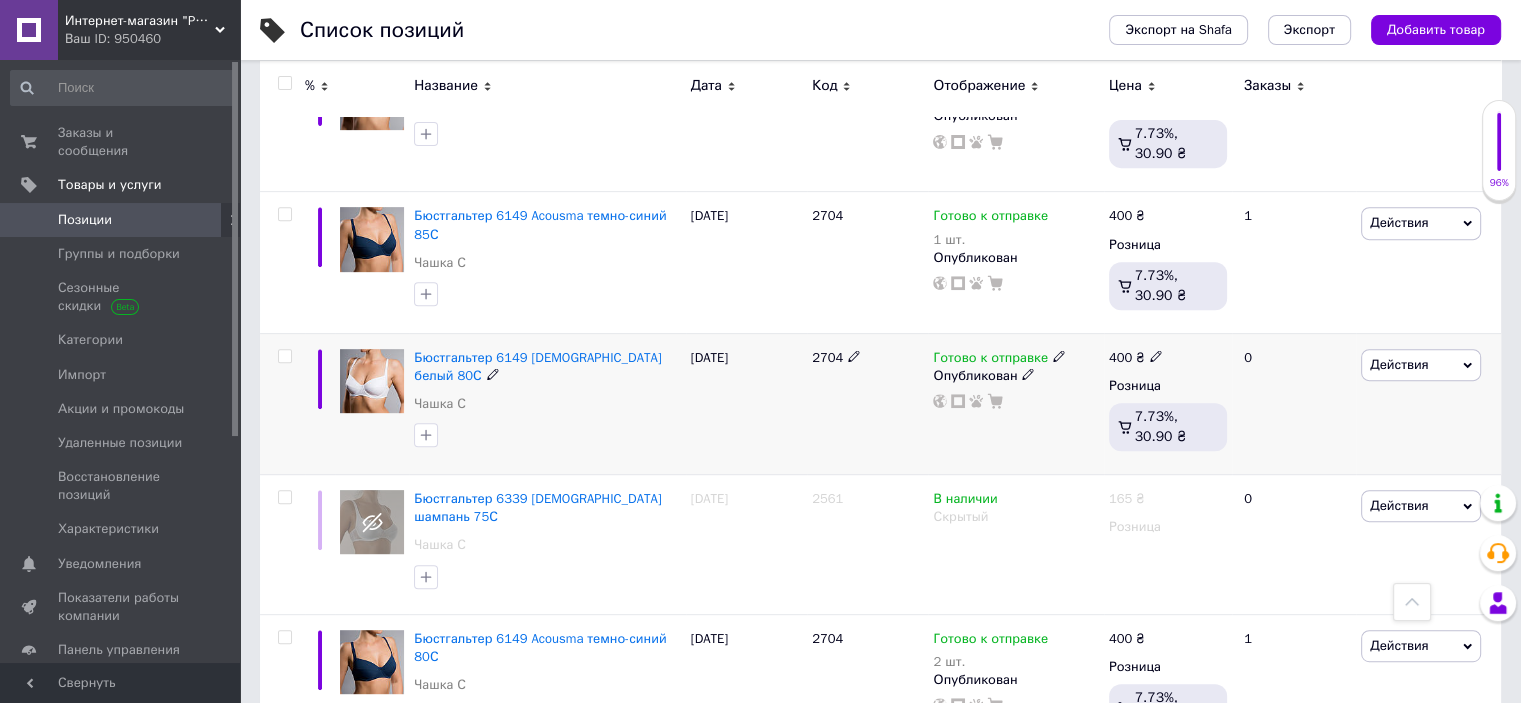 click 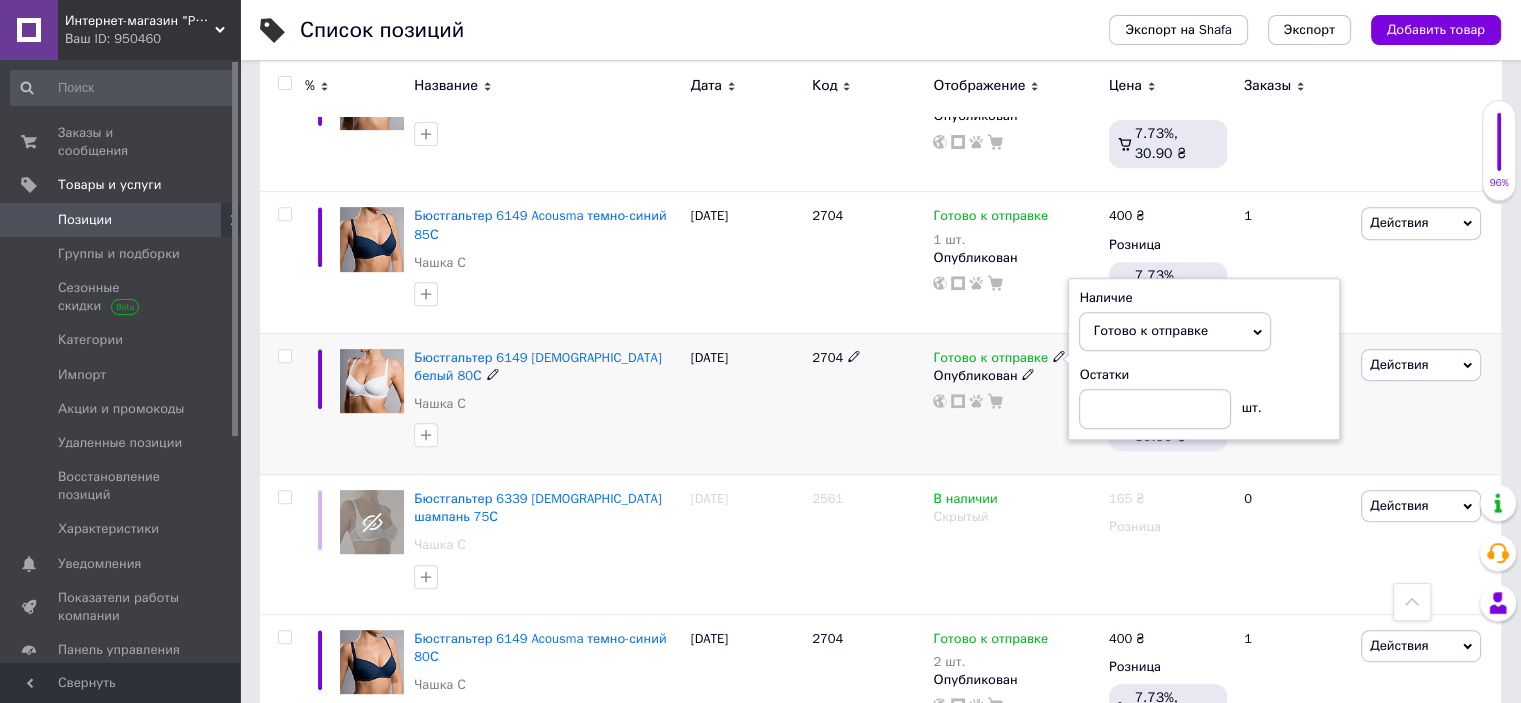 click on "Остатки шт." at bounding box center [1204, 397] 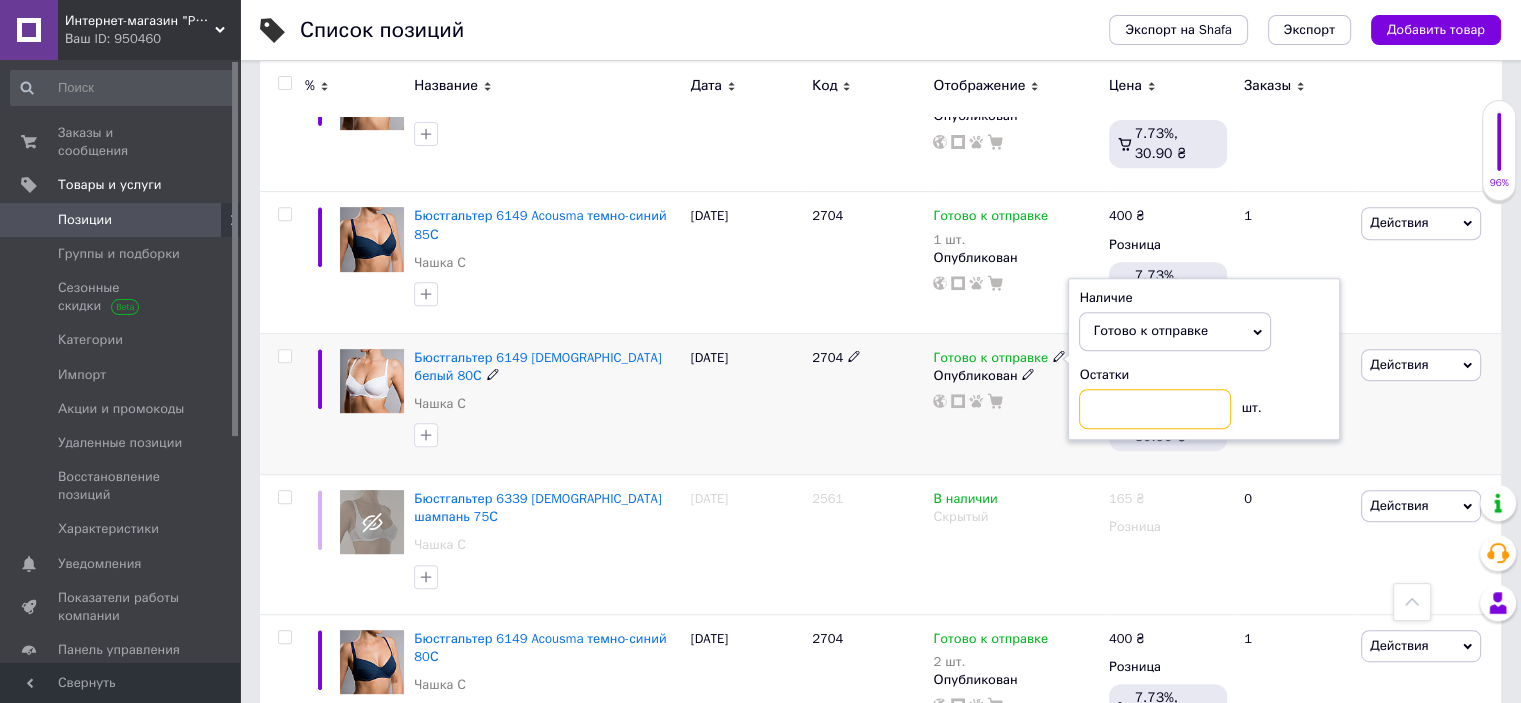 click at bounding box center [1155, 409] 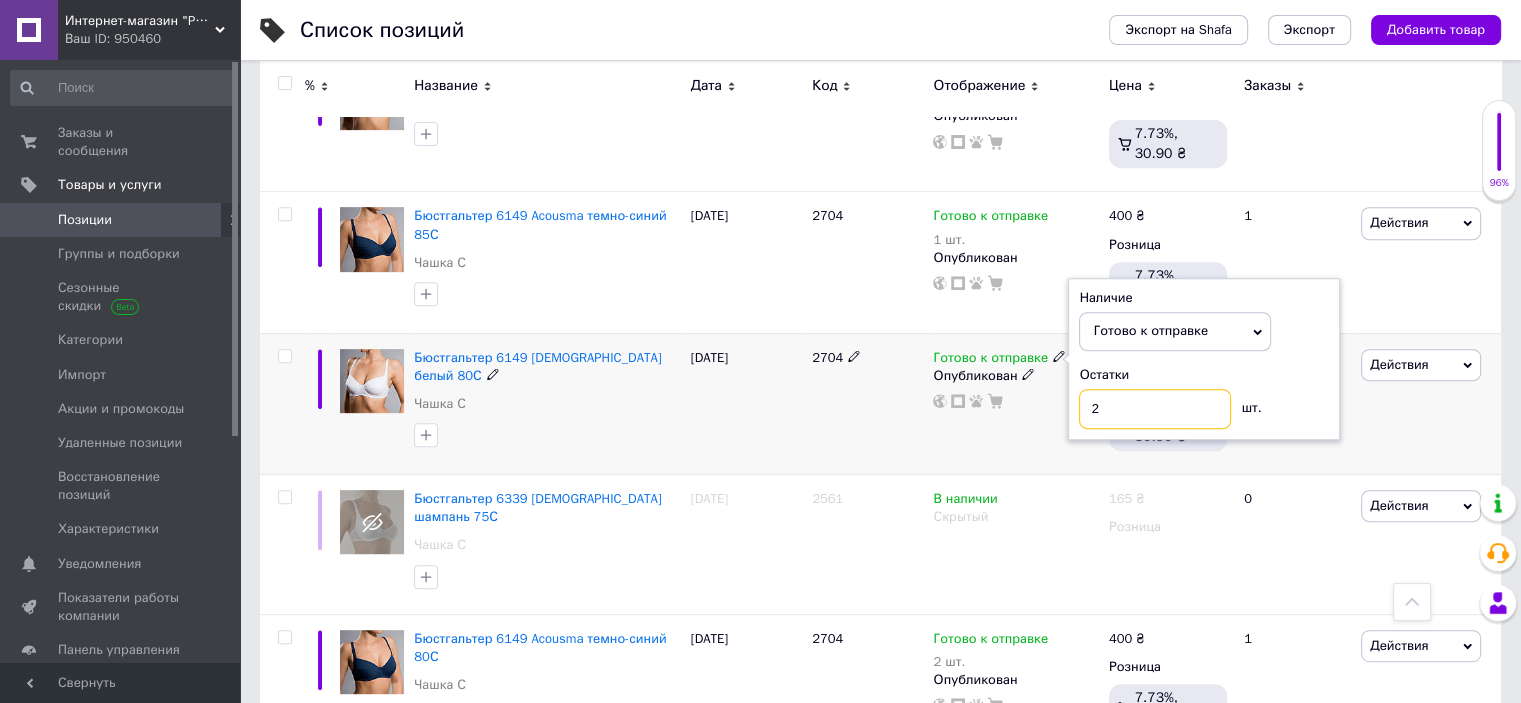 type on "2" 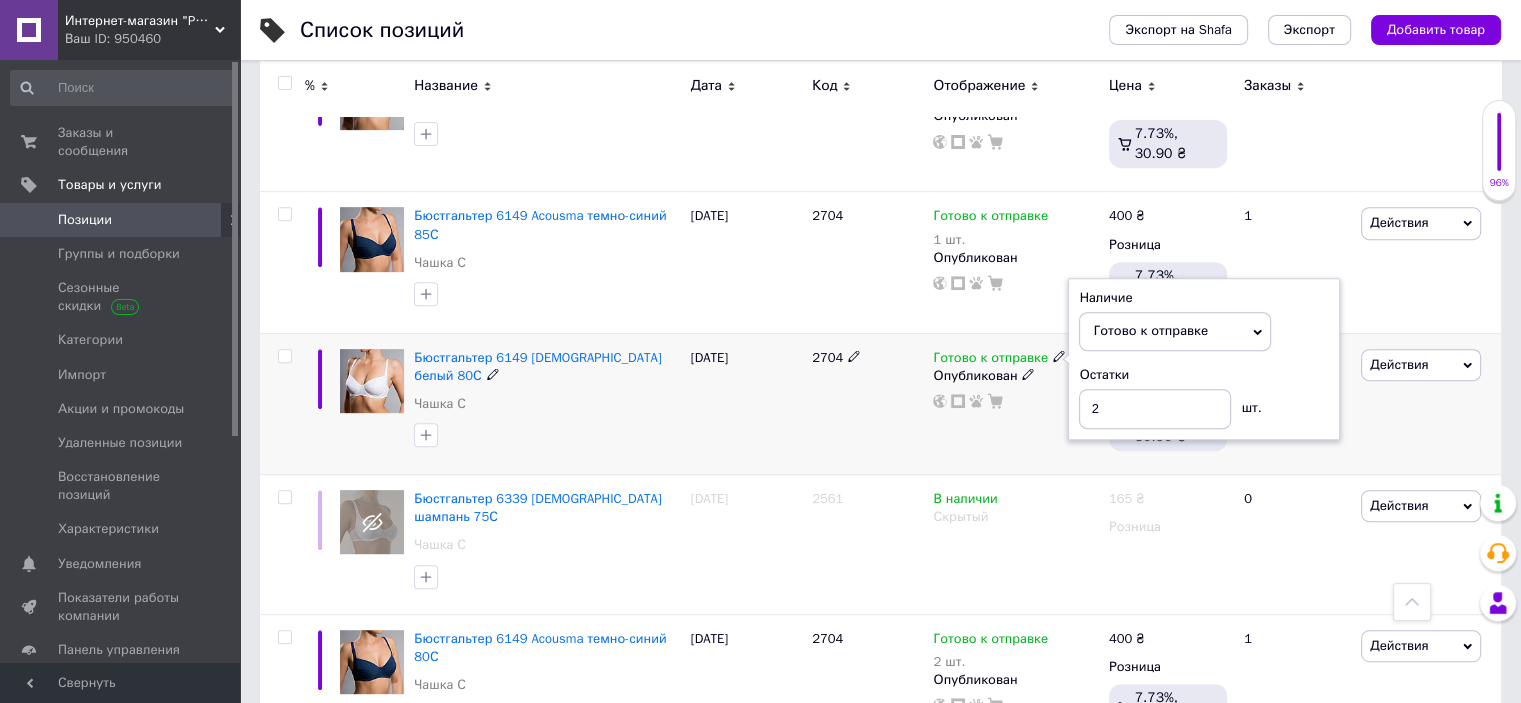 click on "2704" at bounding box center (867, 403) 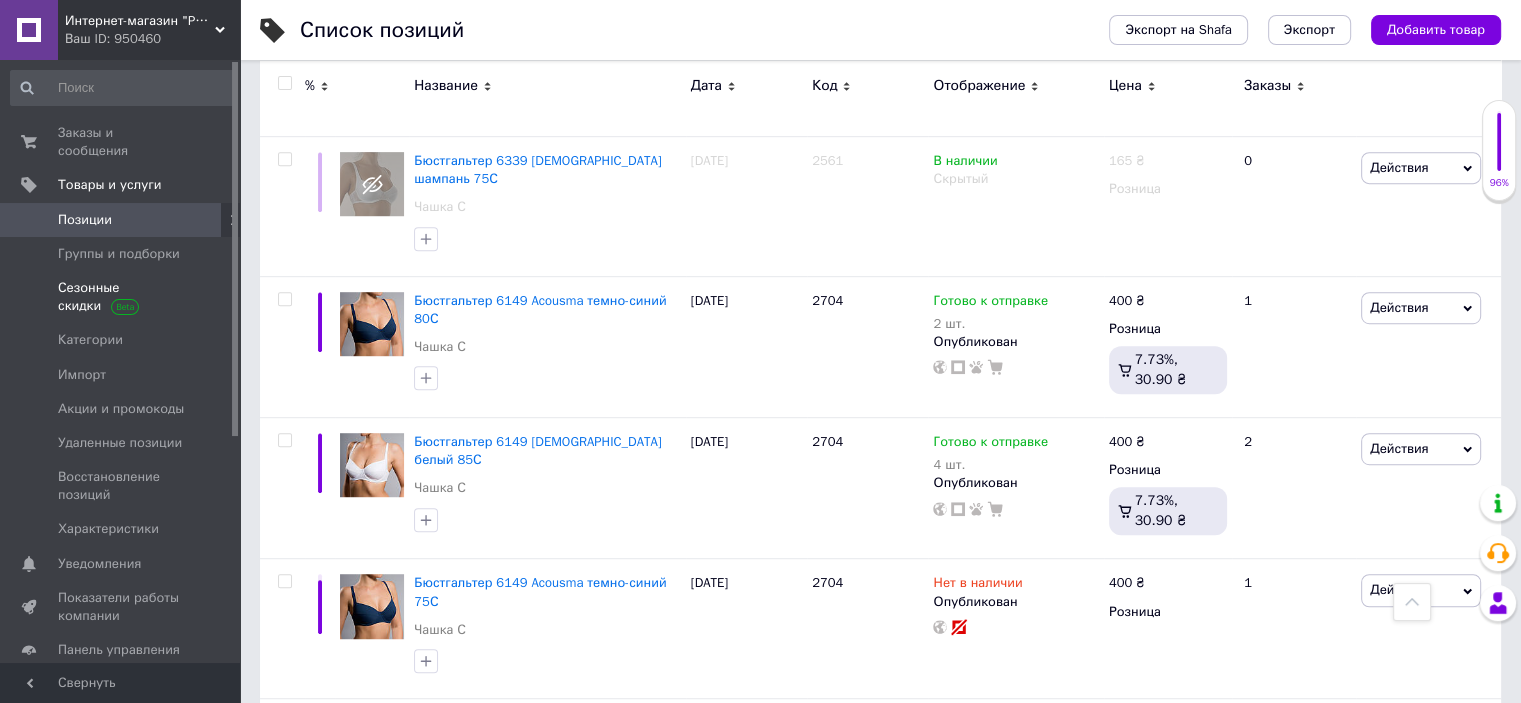 scroll, scrollTop: 1038, scrollLeft: 0, axis: vertical 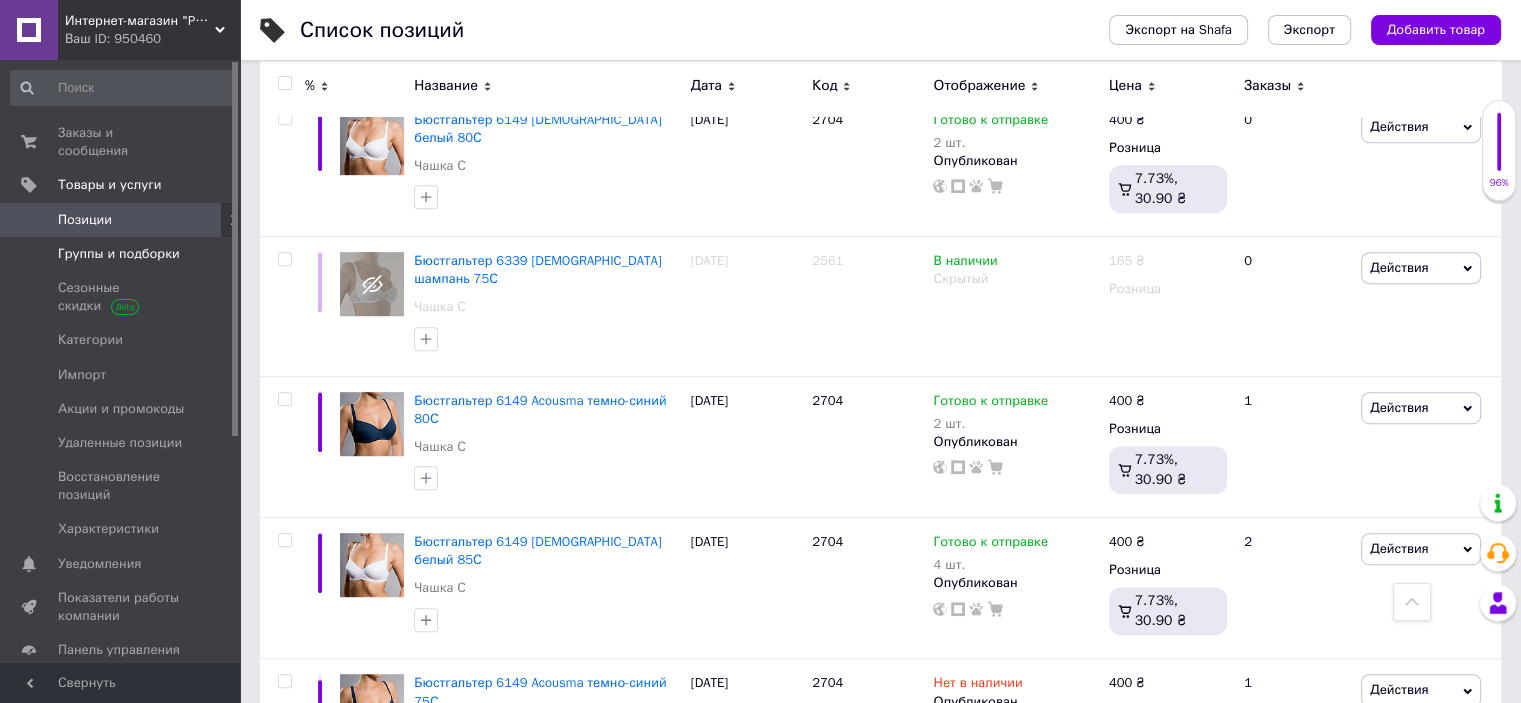 click on "Группы и подборки" at bounding box center (119, 254) 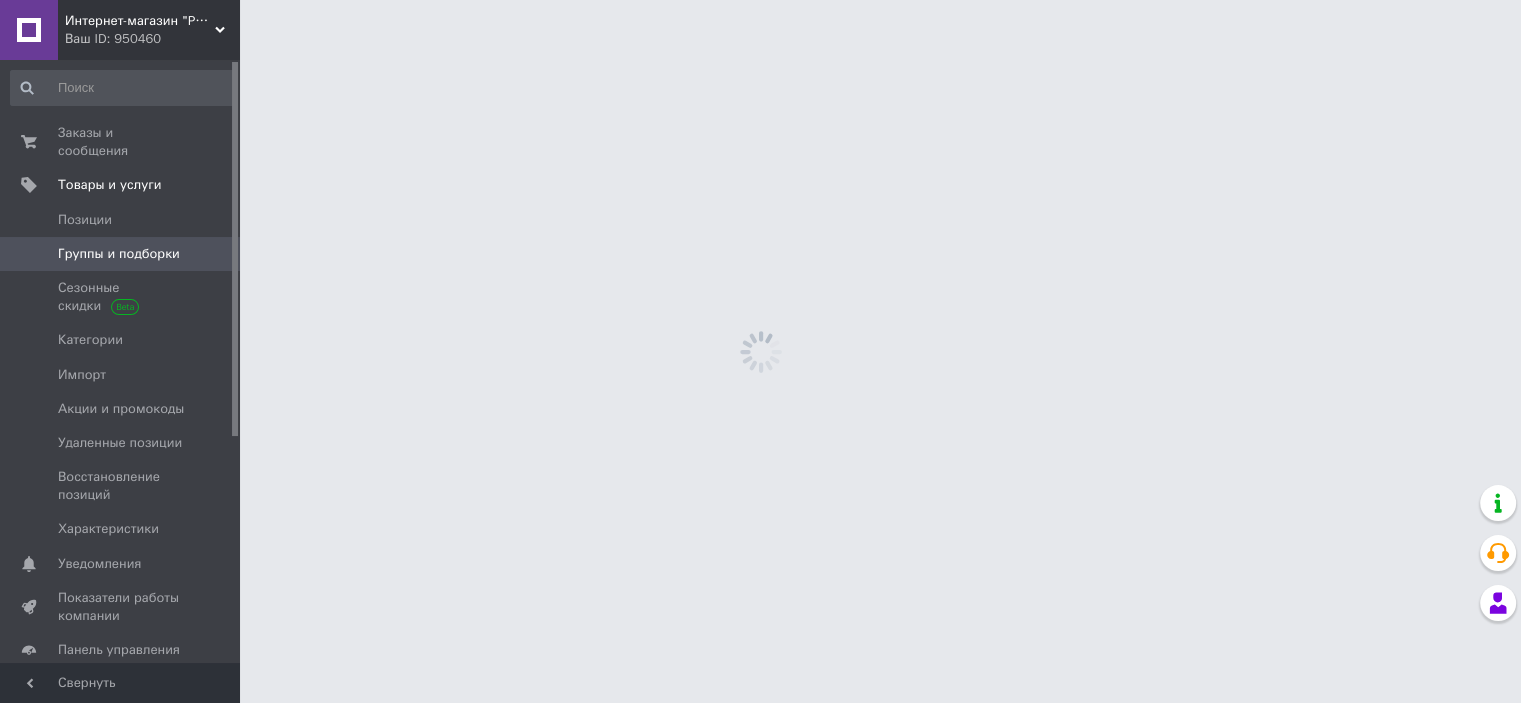 scroll, scrollTop: 0, scrollLeft: 0, axis: both 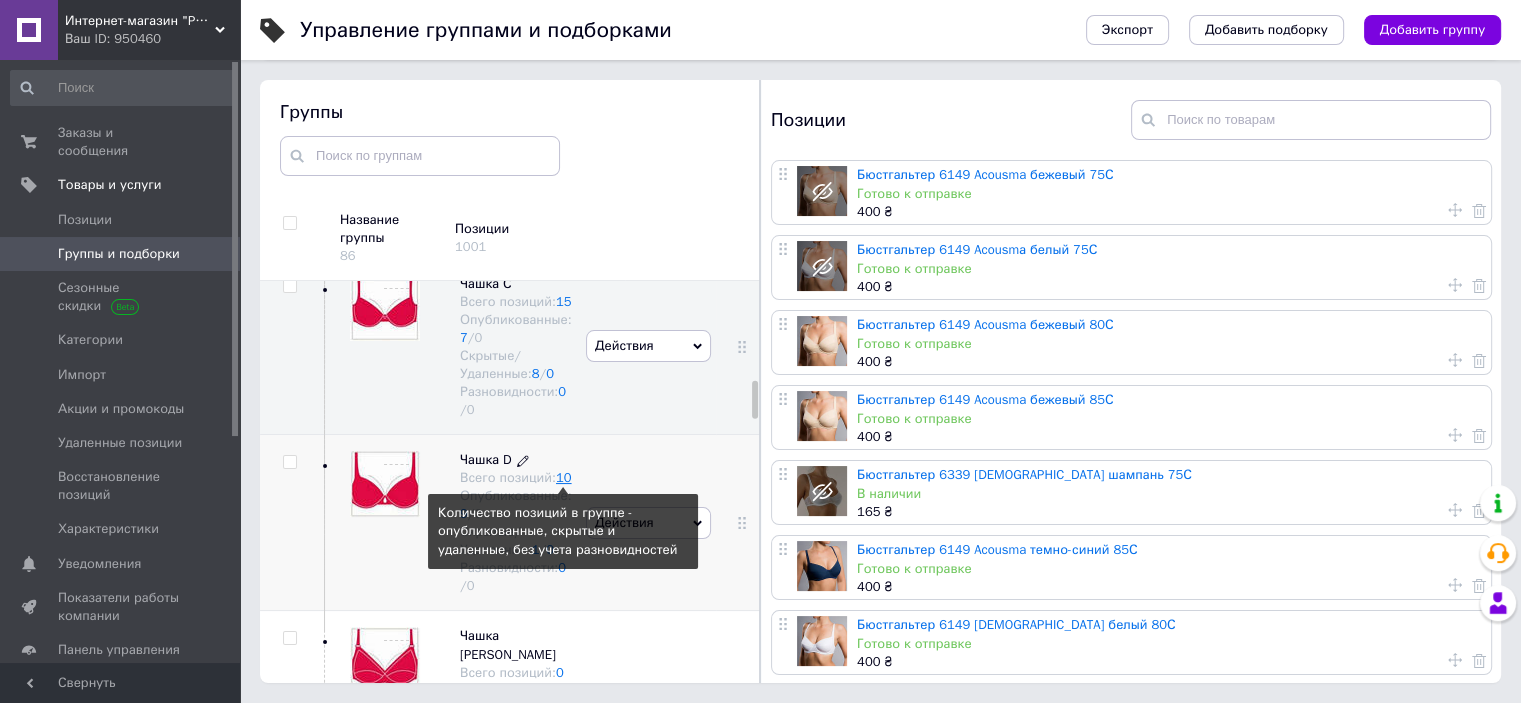 click on "10" at bounding box center (564, 477) 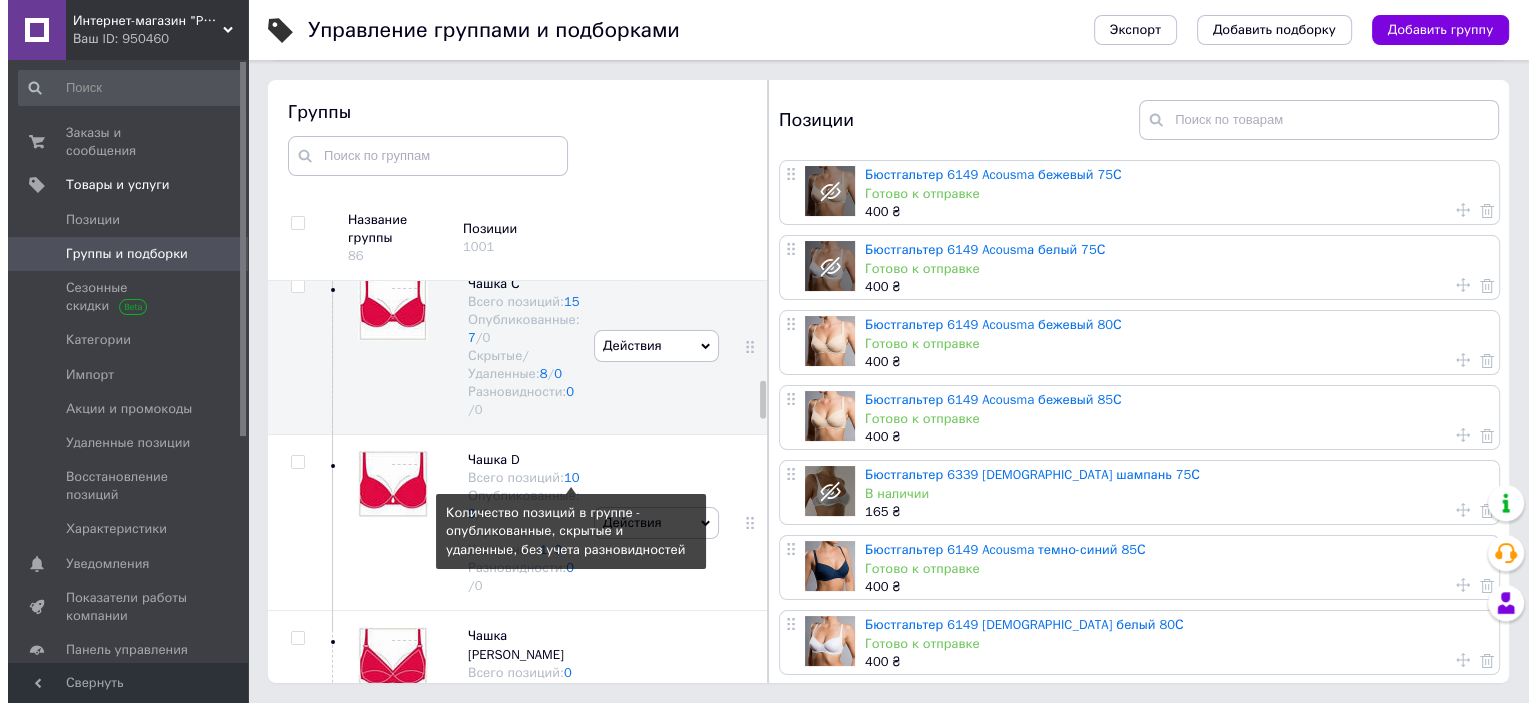 scroll, scrollTop: 0, scrollLeft: 0, axis: both 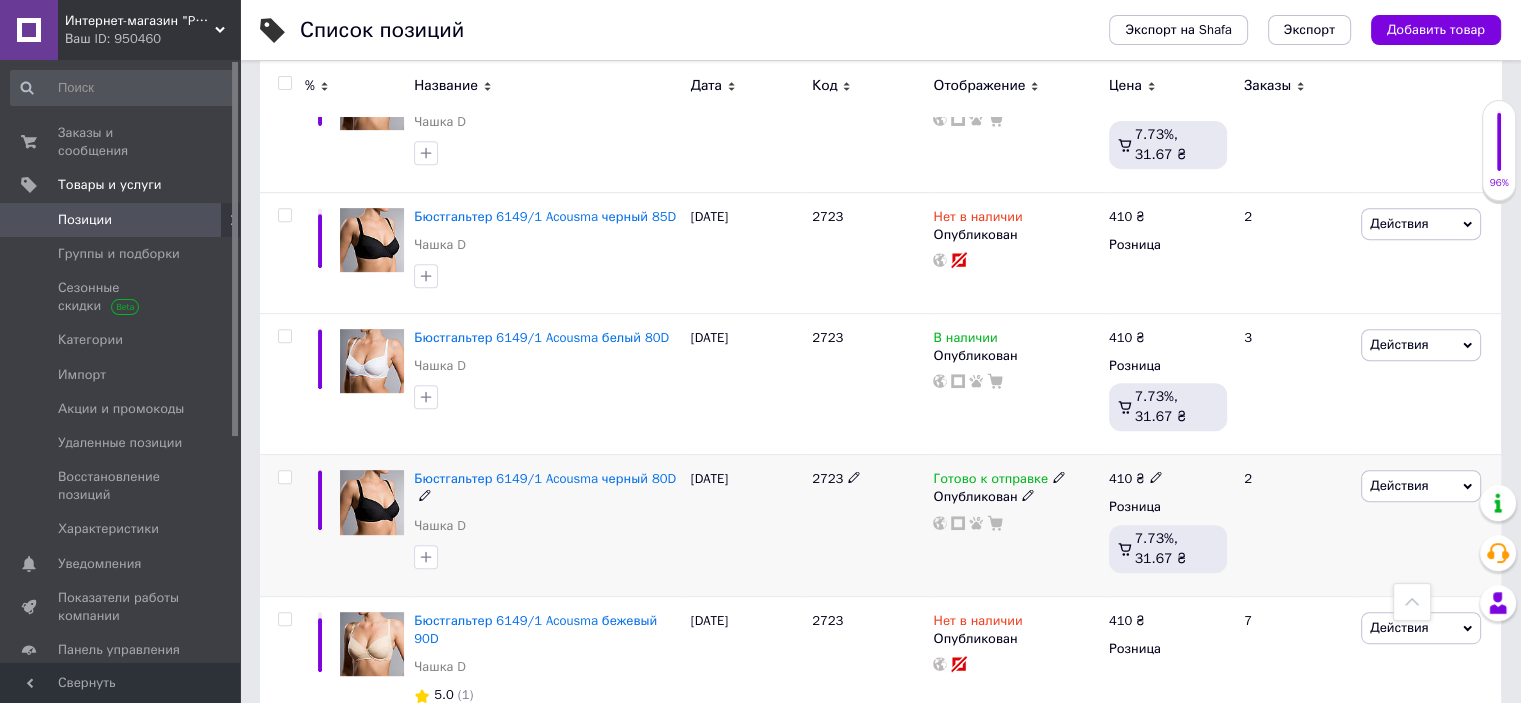 click 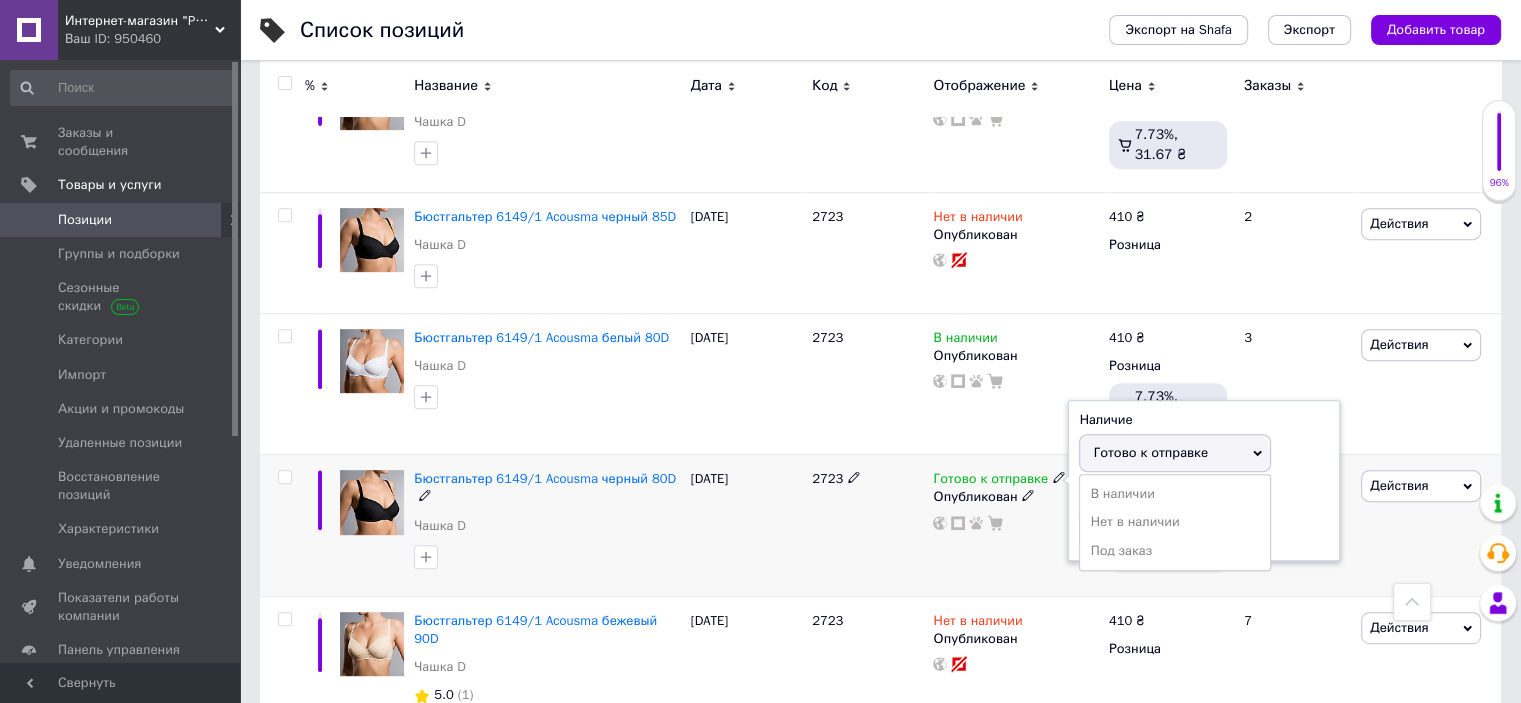 click on "Остатки шт." at bounding box center [1204, 518] 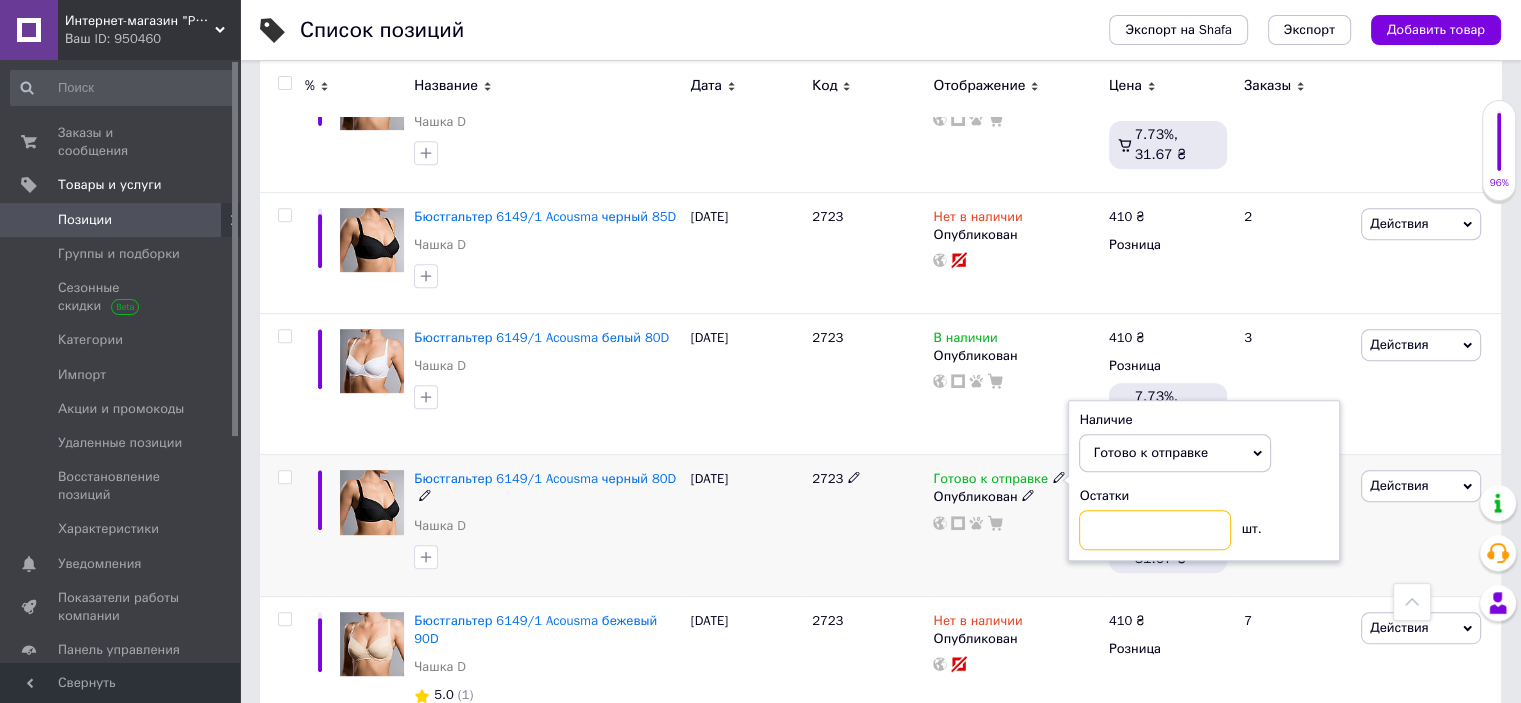 click at bounding box center [1155, 530] 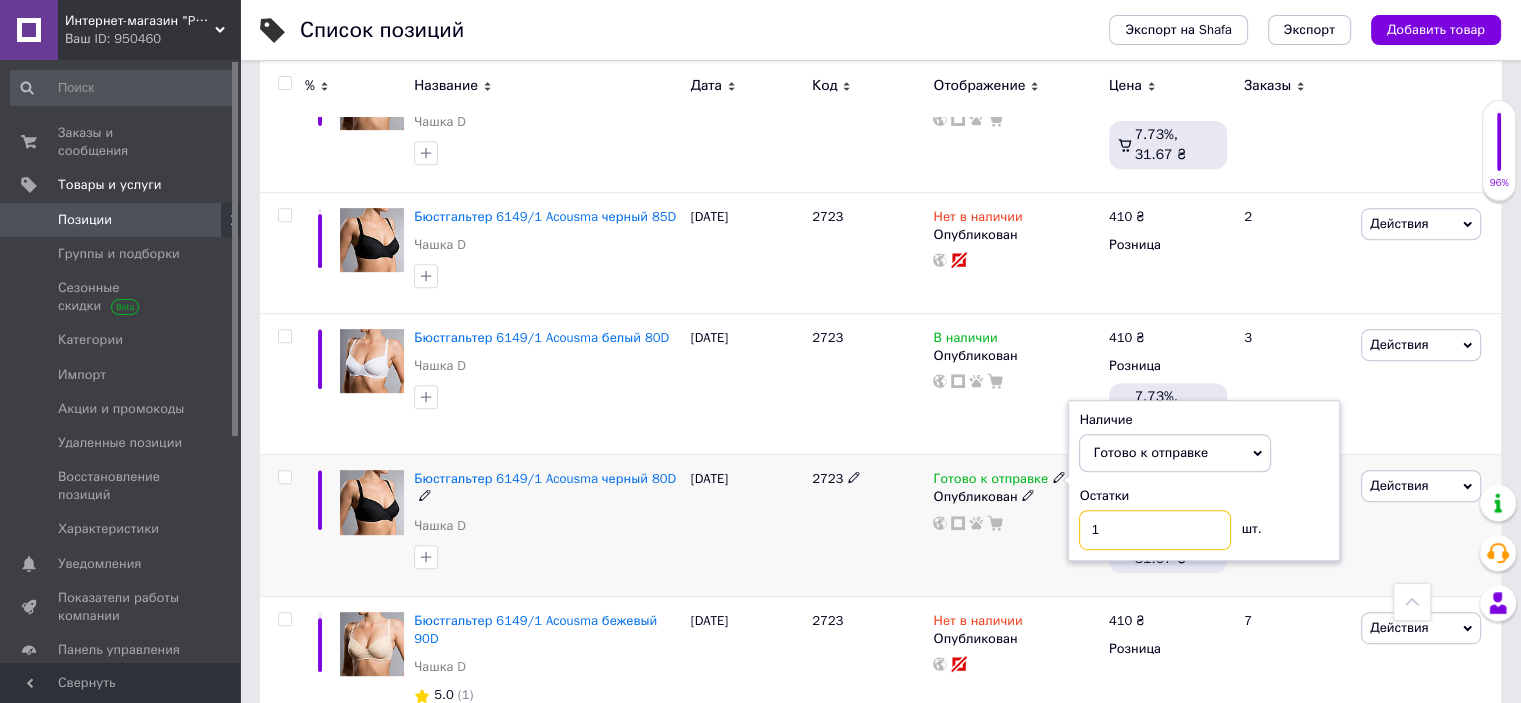 type on "1" 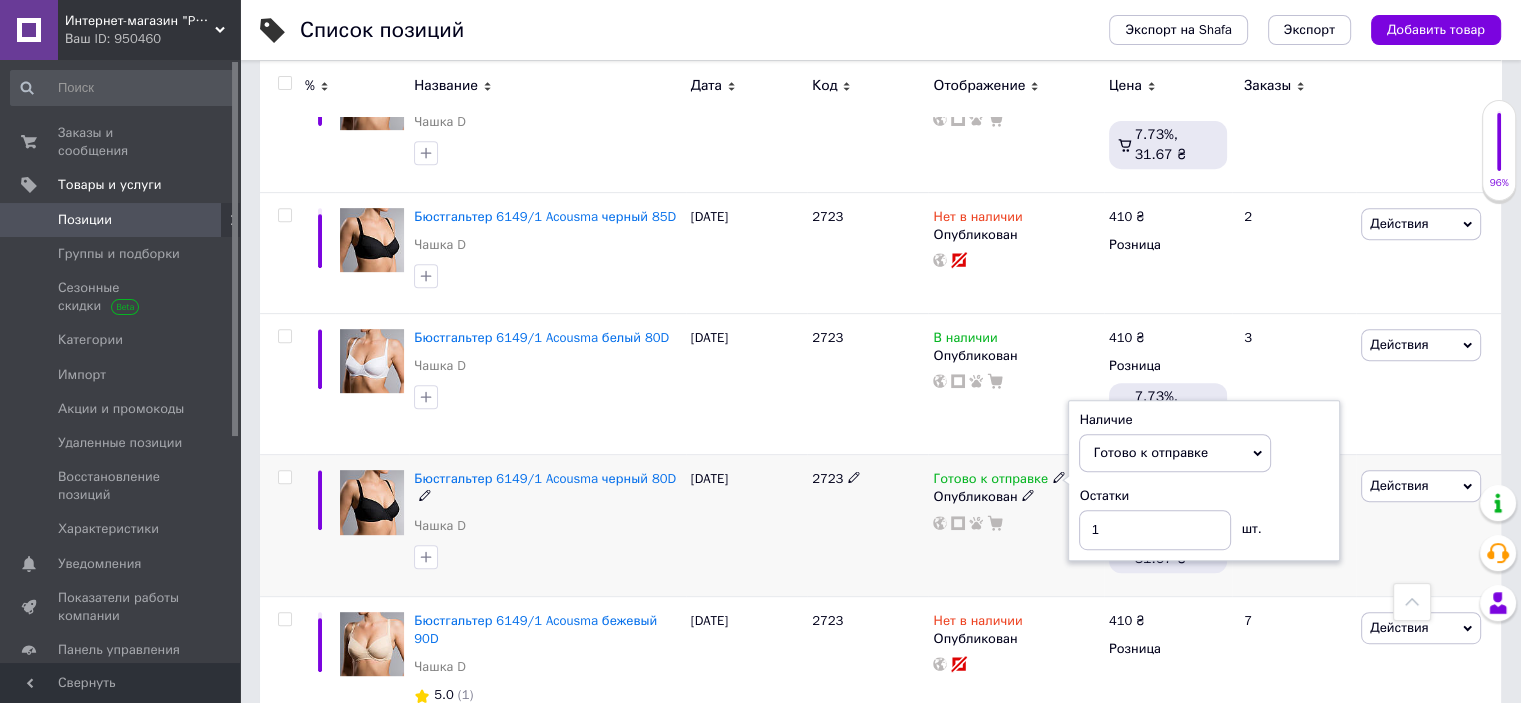click on "[DATE]" at bounding box center (746, 525) 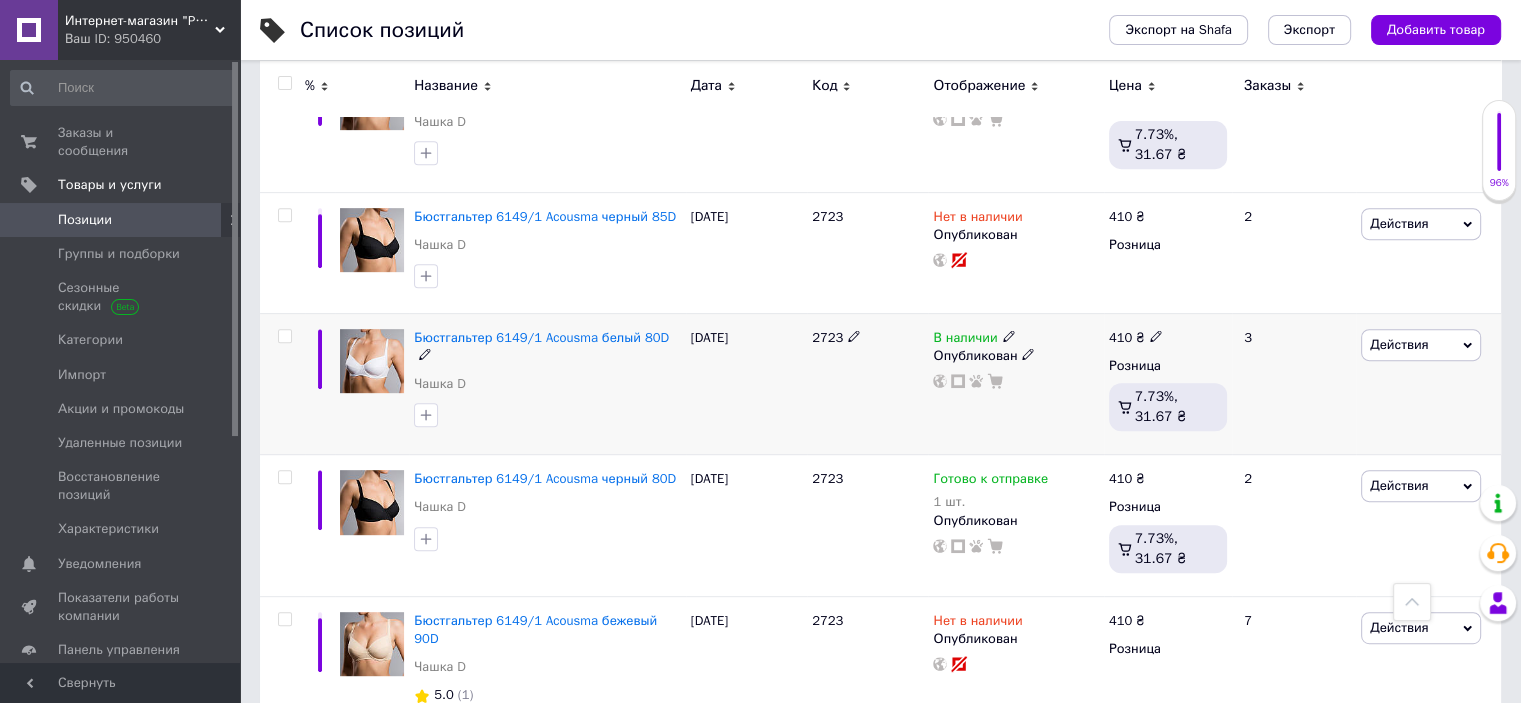 click 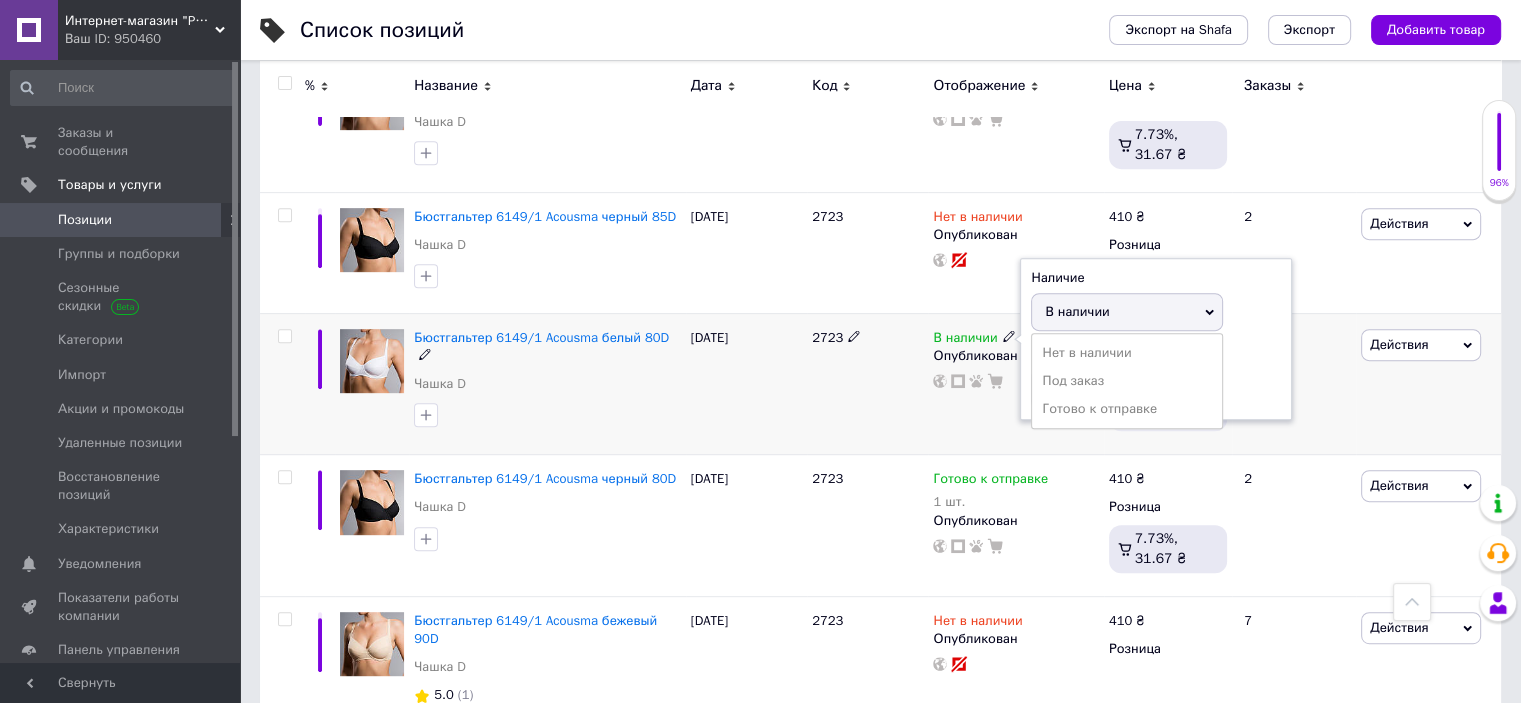 click on "Остатки шт." at bounding box center [1156, 377] 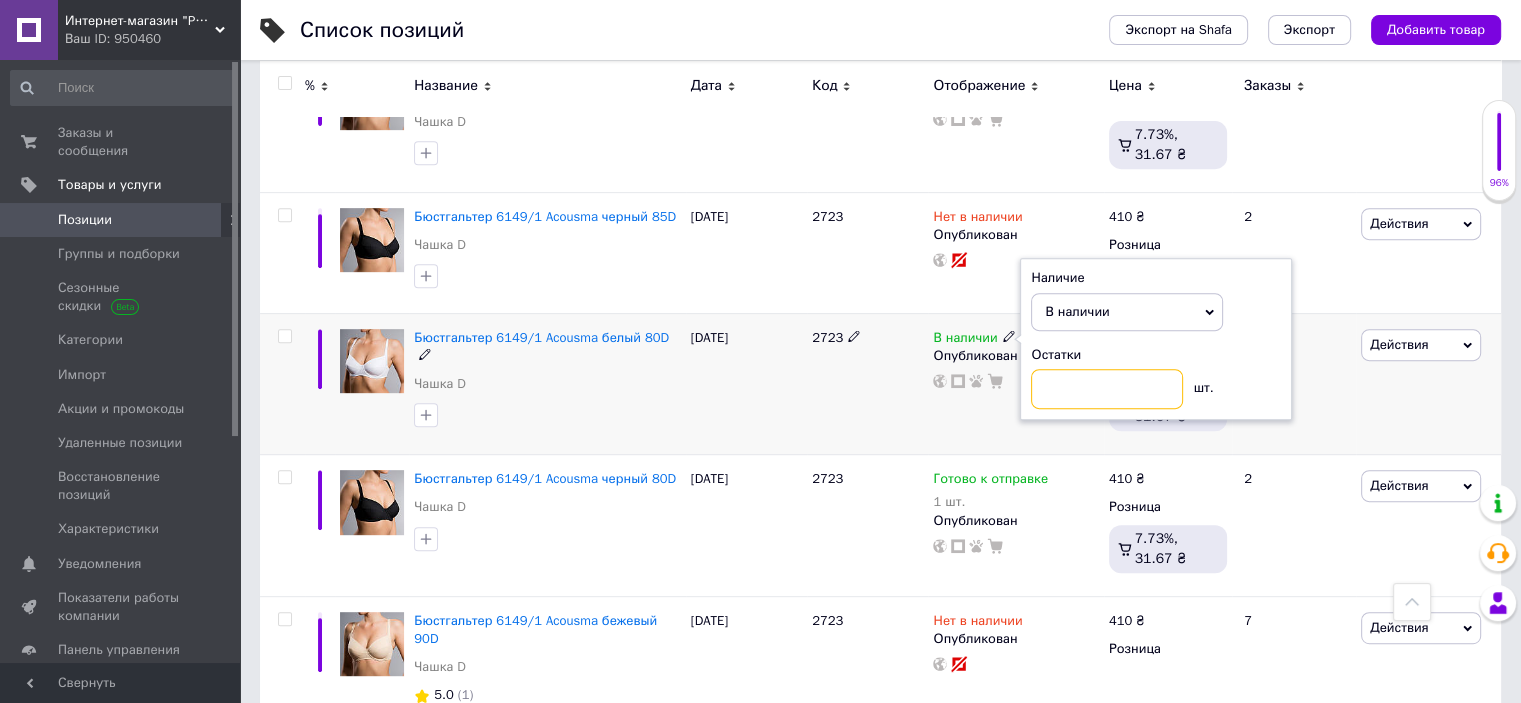 click at bounding box center (1107, 389) 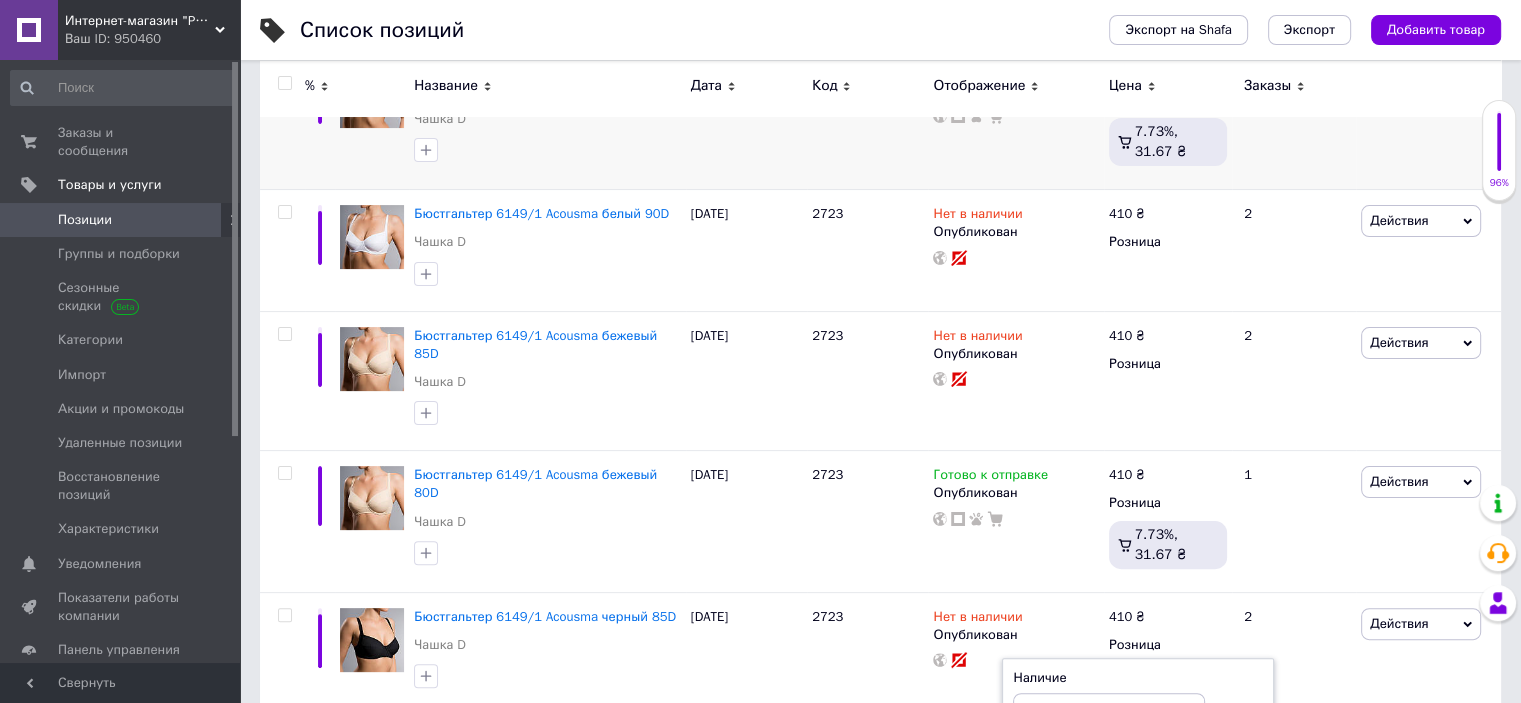 scroll, scrollTop: 218, scrollLeft: 0, axis: vertical 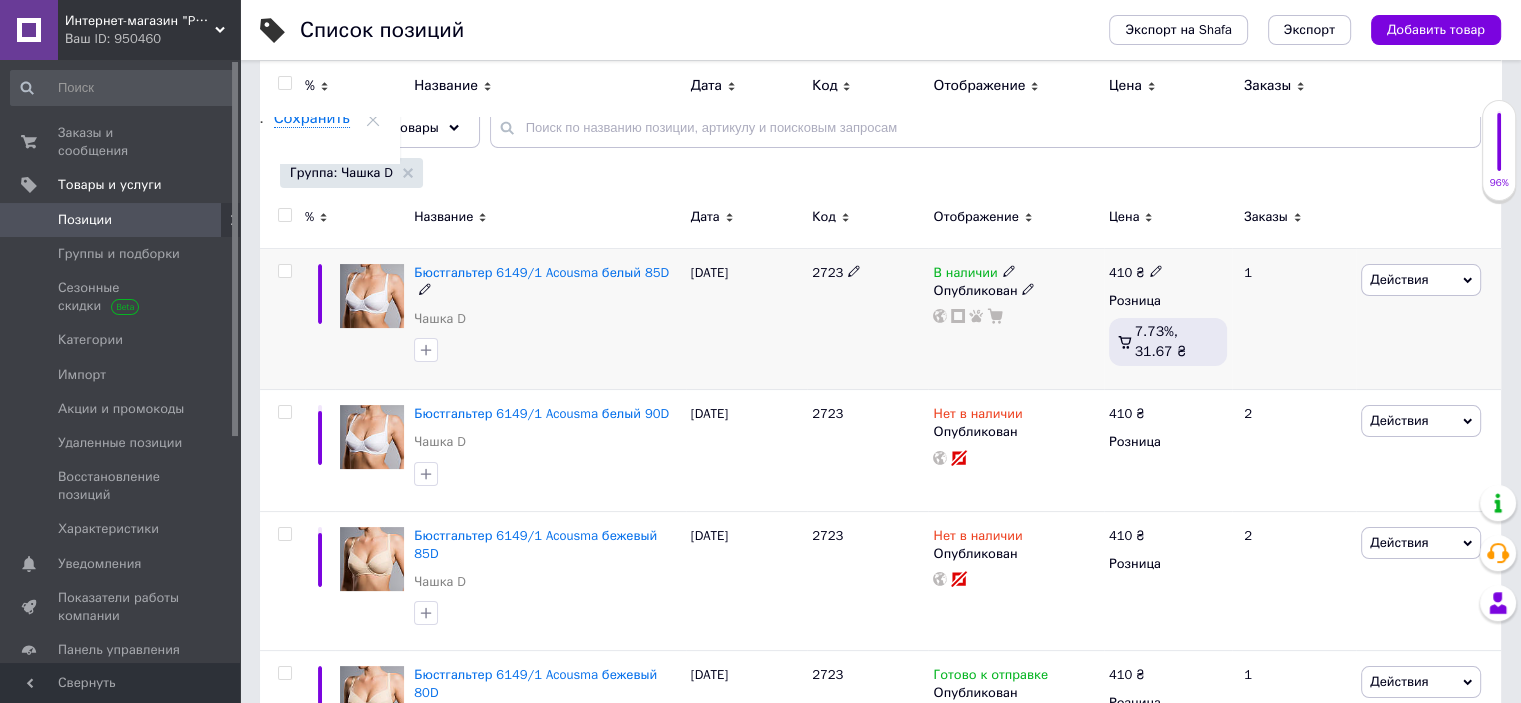 type on "1" 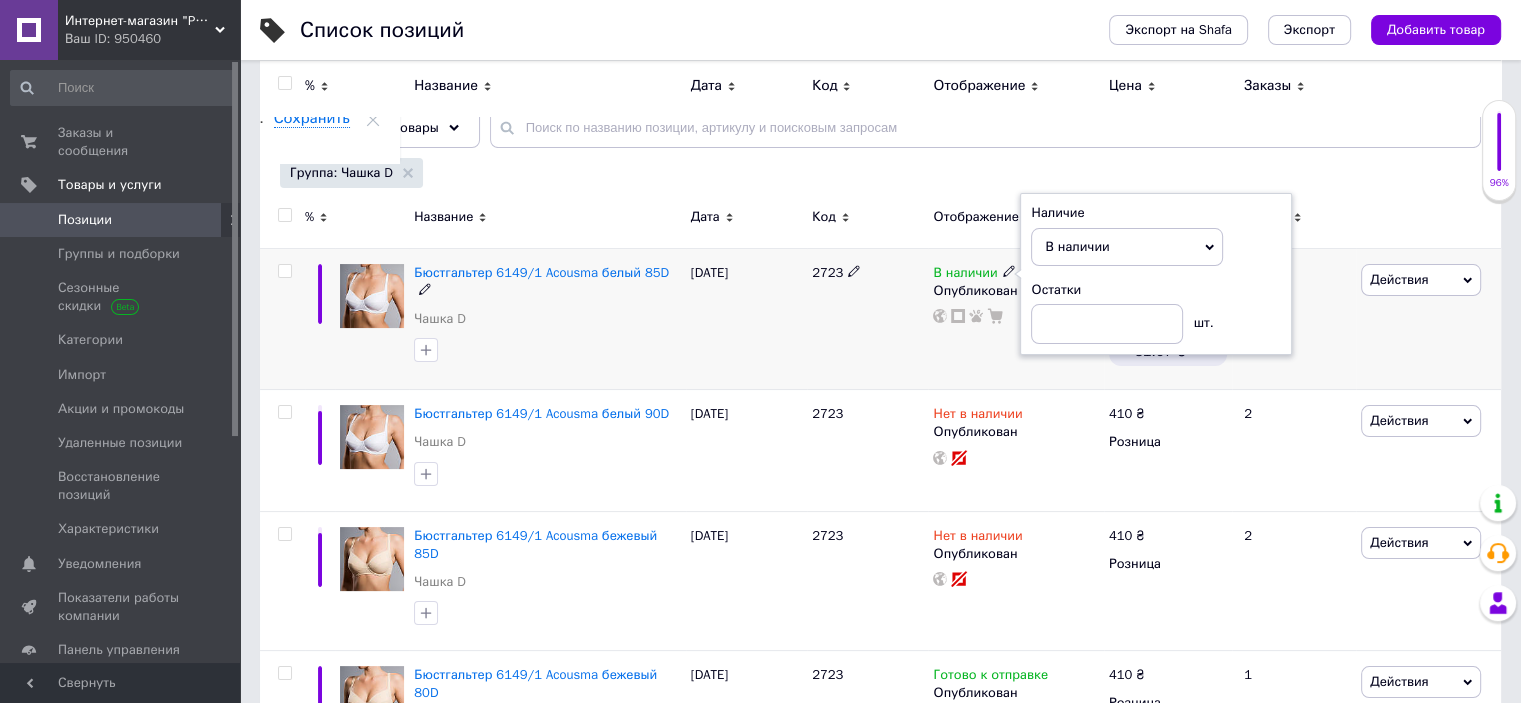 click on "Остатки шт." at bounding box center (1156, 312) 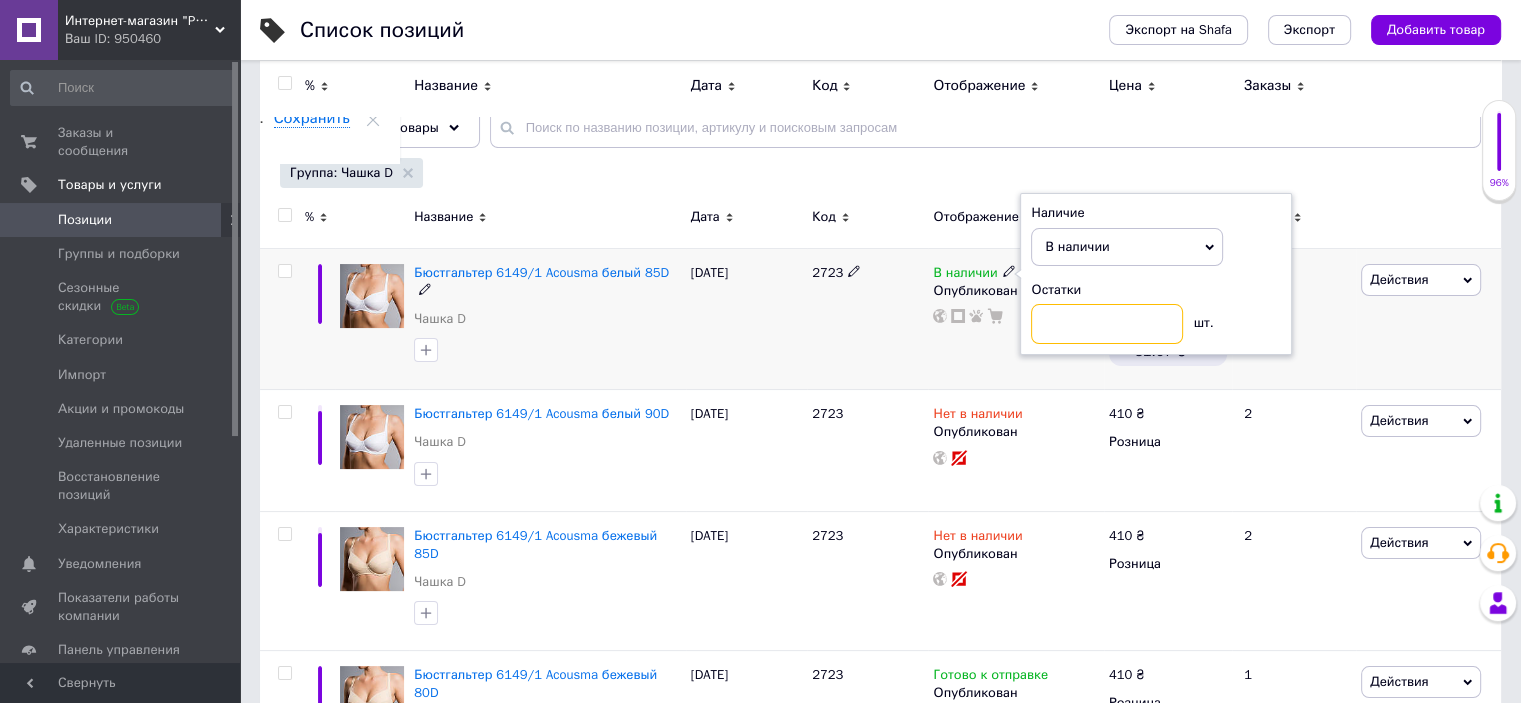 click at bounding box center (1107, 324) 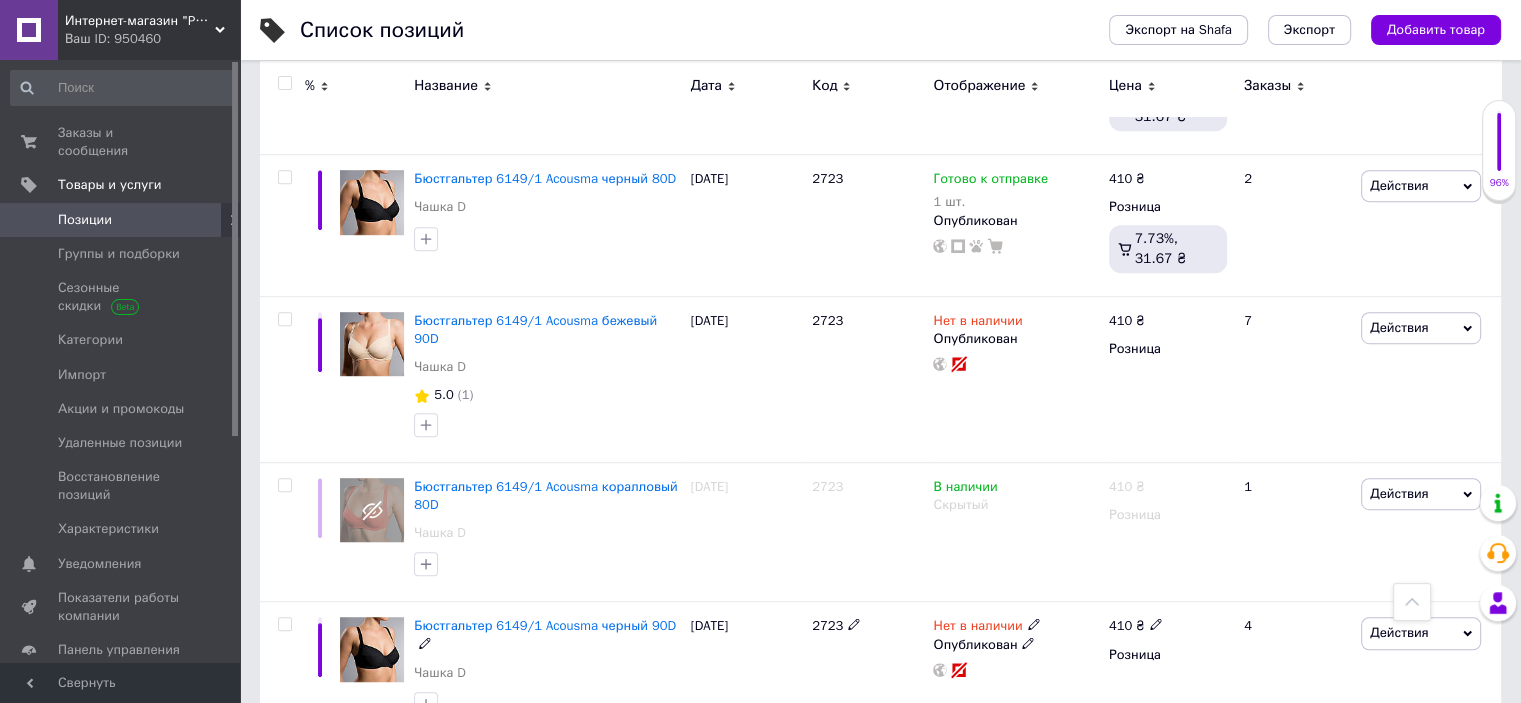 scroll, scrollTop: 1118, scrollLeft: 0, axis: vertical 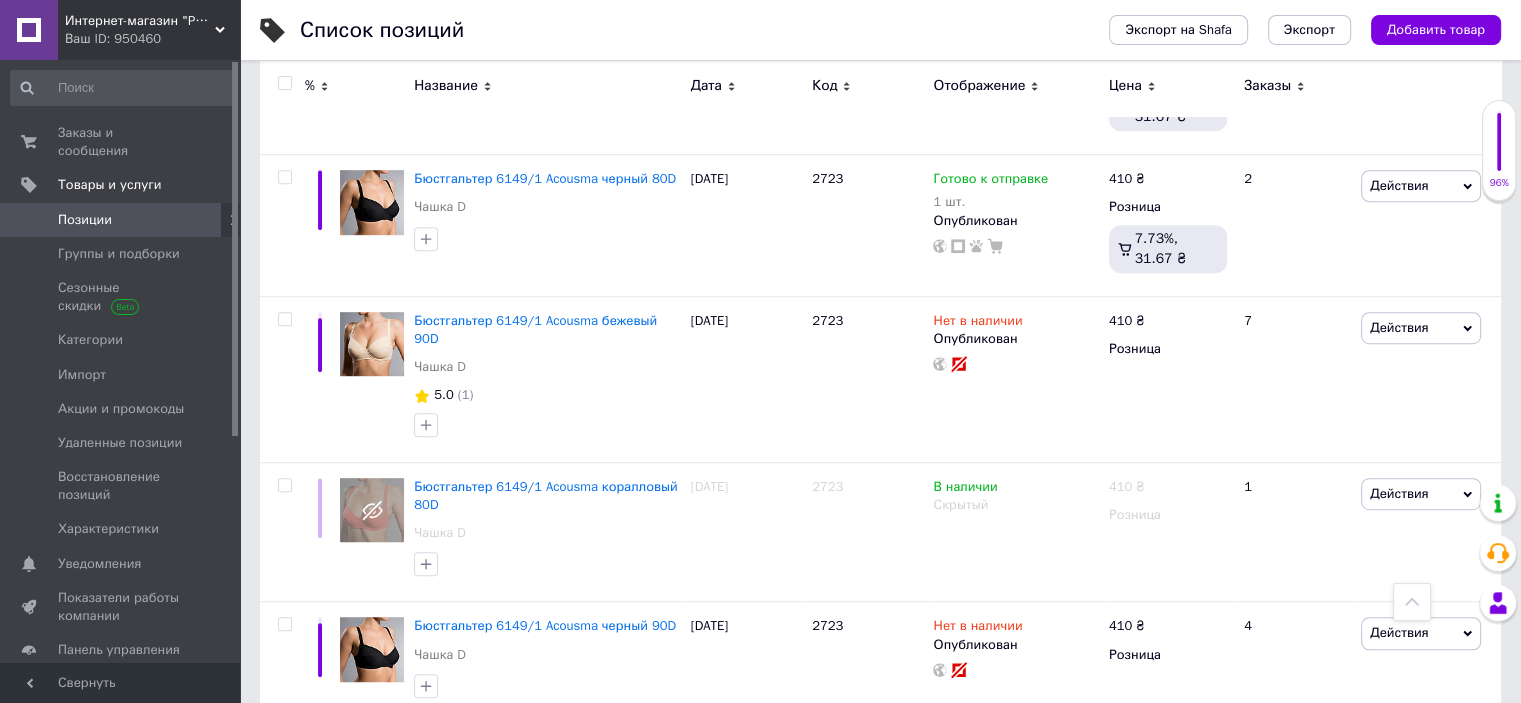type on "1" 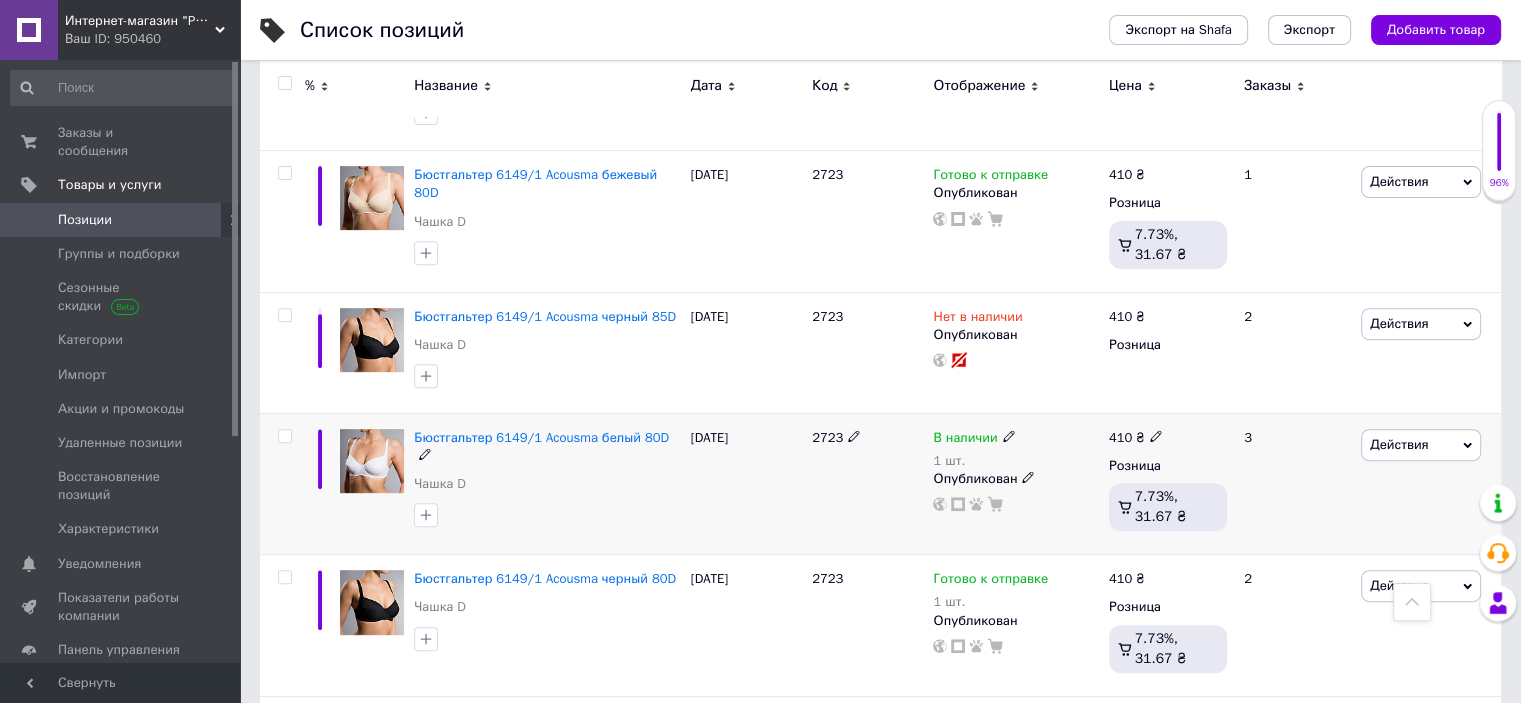 scroll, scrollTop: 618, scrollLeft: 0, axis: vertical 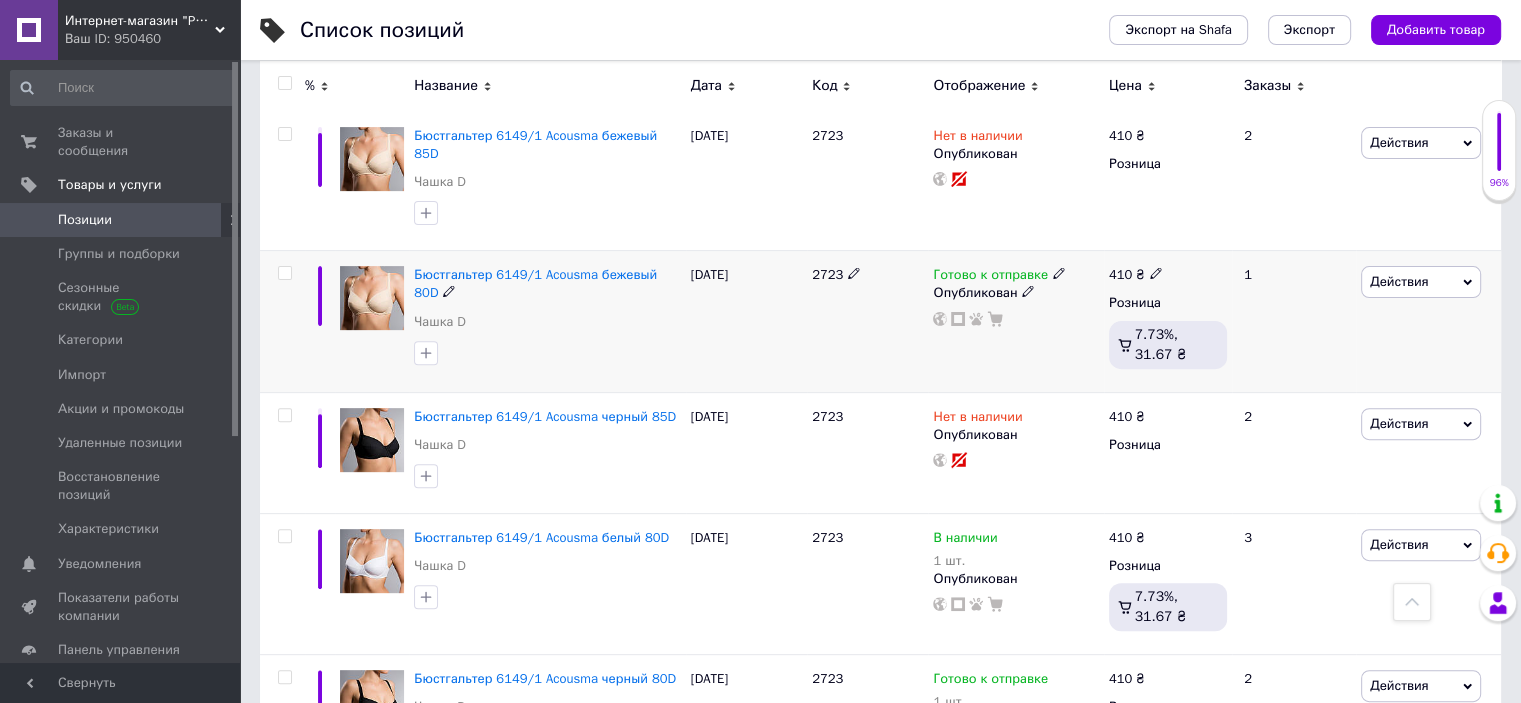 click 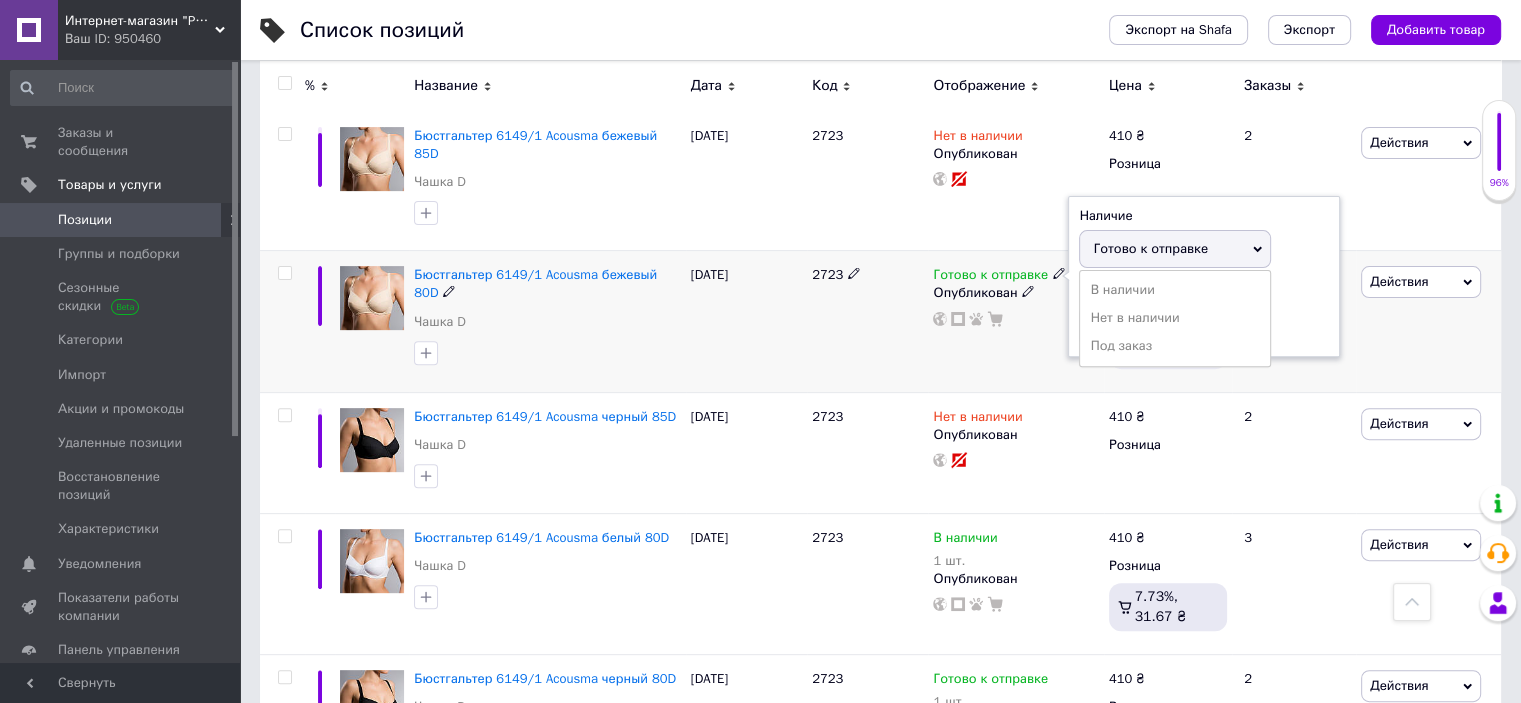 click on "Остатки шт." at bounding box center (1204, 314) 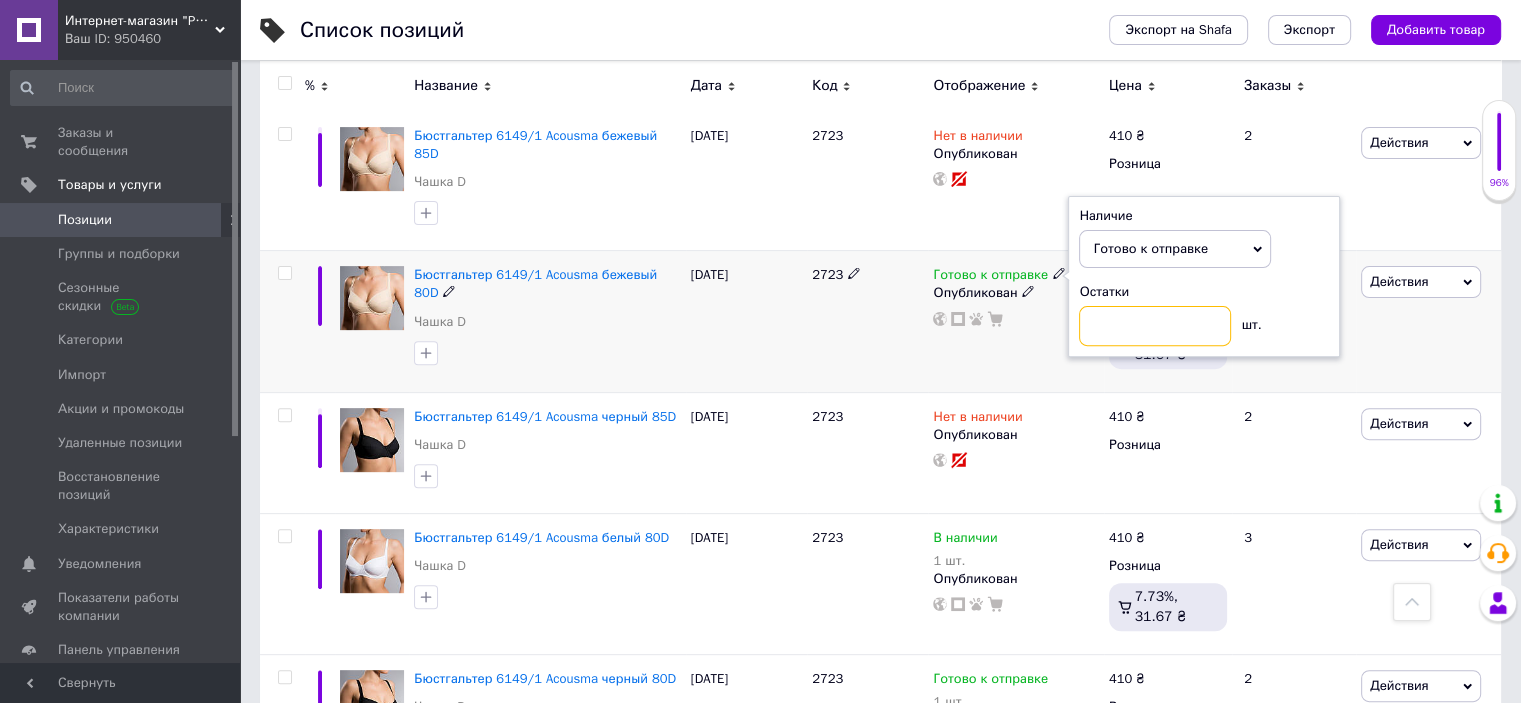 click at bounding box center [1155, 326] 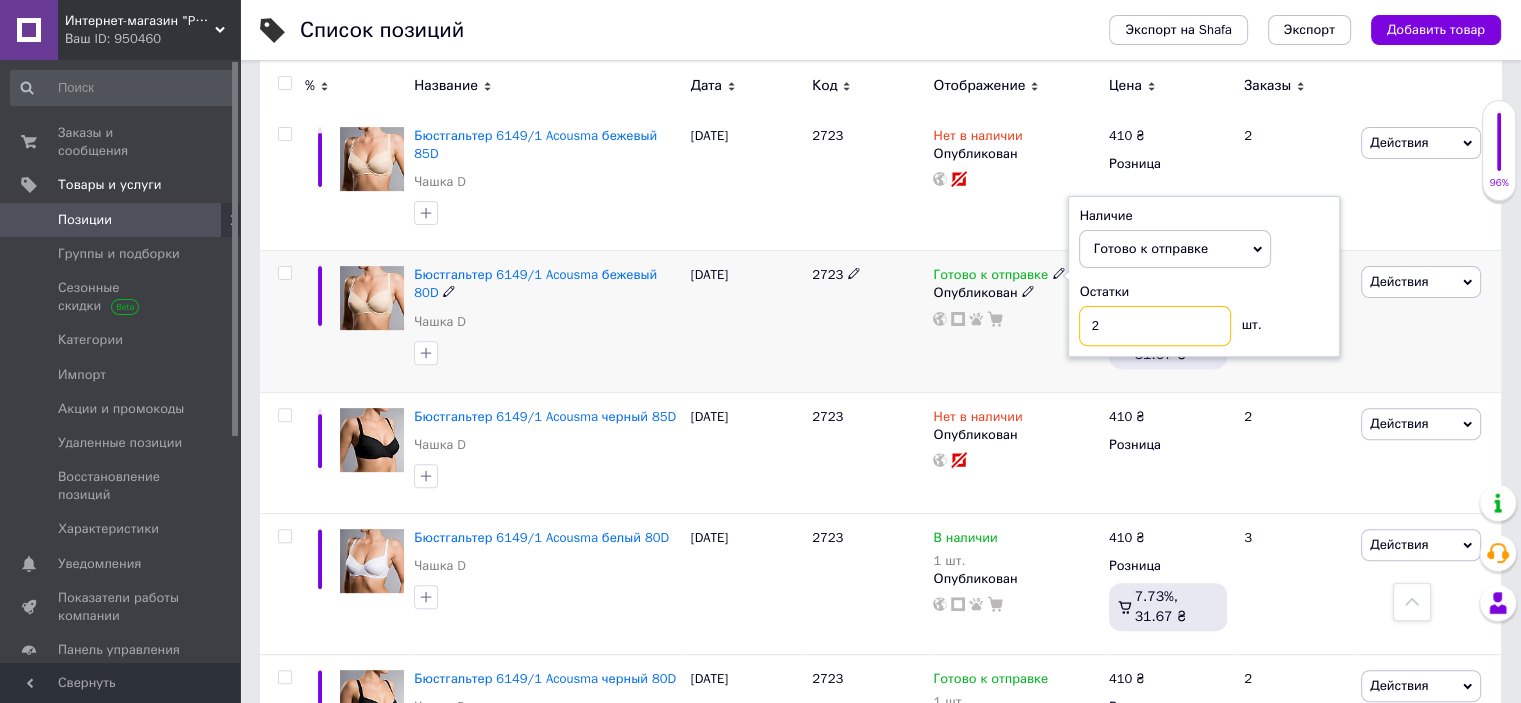 type on "2" 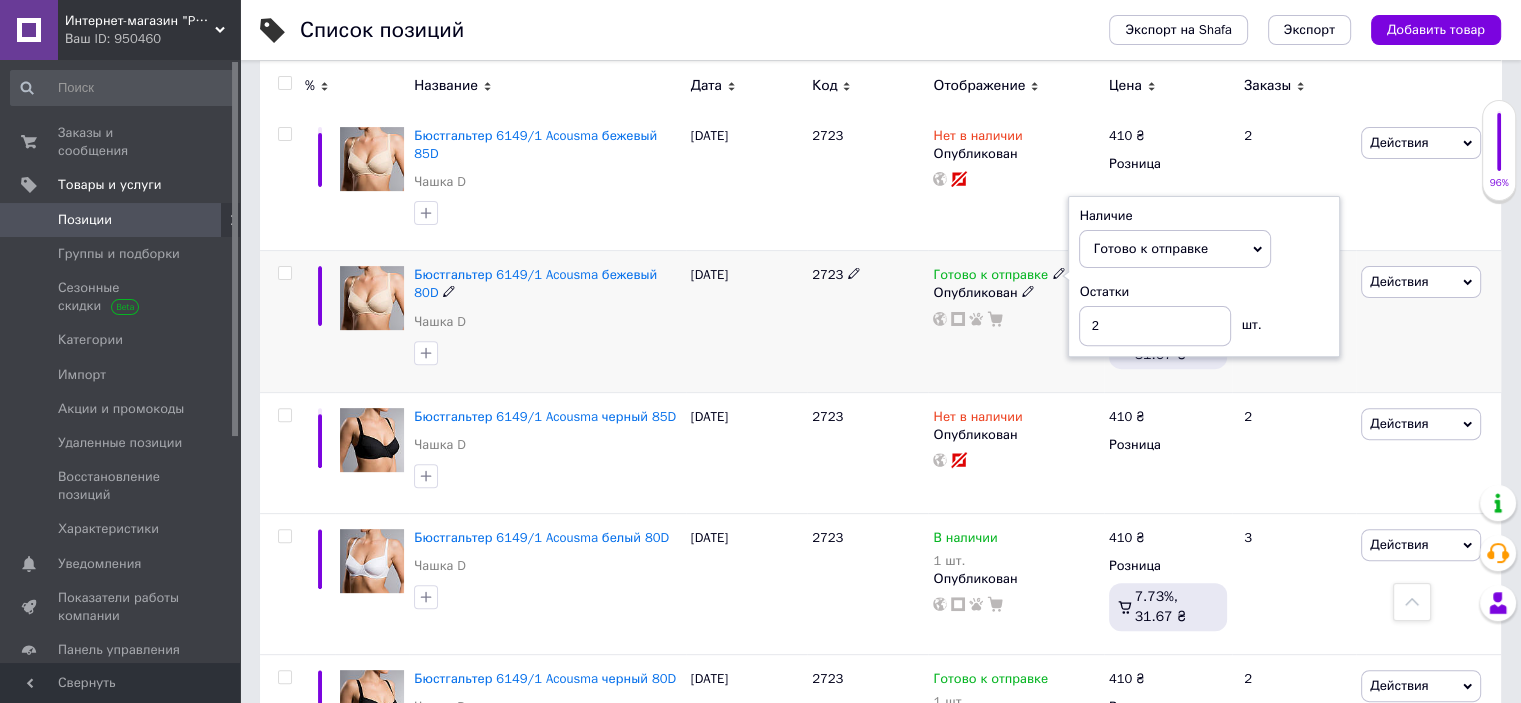 click on "[DATE]" at bounding box center (746, 321) 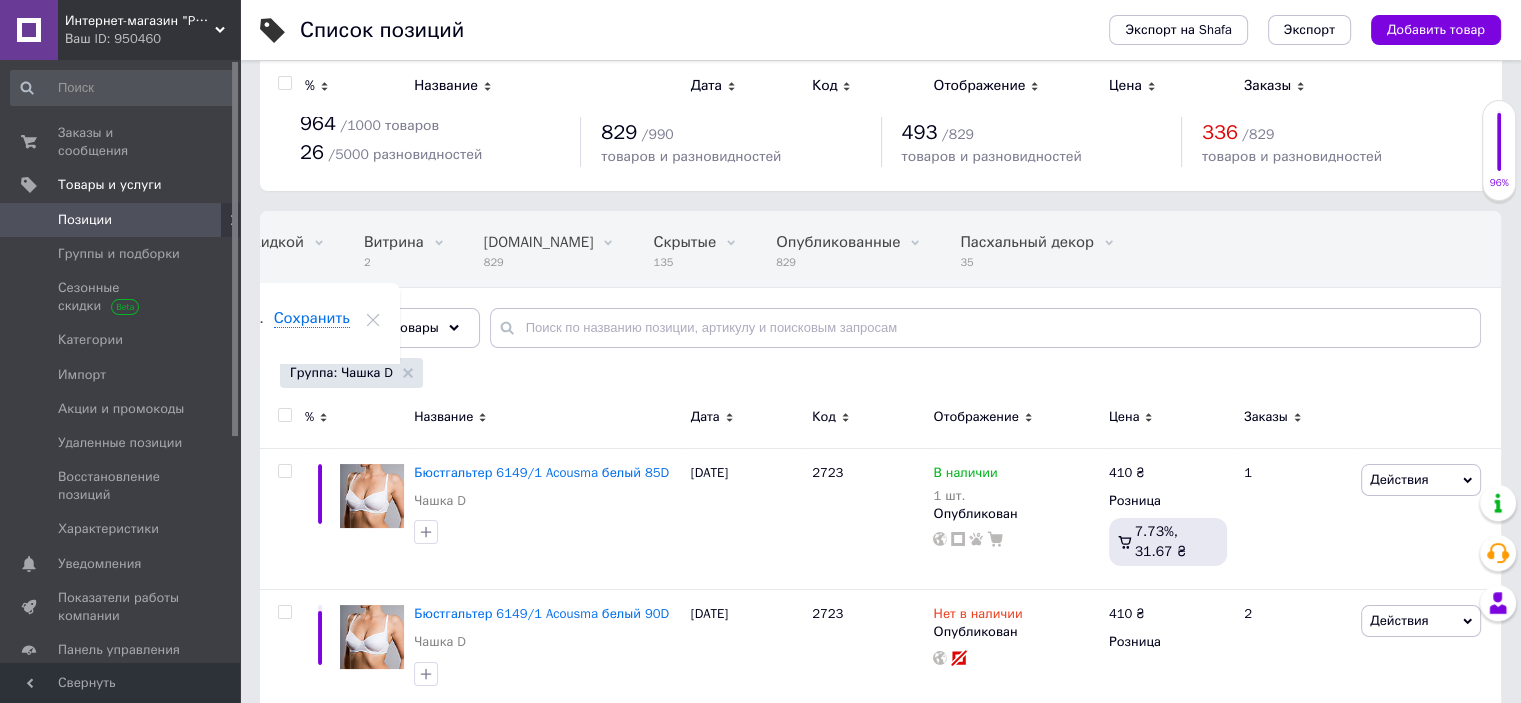 scroll, scrollTop: 0, scrollLeft: 0, axis: both 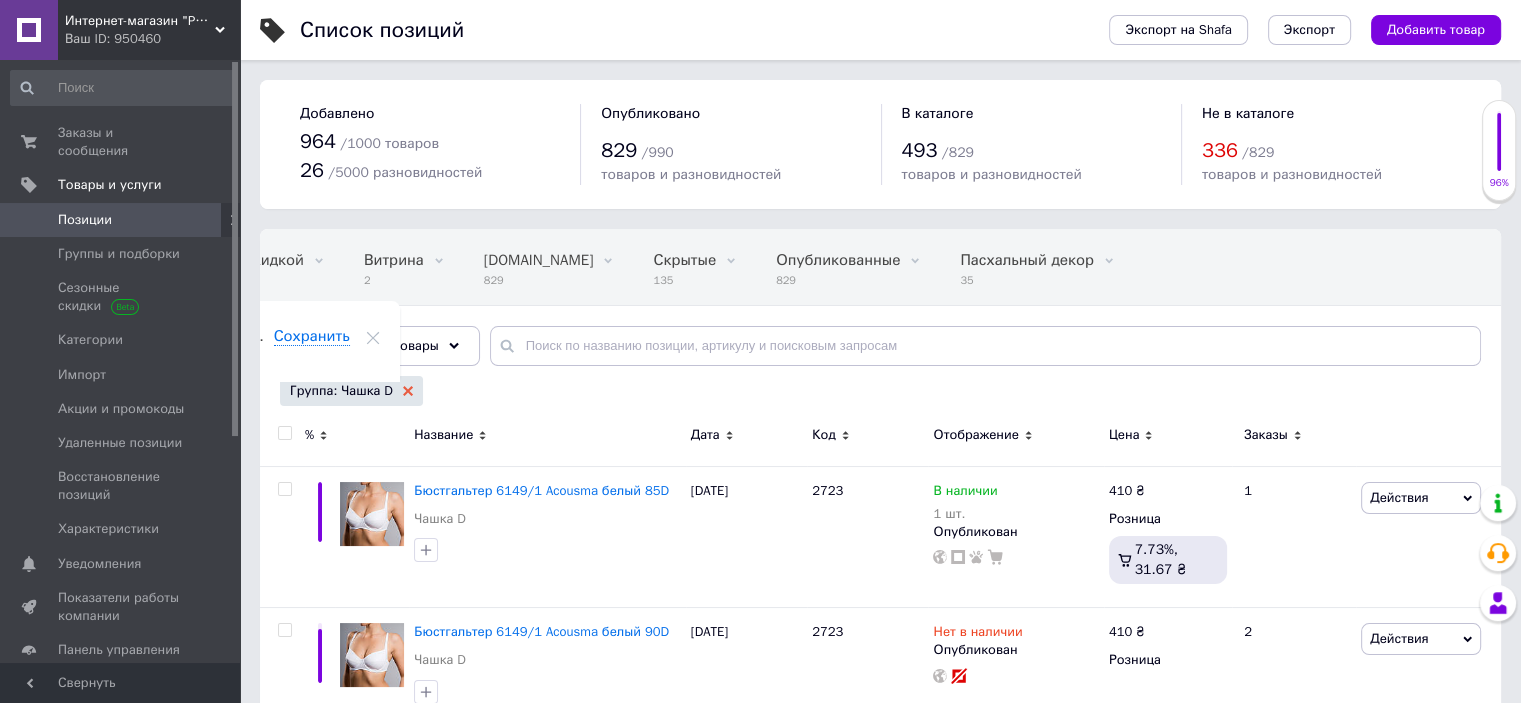 click 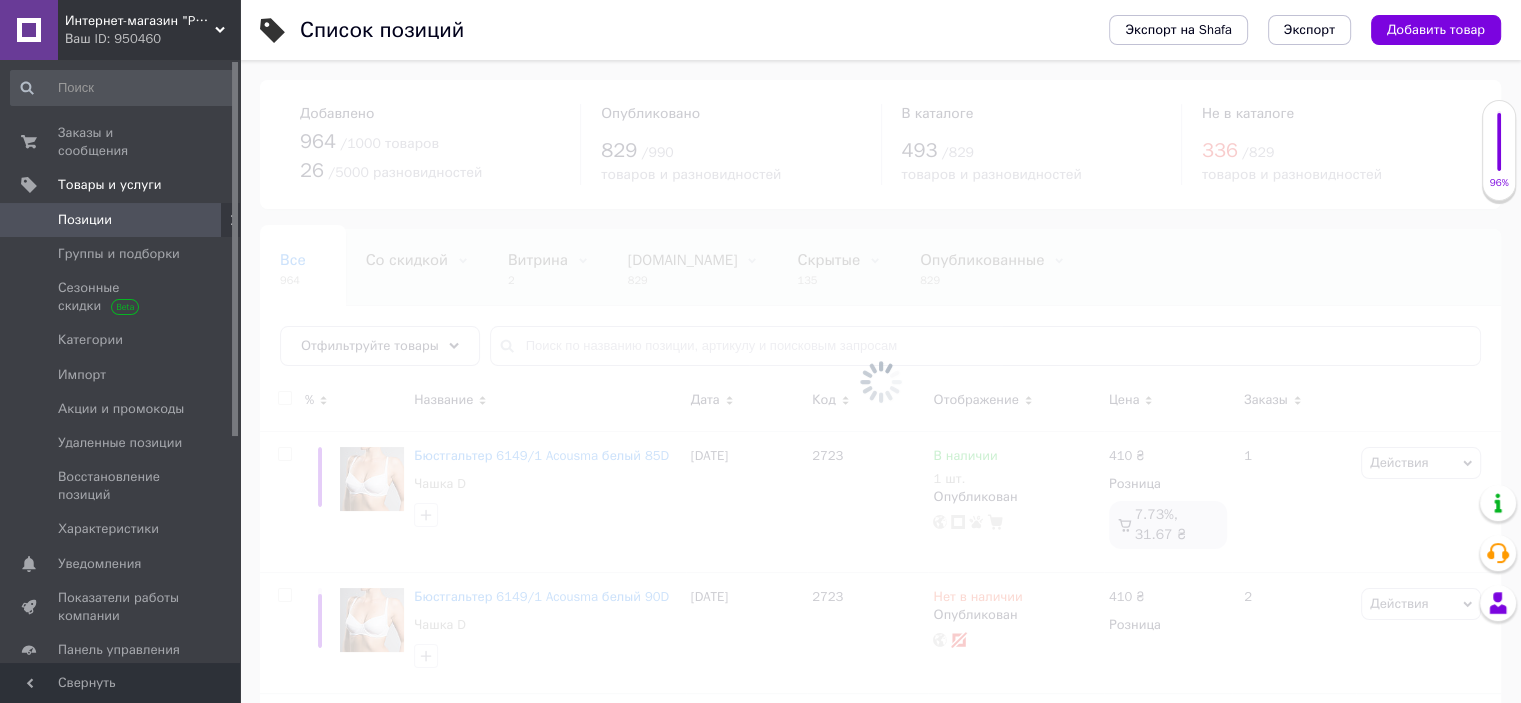 scroll, scrollTop: 0, scrollLeft: 0, axis: both 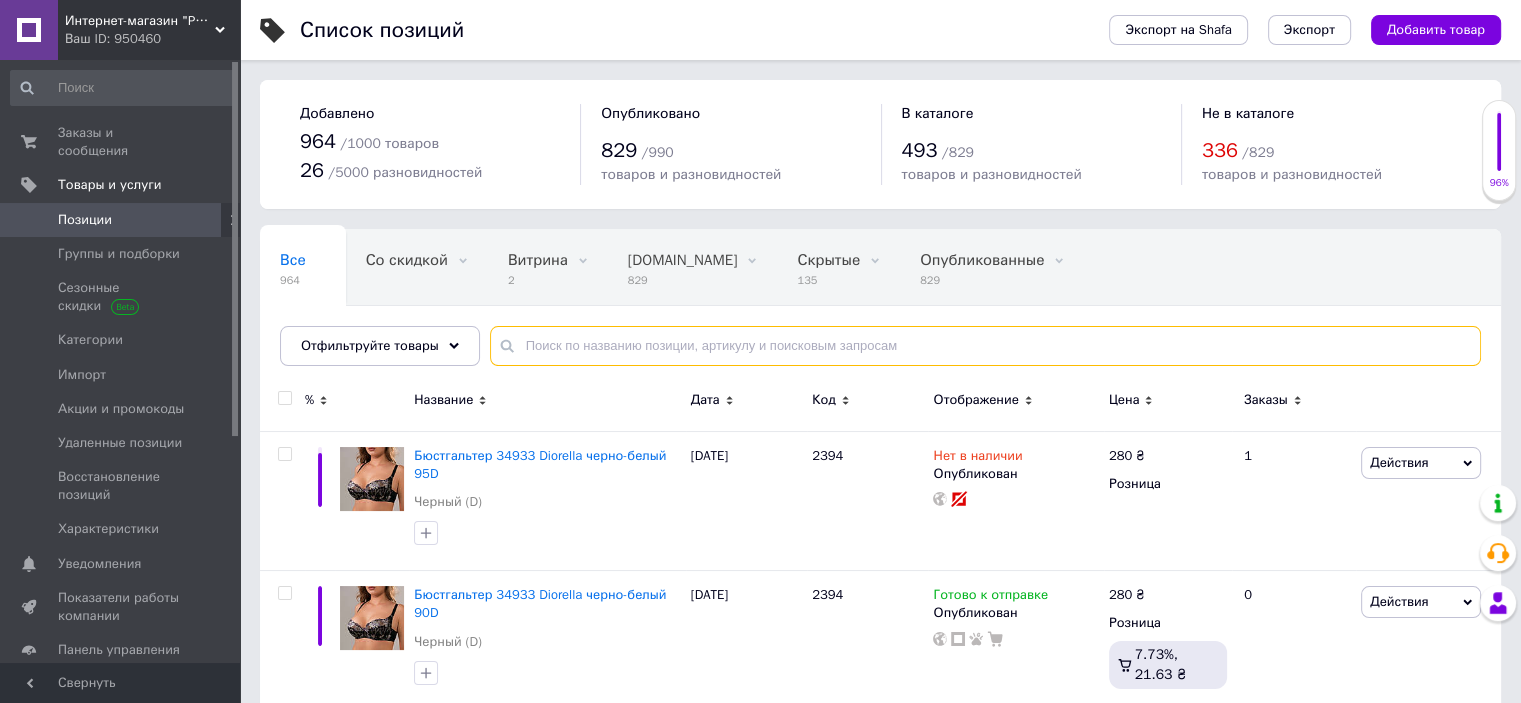 click at bounding box center (985, 346) 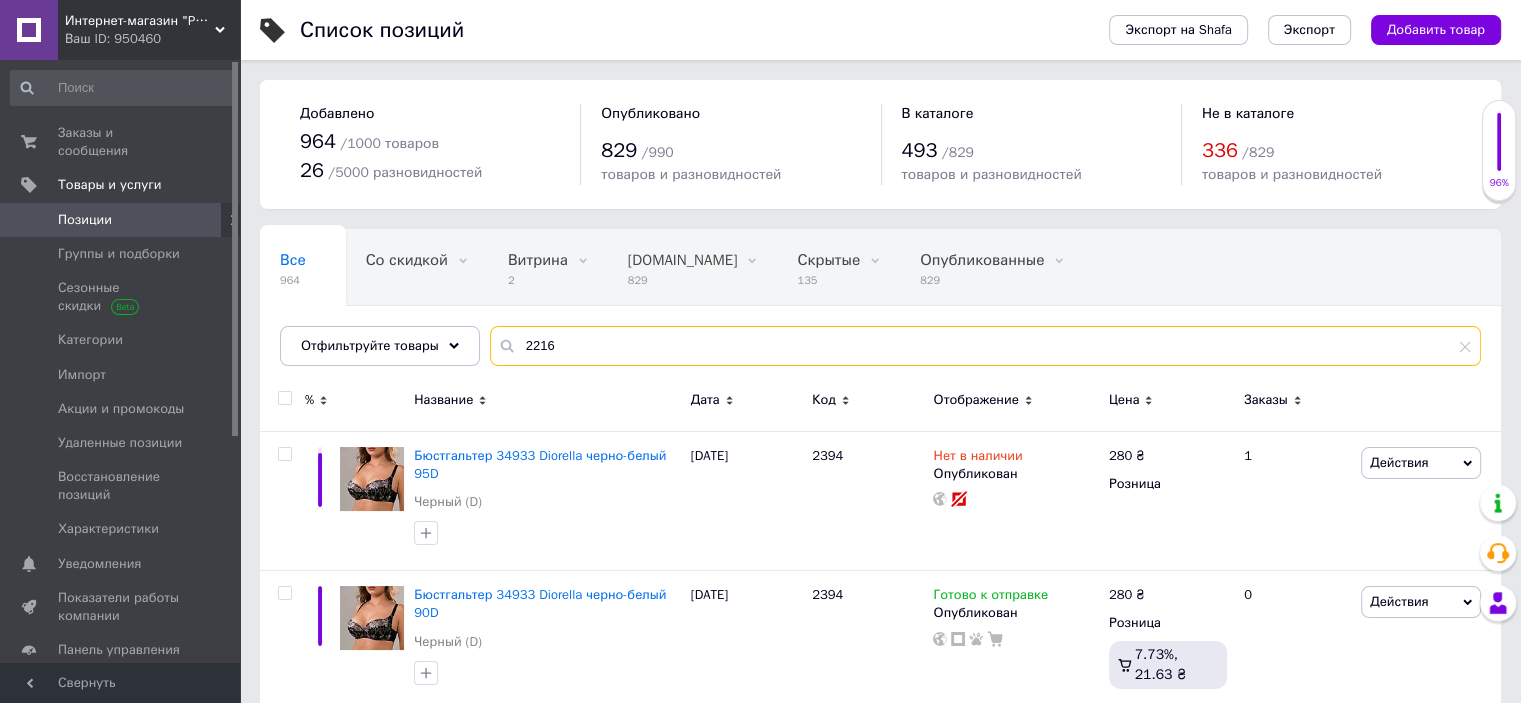 type on "2216" 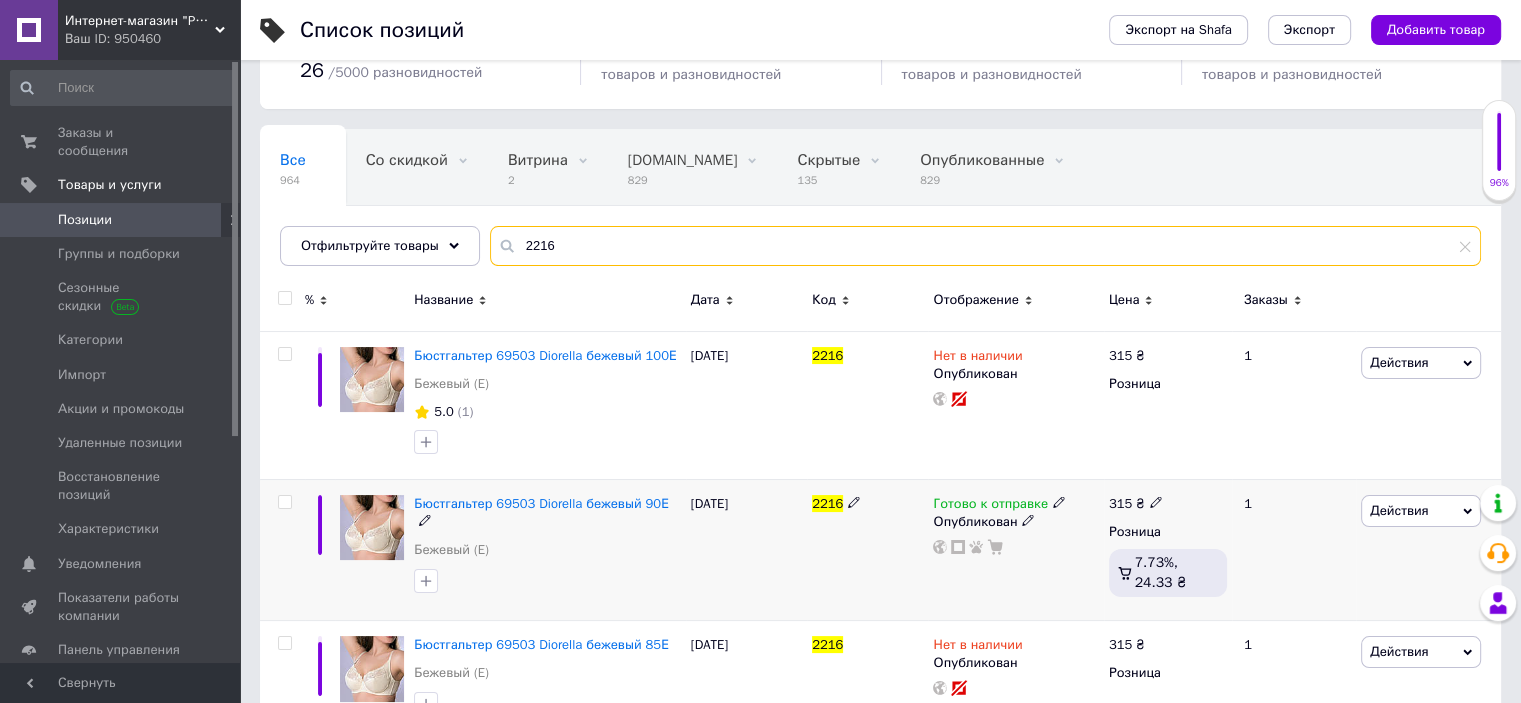 scroll, scrollTop: 156, scrollLeft: 0, axis: vertical 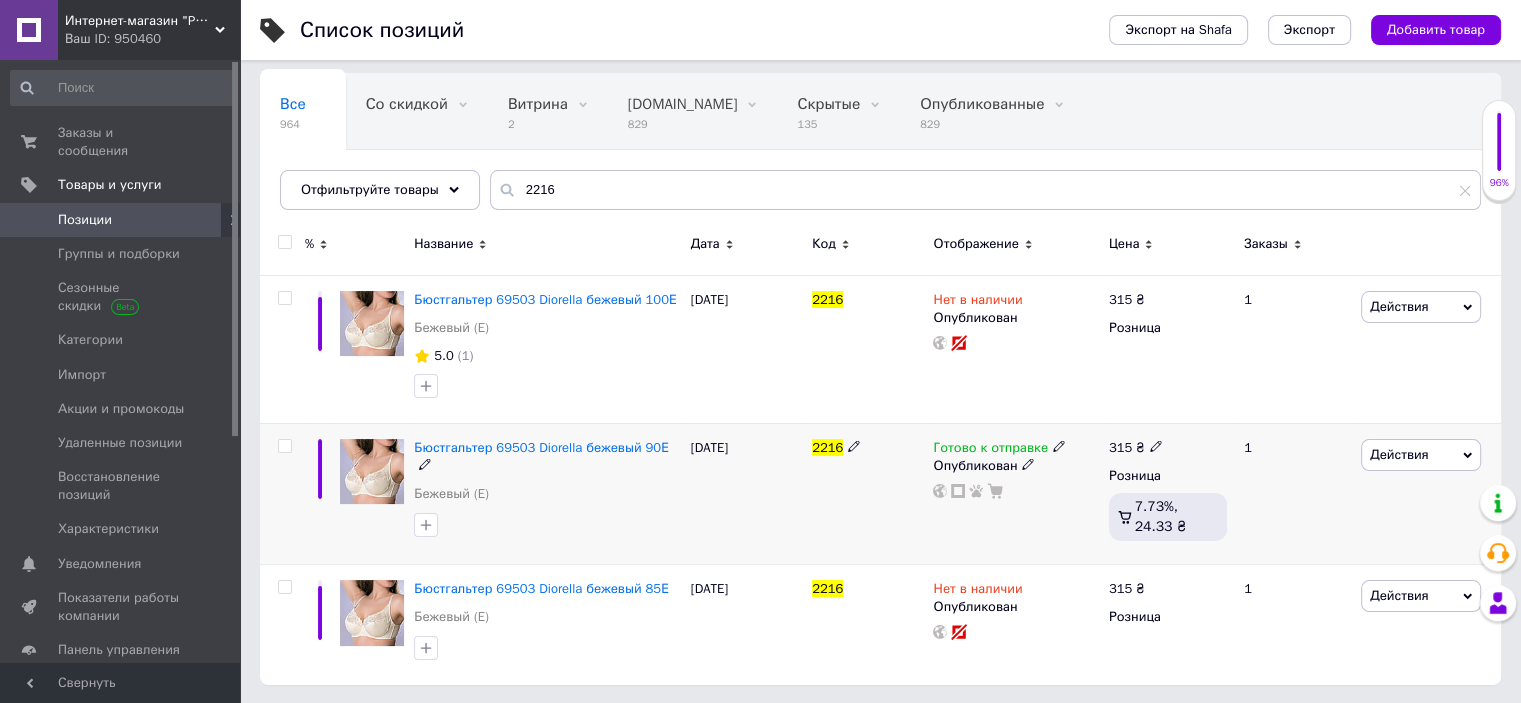click 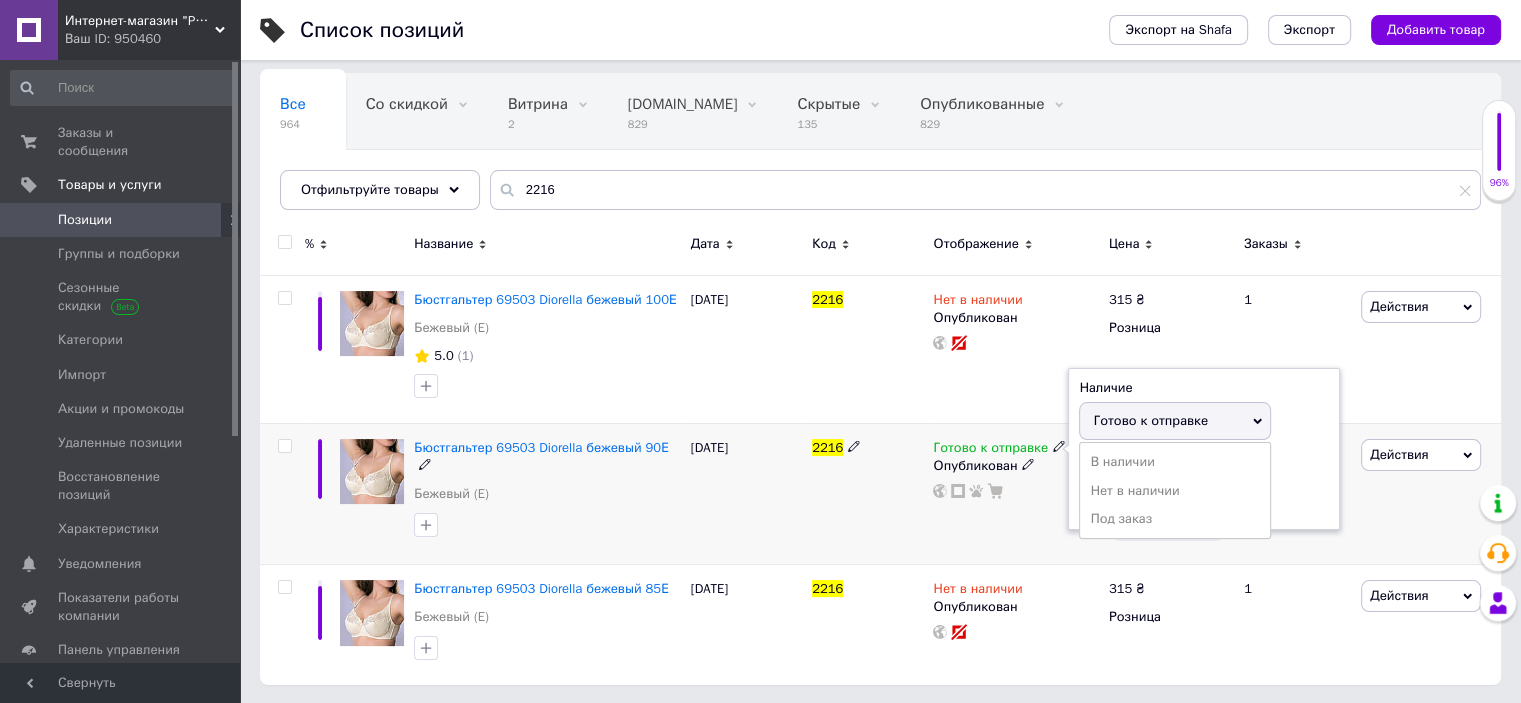 click on "Наличие Готово к отправке В наличии Нет в наличии Под заказ Остатки шт." at bounding box center (1204, 449) 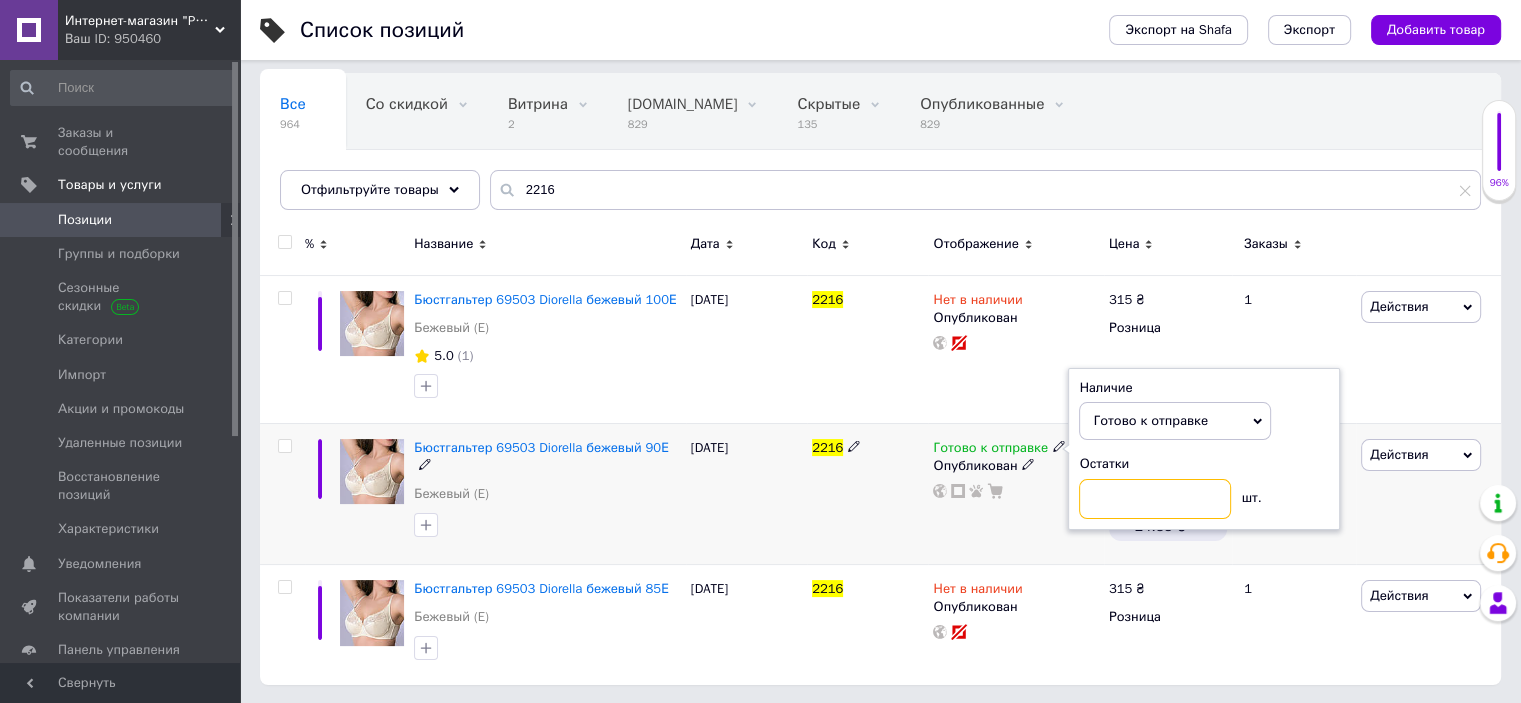 click at bounding box center [1155, 499] 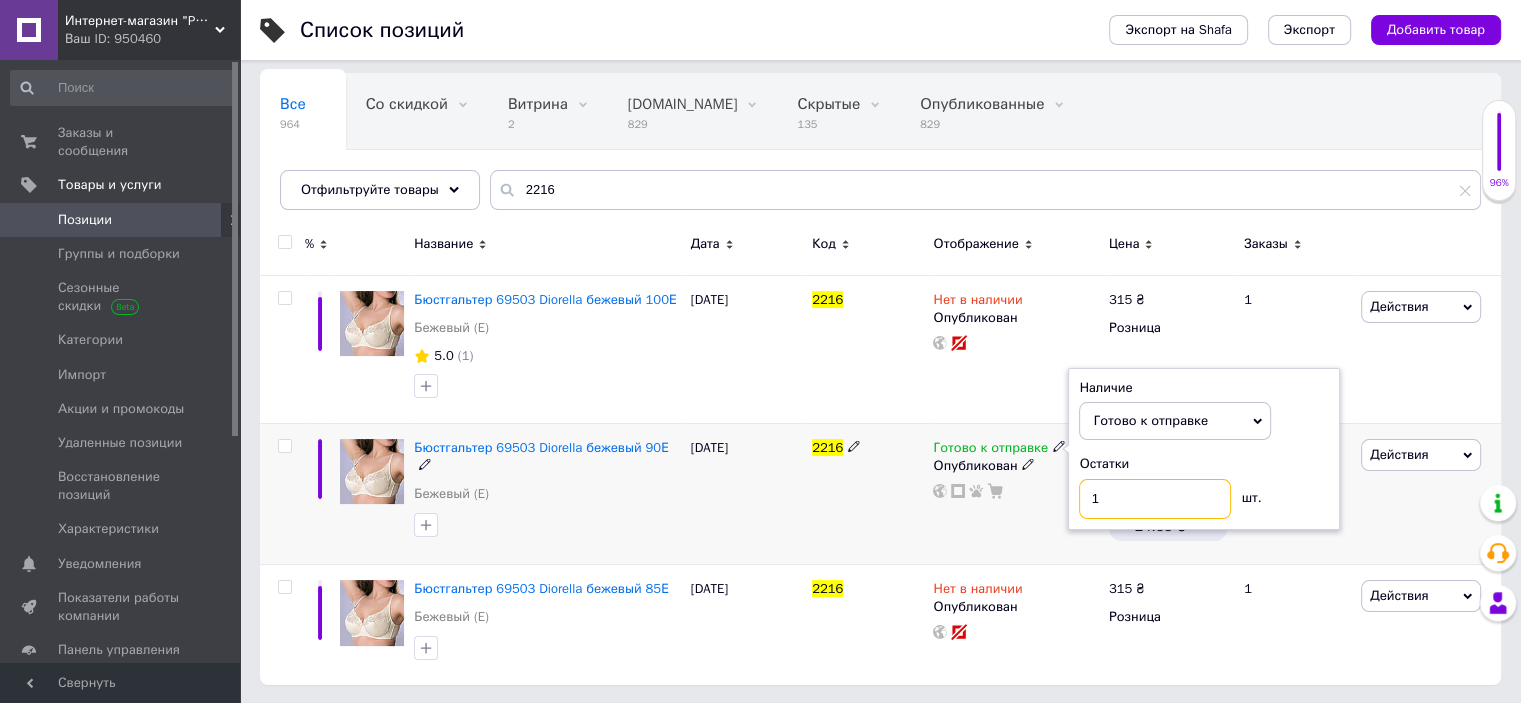 type on "1" 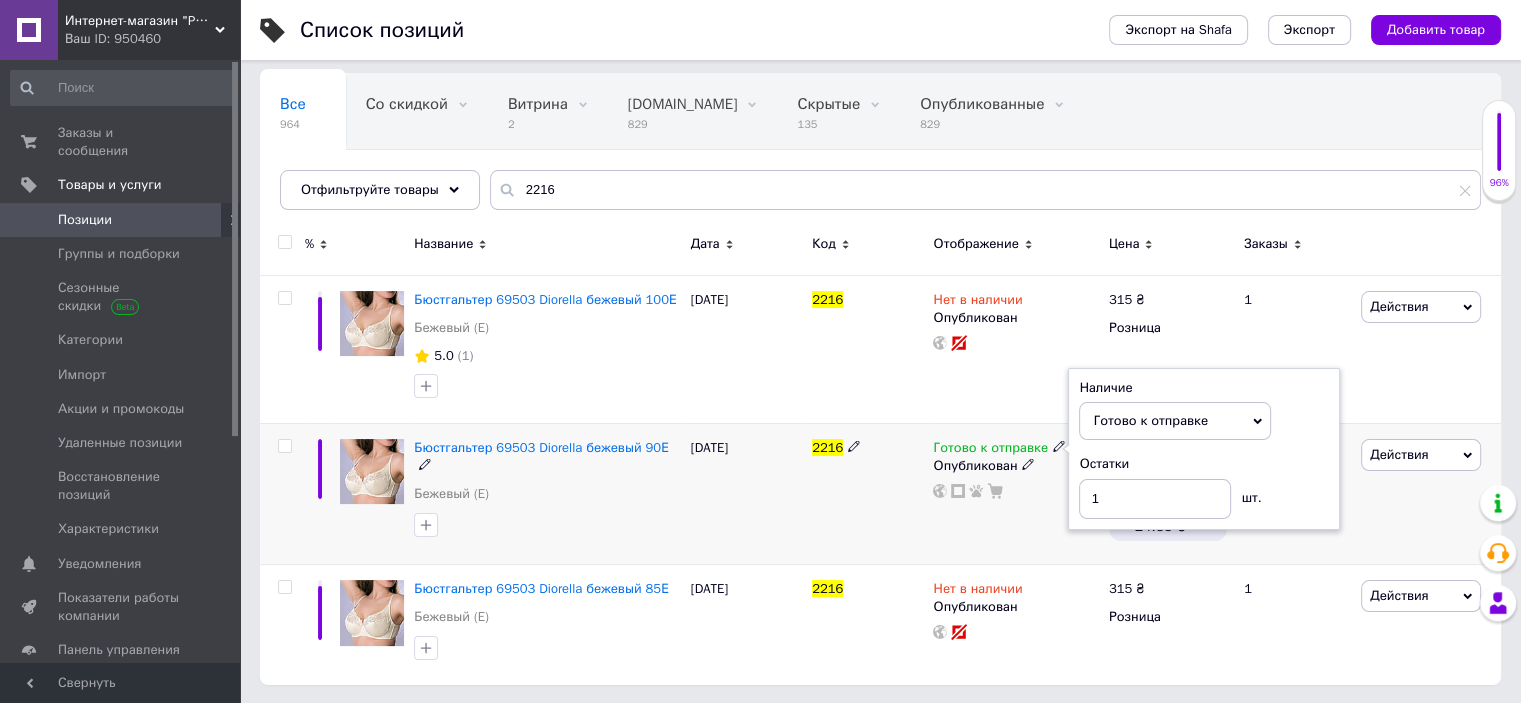click on "2216" at bounding box center [867, 493] 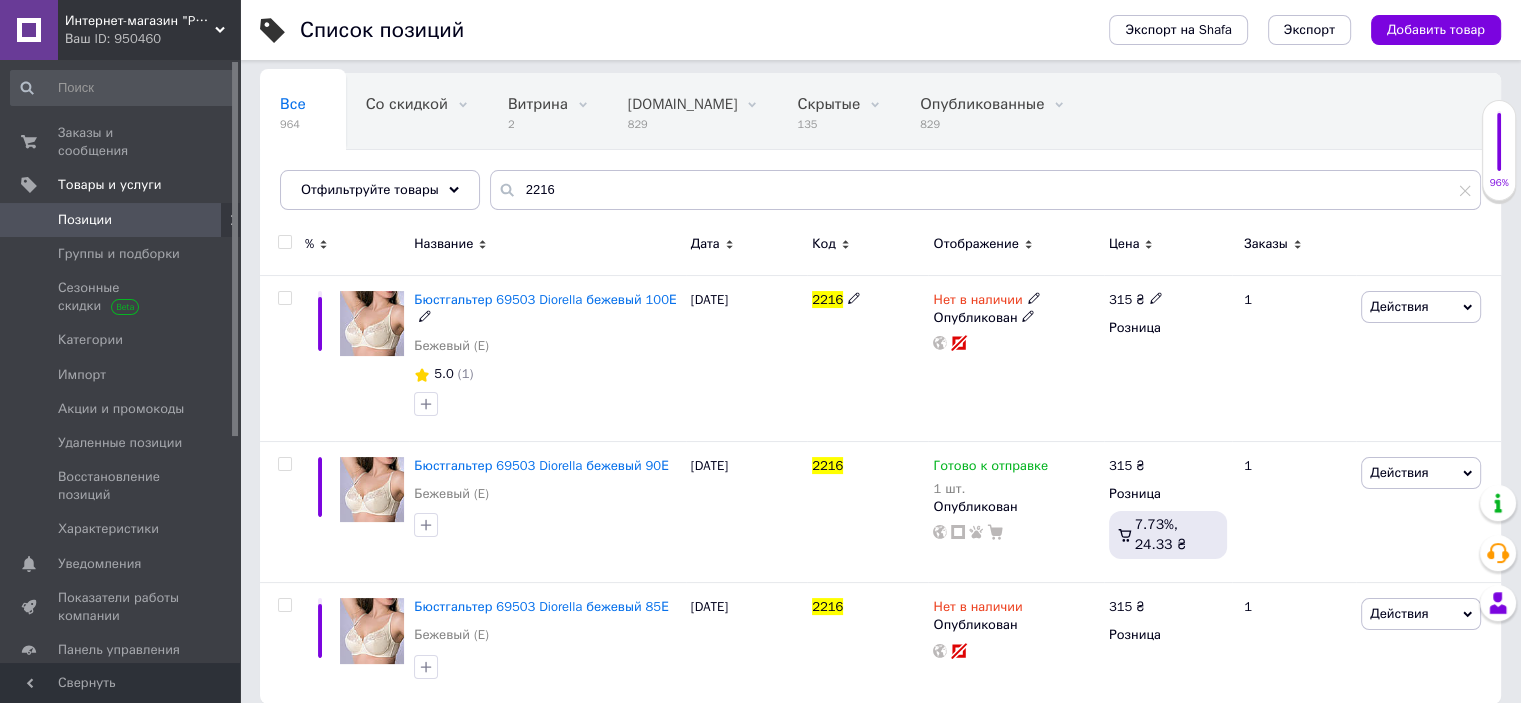 scroll, scrollTop: 0, scrollLeft: 0, axis: both 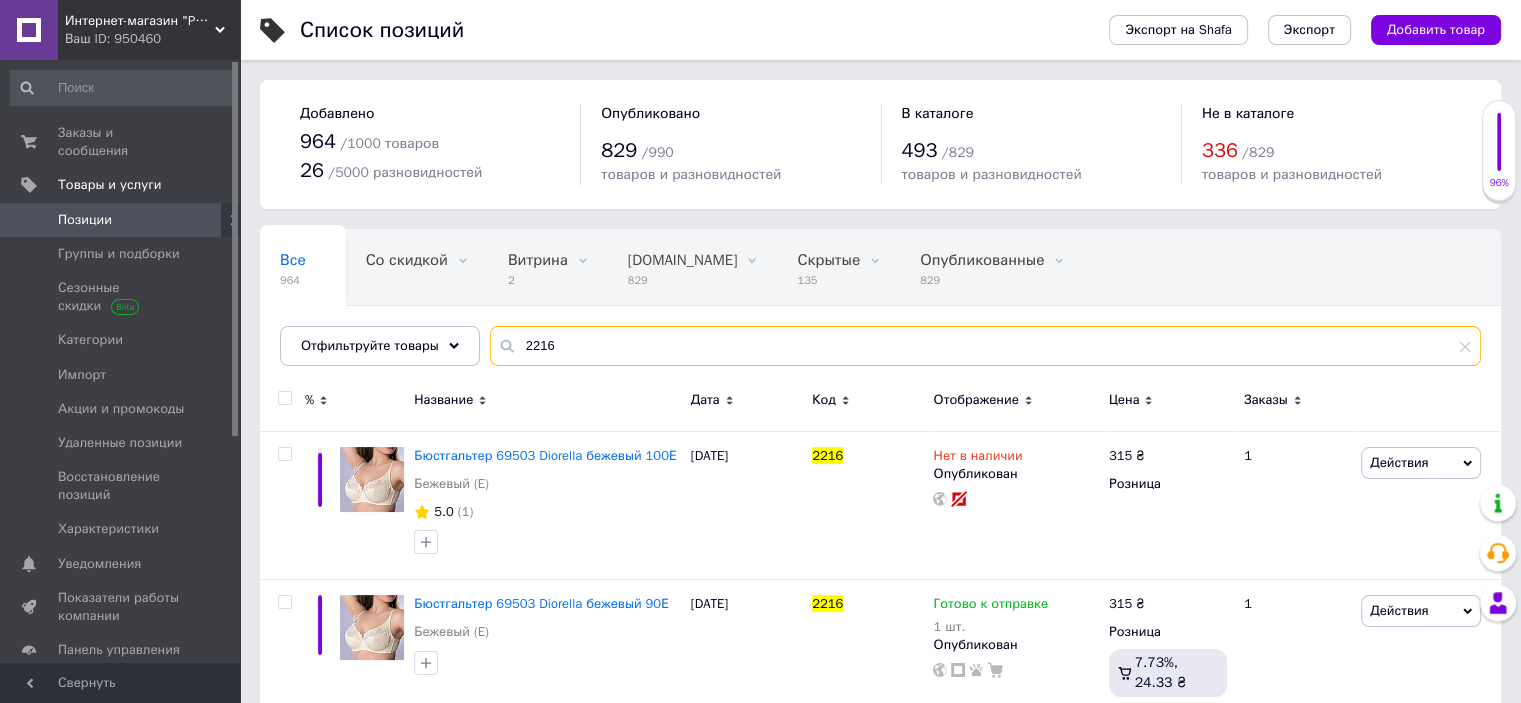 drag, startPoint x: 568, startPoint y: 354, endPoint x: 498, endPoint y: 348, distance: 70.256676 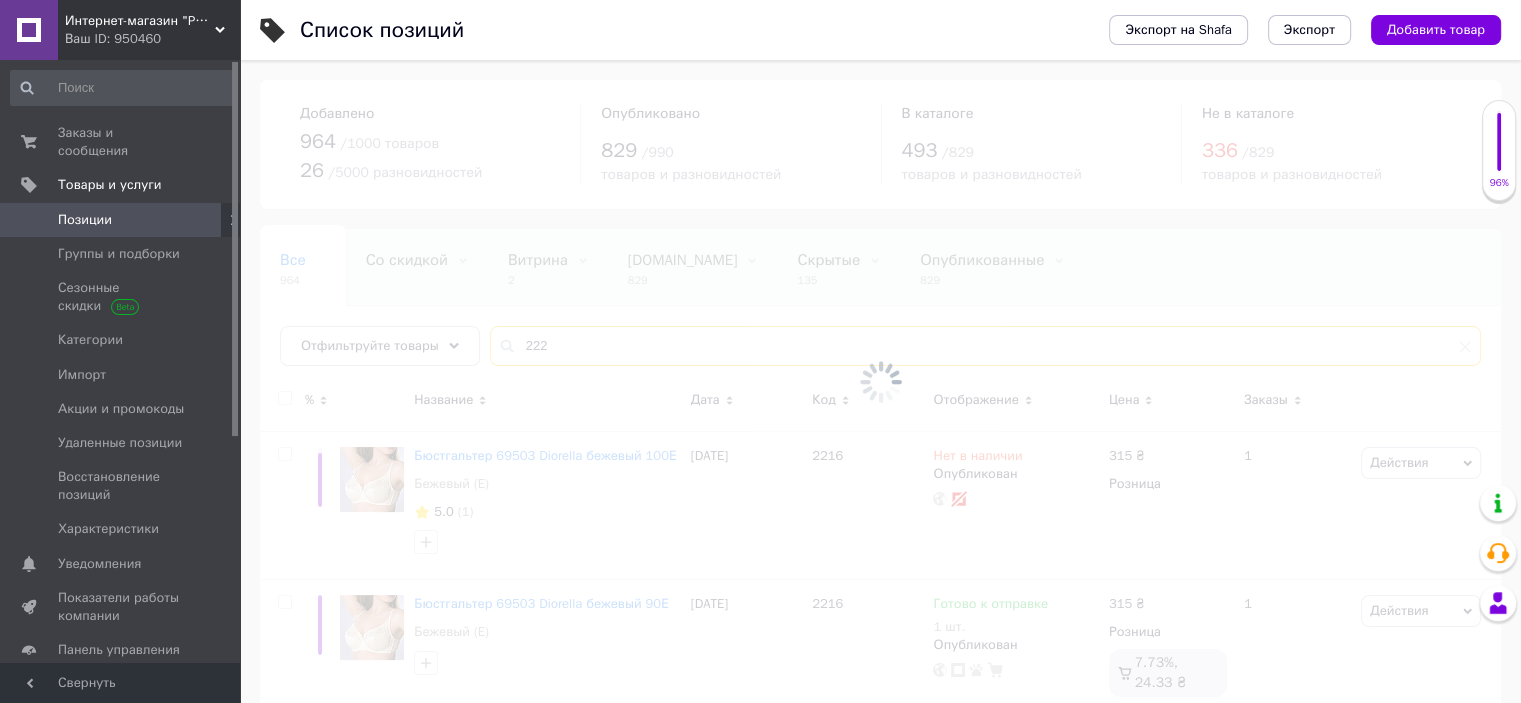 type on "2229" 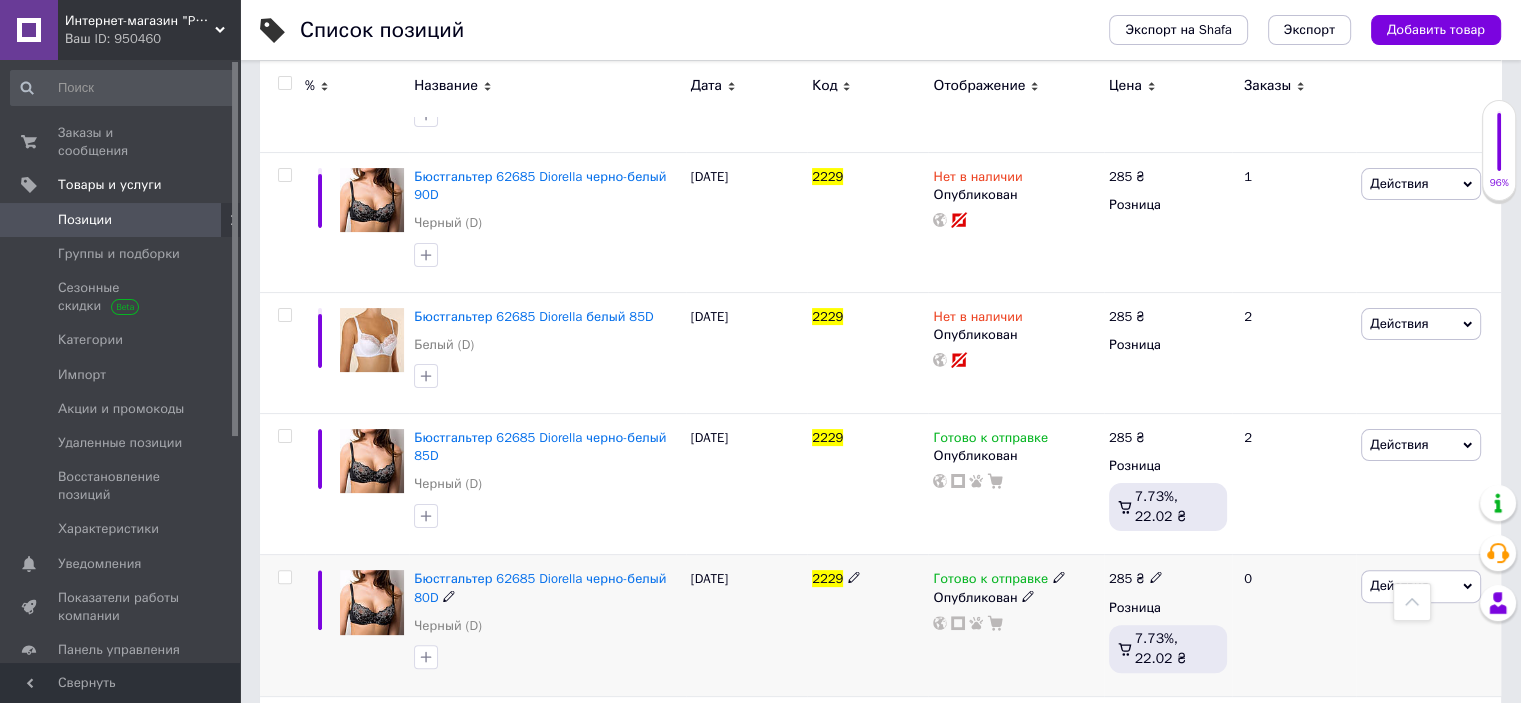 scroll, scrollTop: 200, scrollLeft: 0, axis: vertical 